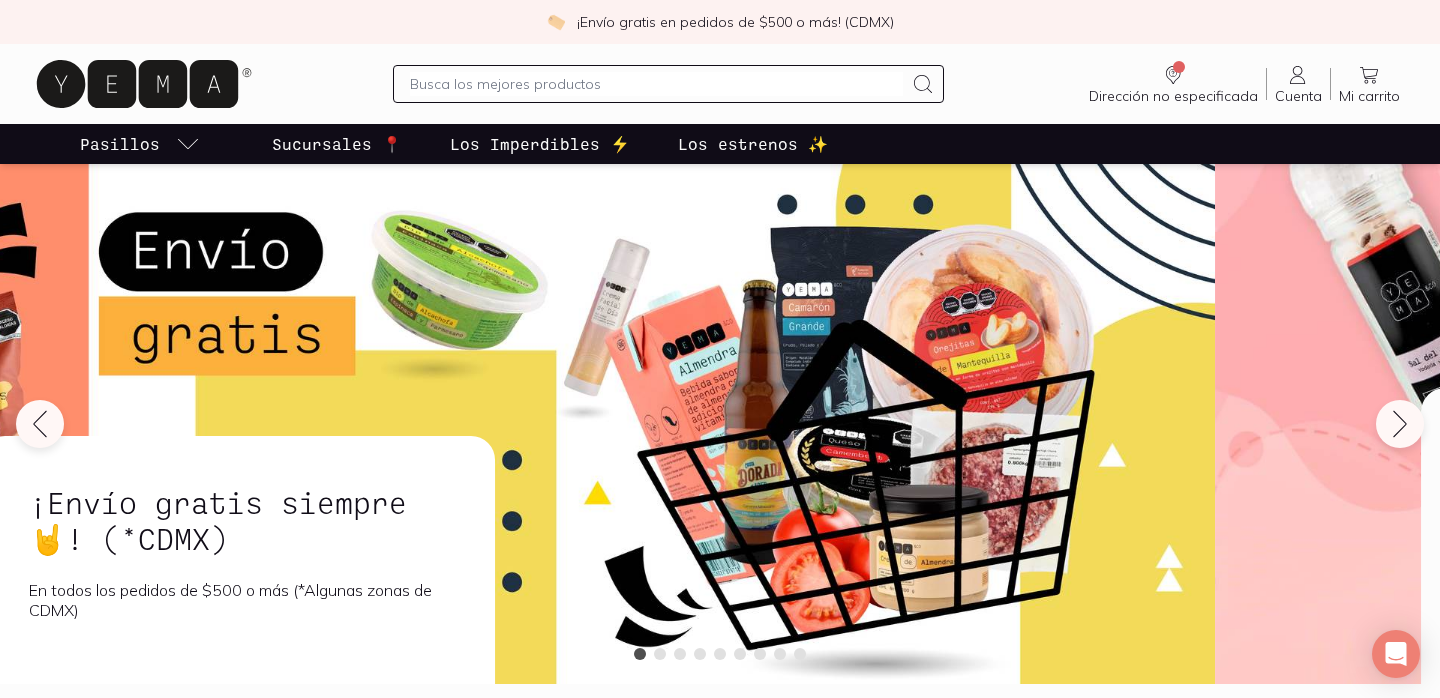 scroll, scrollTop: 0, scrollLeft: 0, axis: both 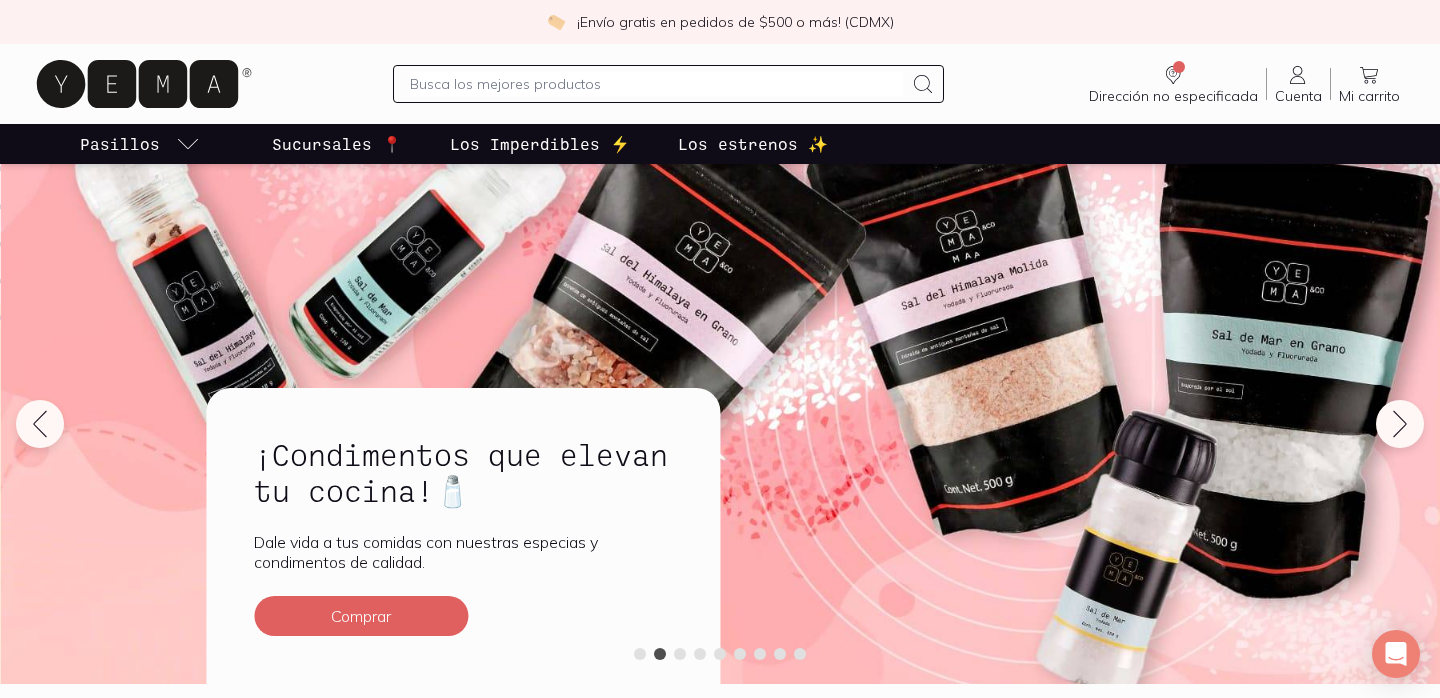 click at bounding box center [656, 84] 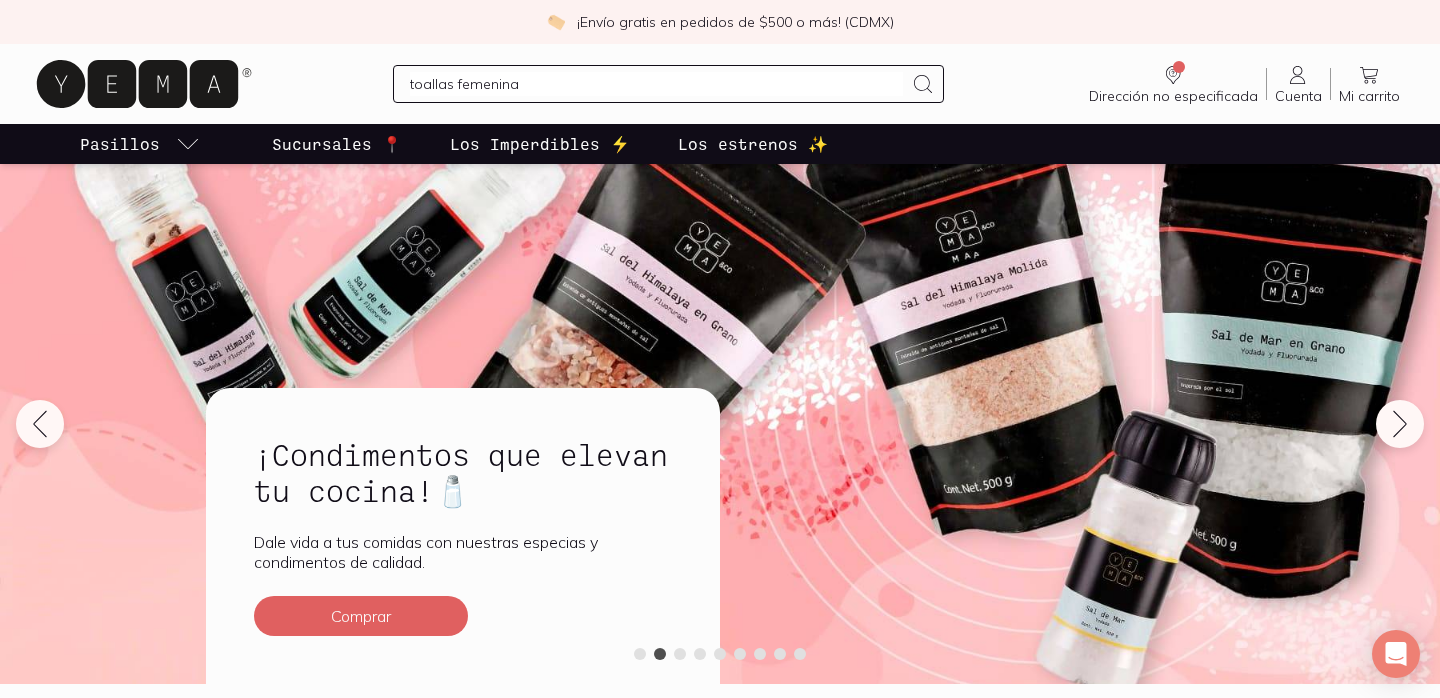 type on "toallas femeninas" 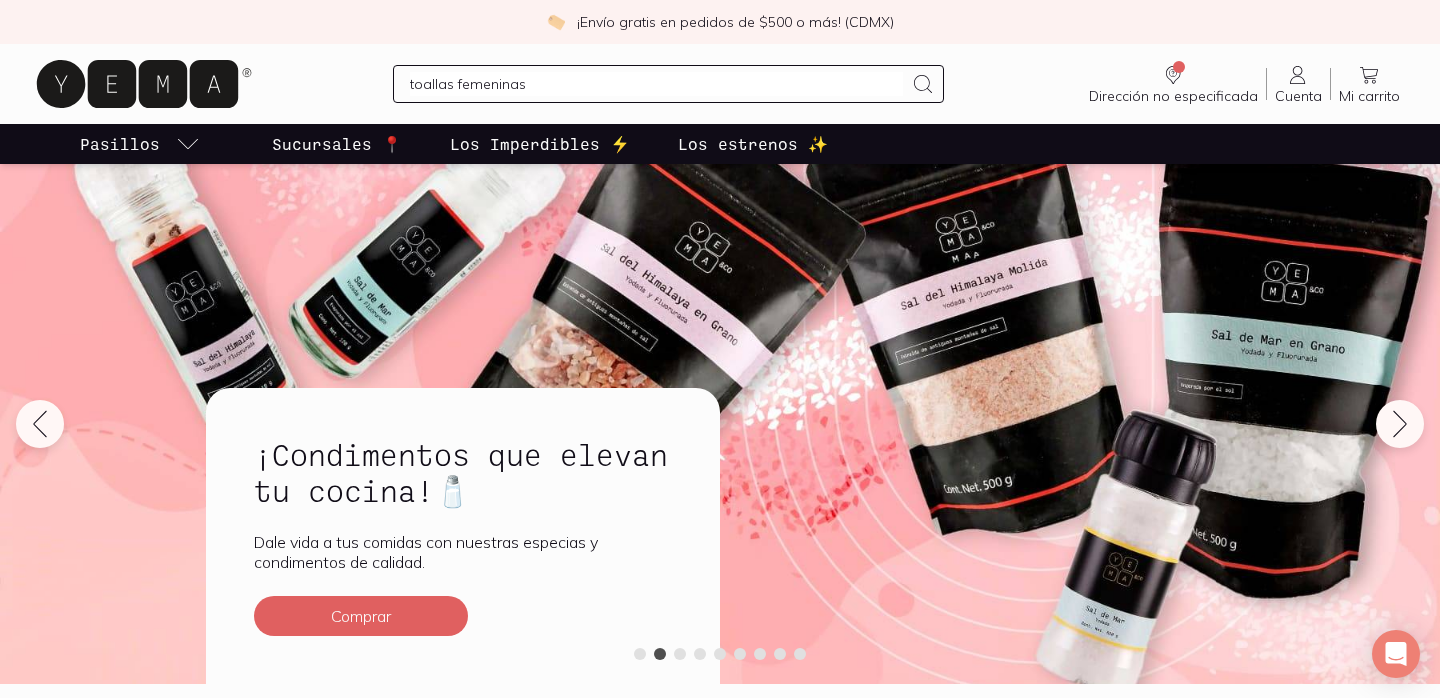 type 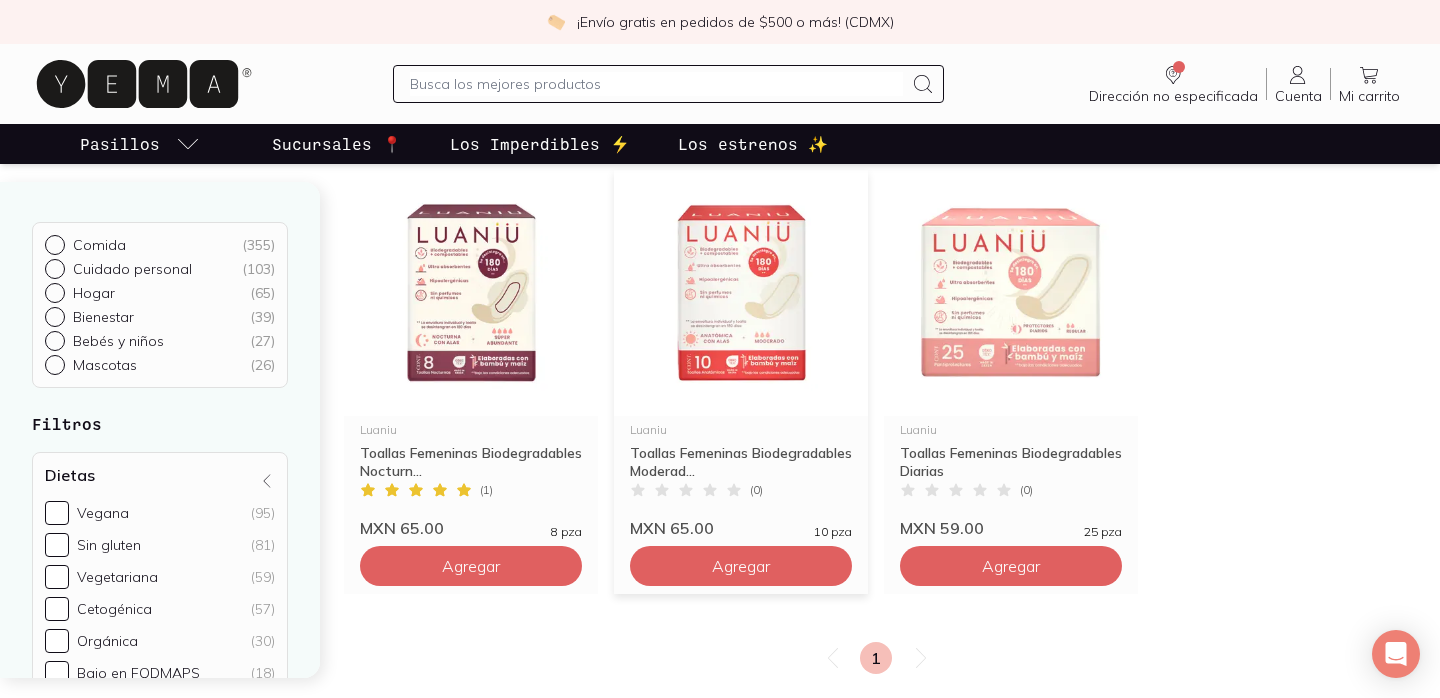 scroll, scrollTop: 205, scrollLeft: 0, axis: vertical 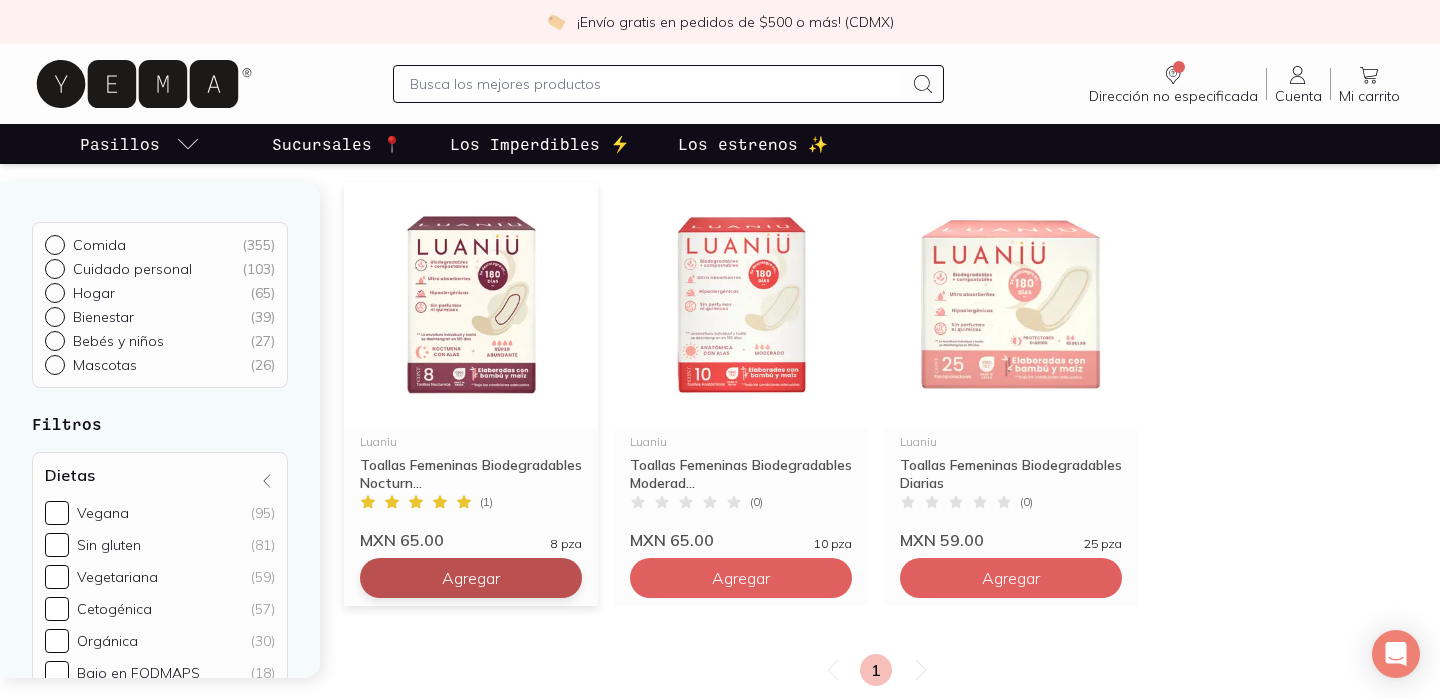 click on "Agregar" at bounding box center (471, 578) 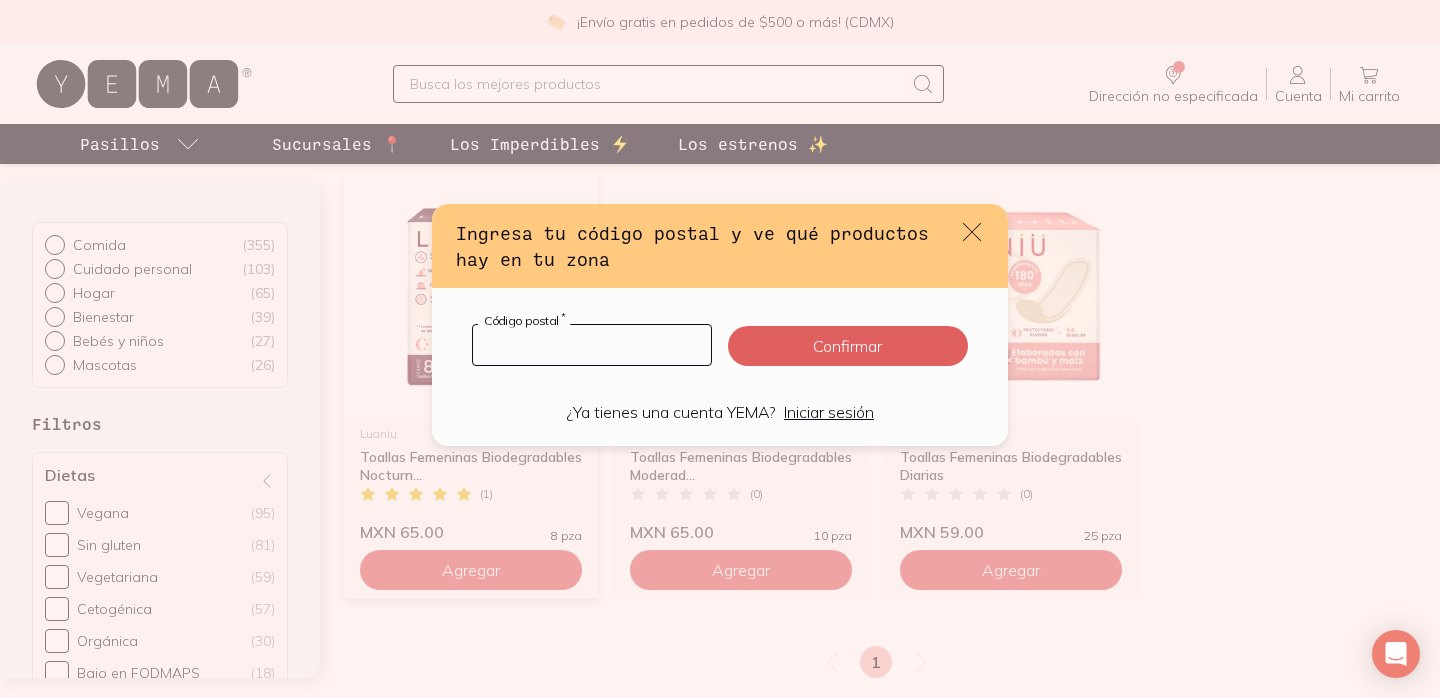 click at bounding box center [592, 345] 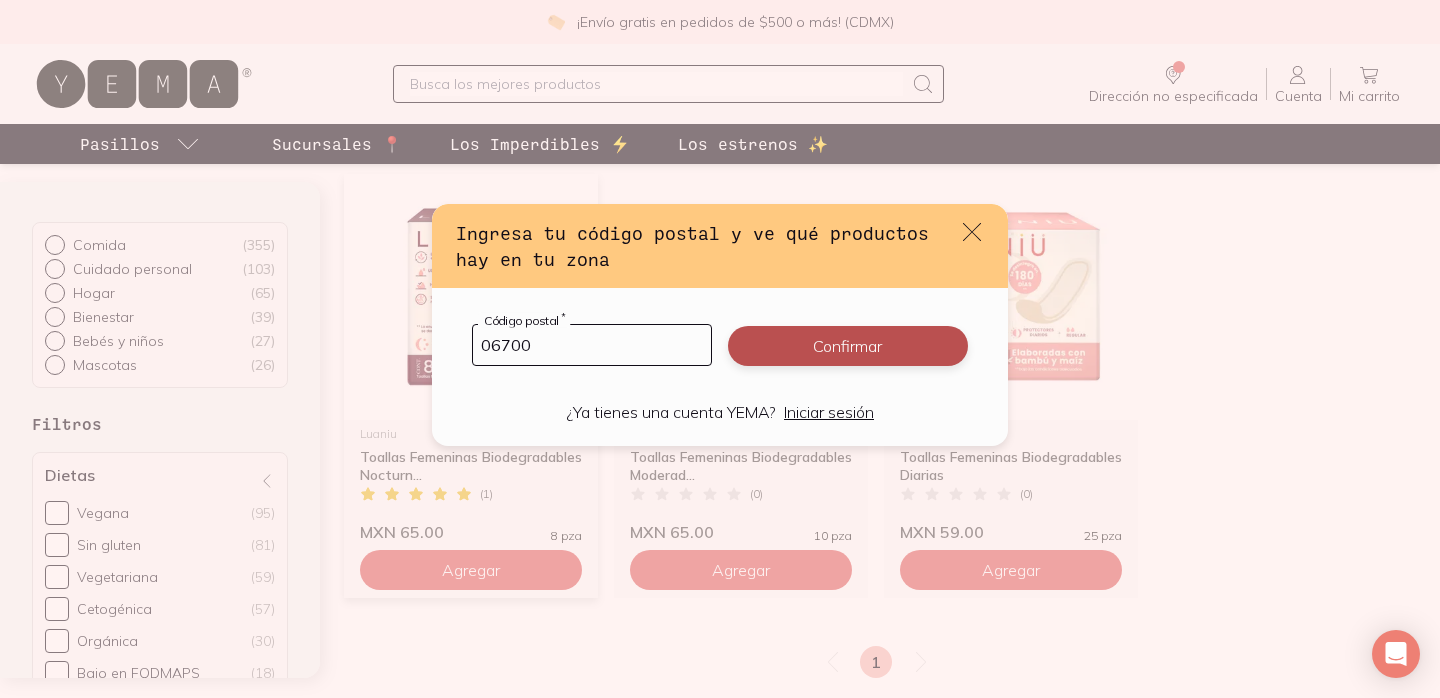 click on "Confirmar" at bounding box center (848, 346) 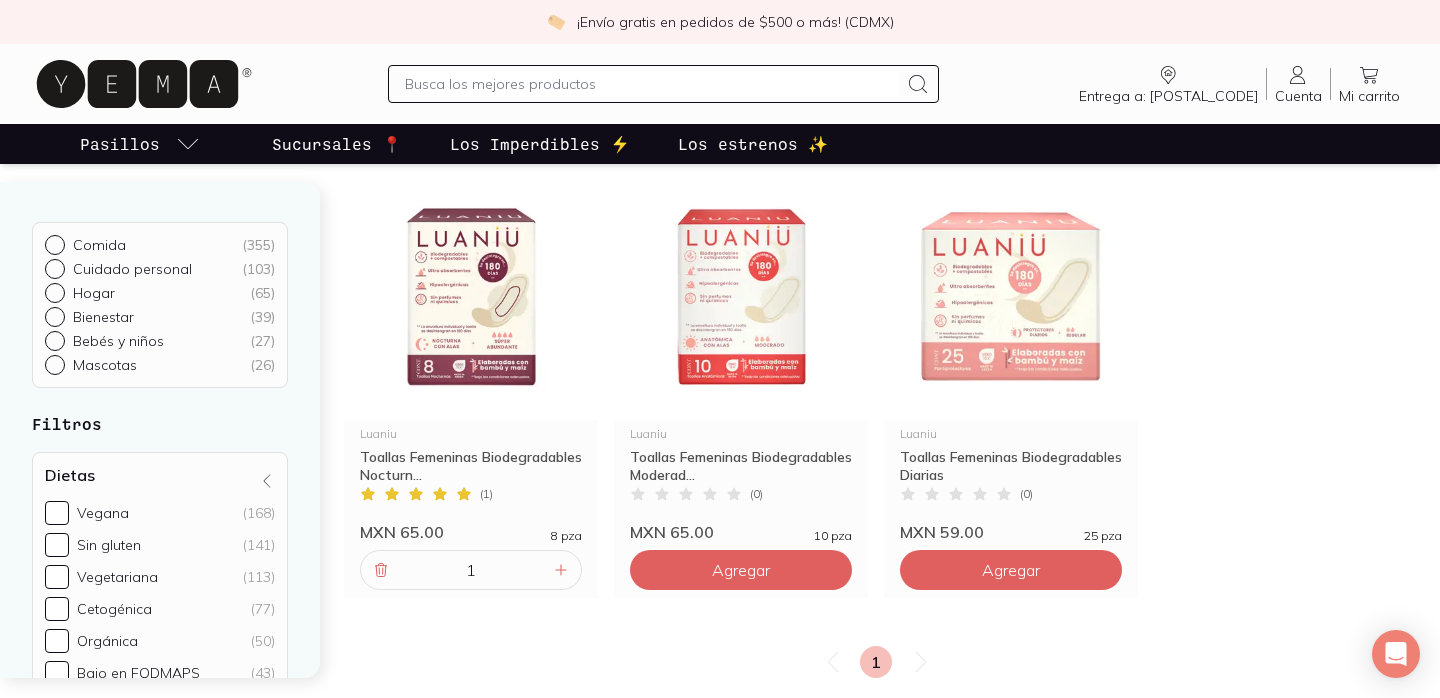 click on "Cuenta" at bounding box center (1298, 96) 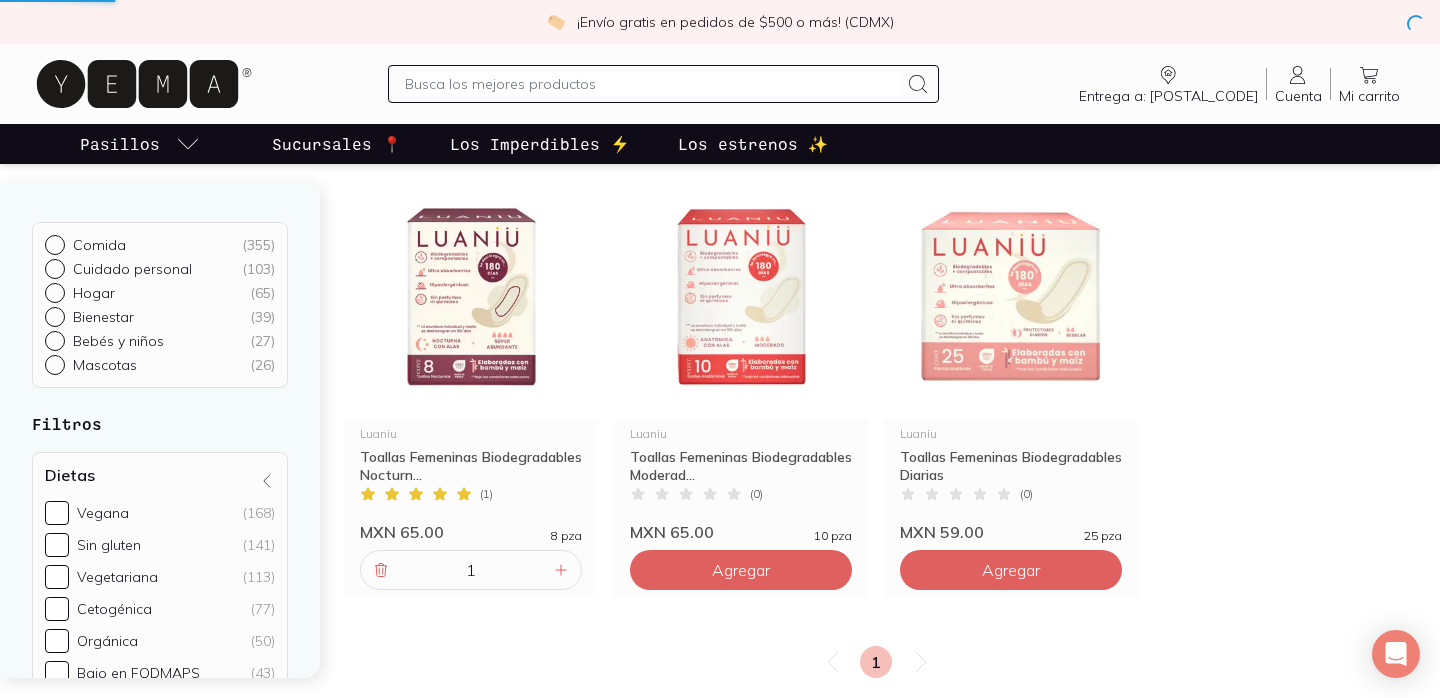 scroll, scrollTop: 0, scrollLeft: 0, axis: both 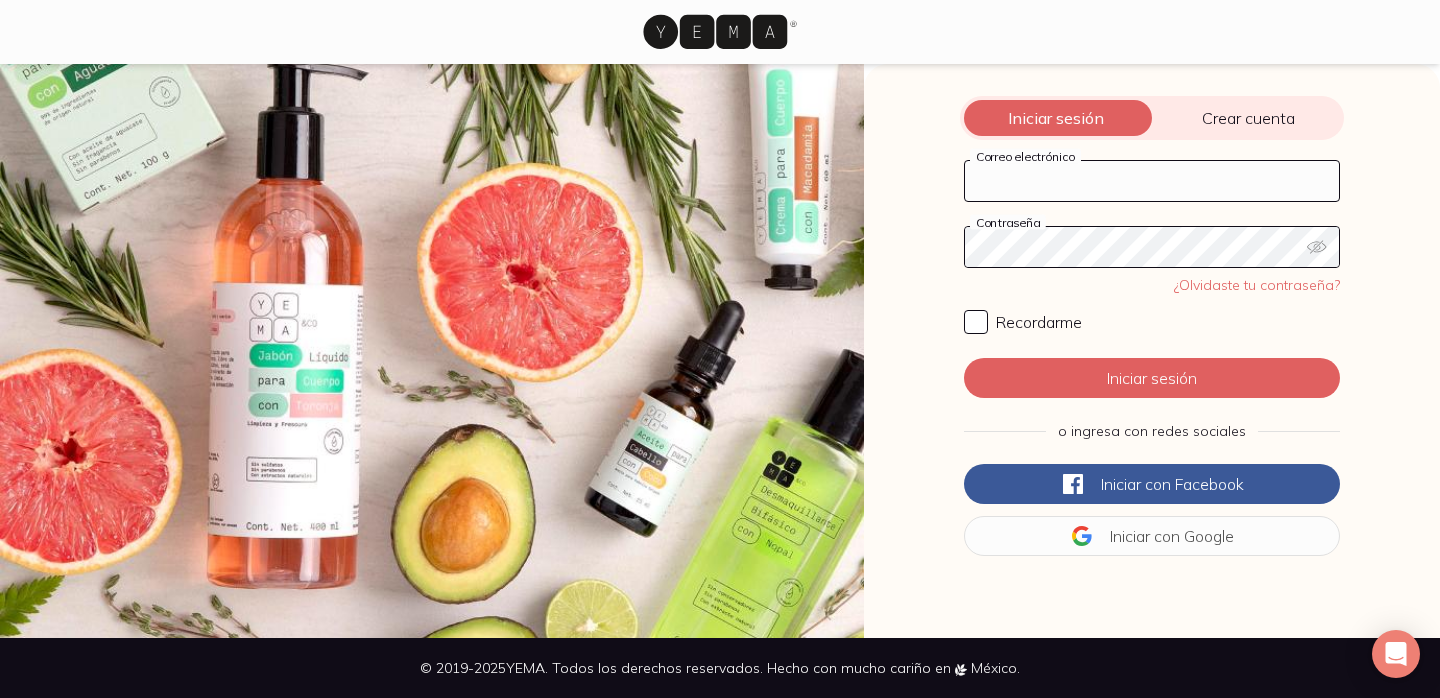 click on "Correo electrónico" at bounding box center (1152, 181) 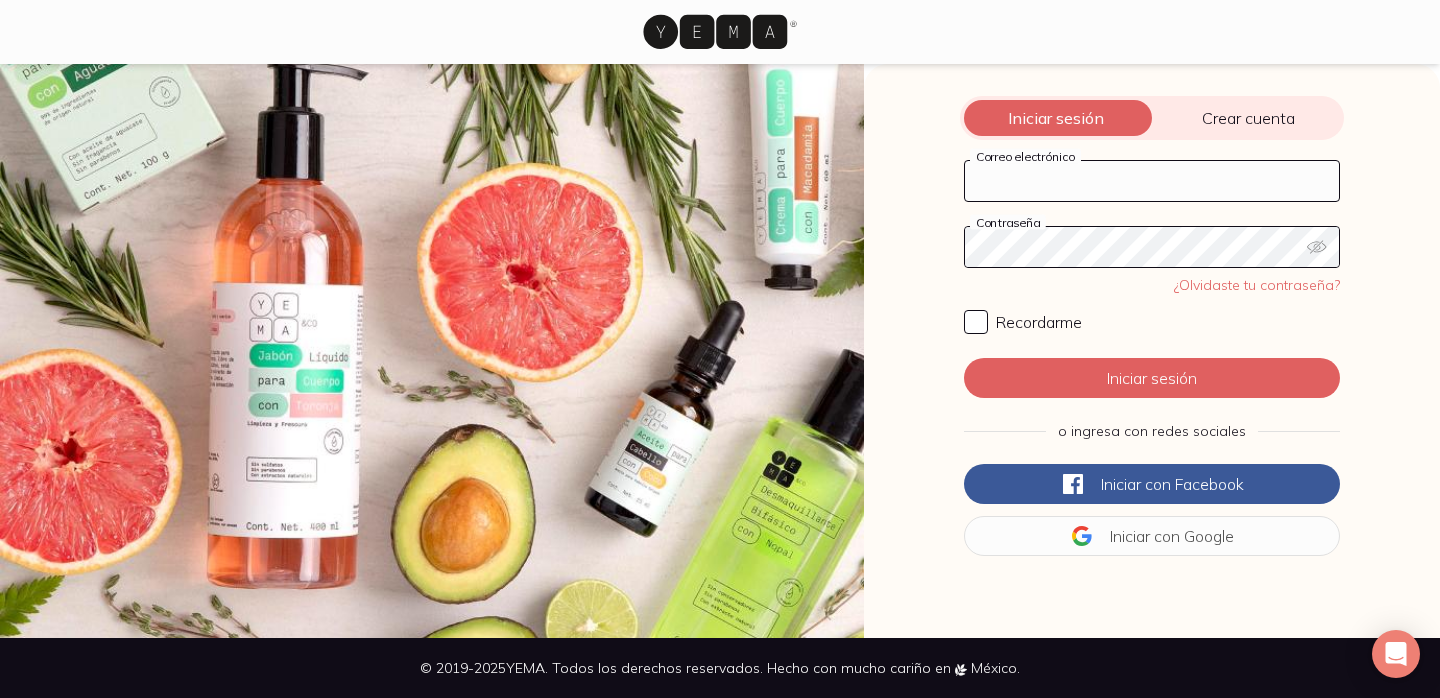 type on "[EMAIL]" 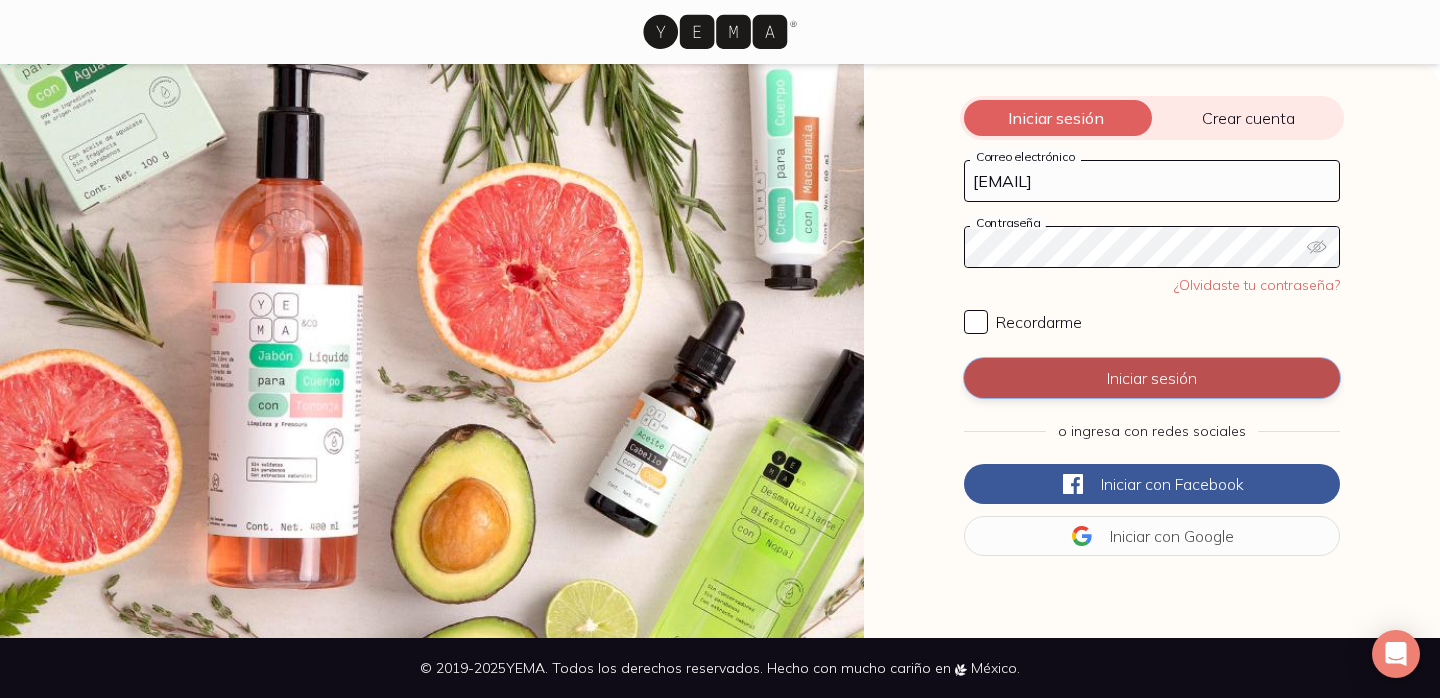 click on "Iniciar sesión" at bounding box center [1152, 378] 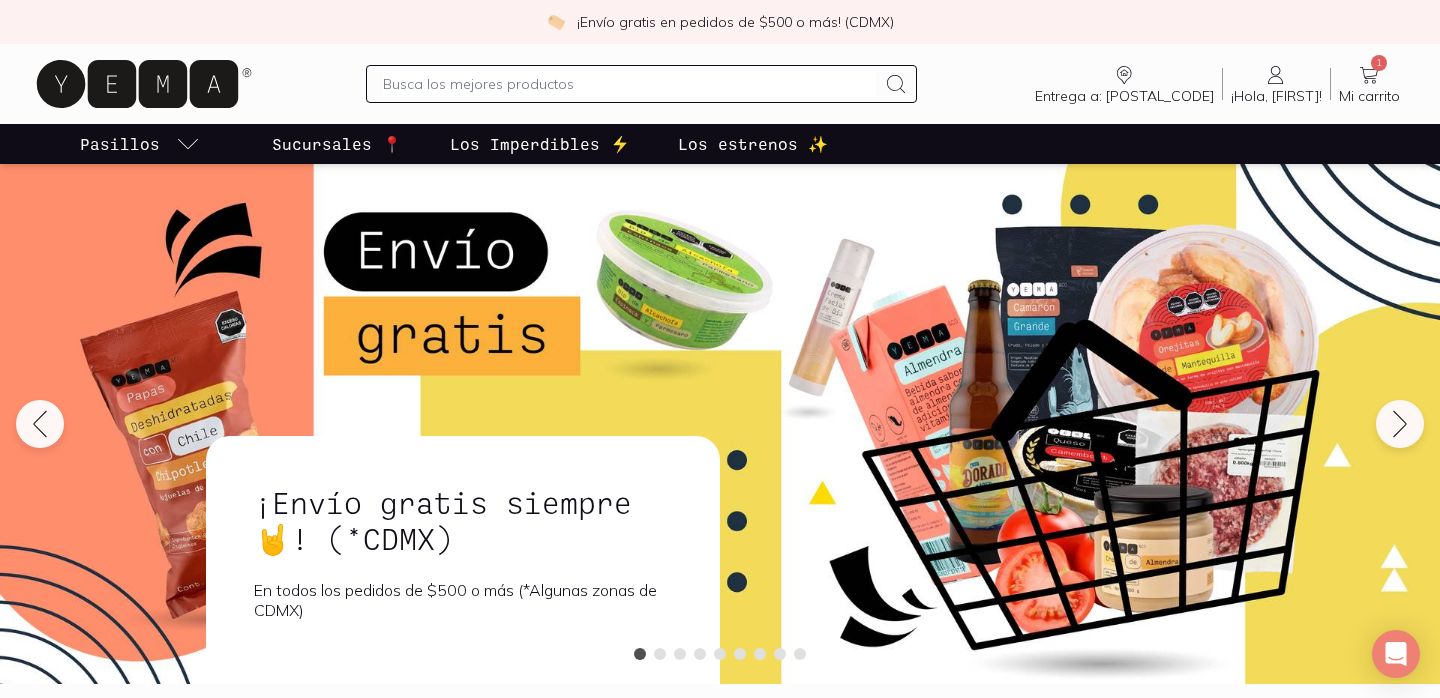 click 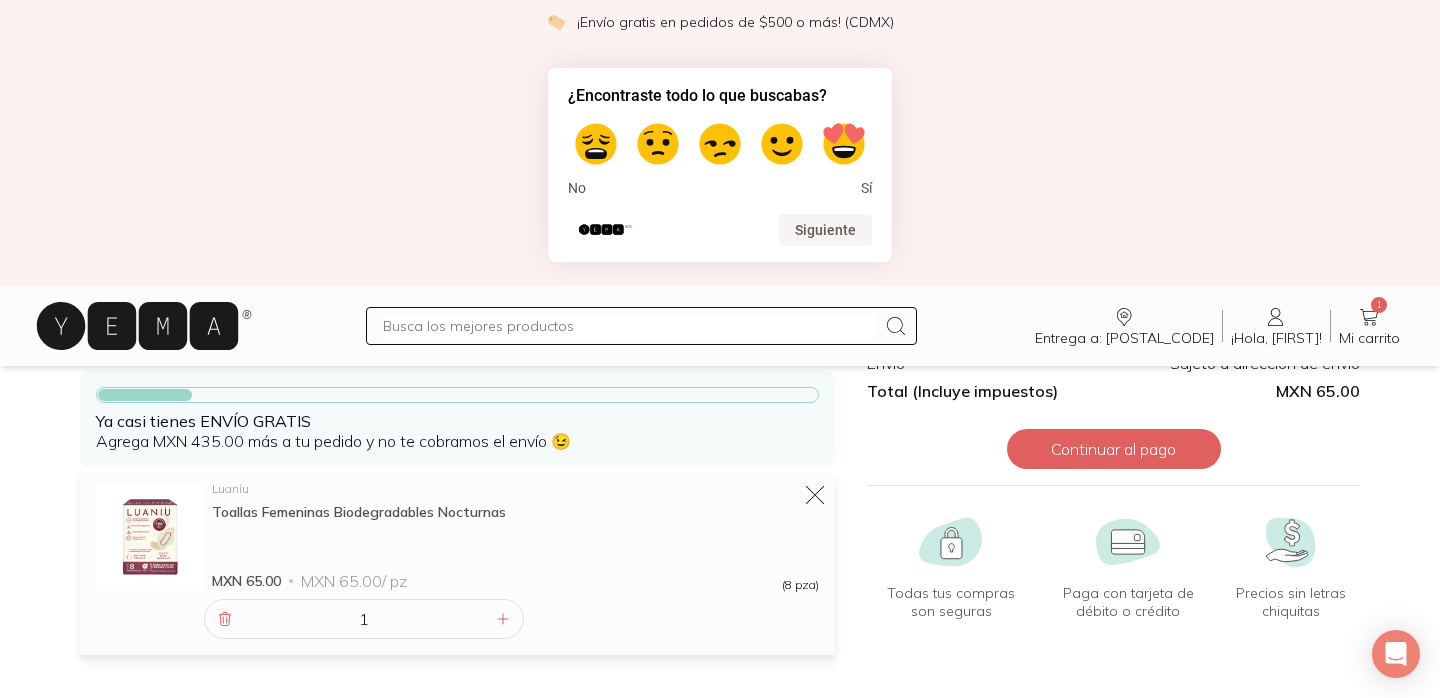 scroll, scrollTop: 214, scrollLeft: 0, axis: vertical 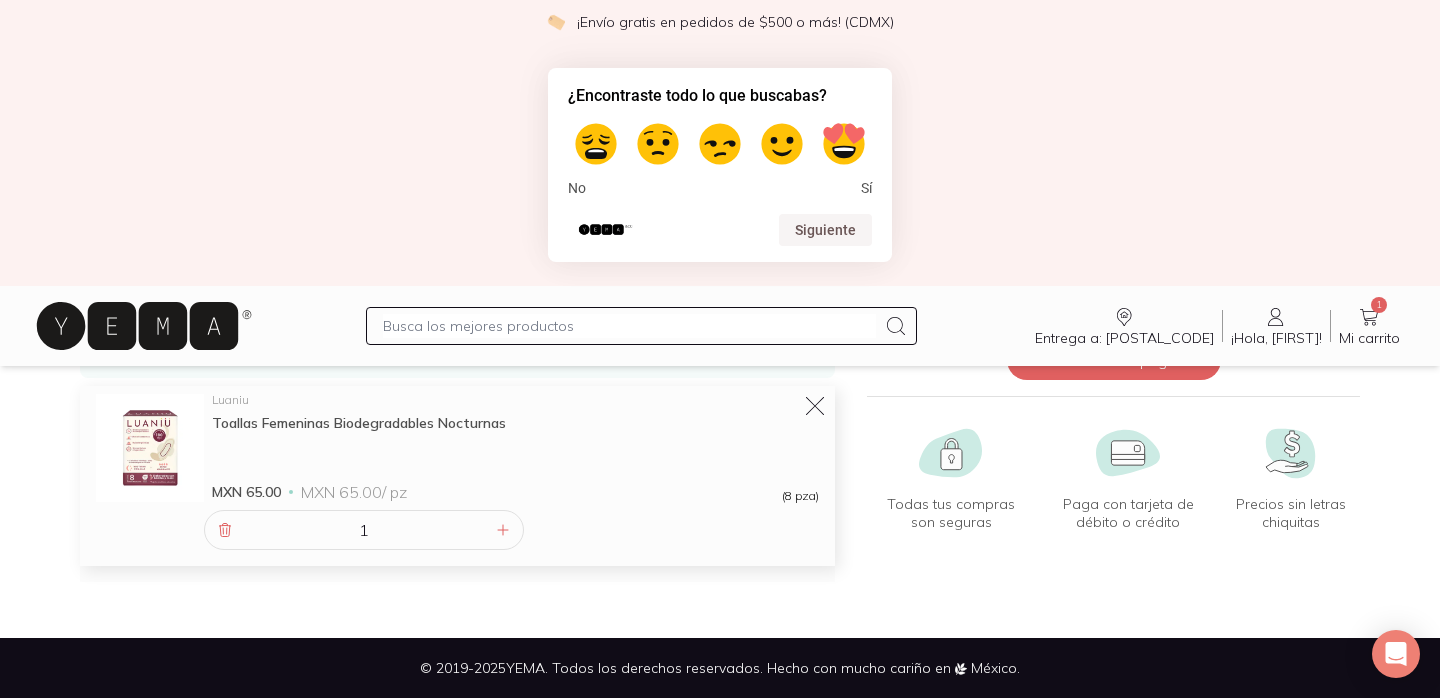 click on "Toallas Femeninas Biodegradables Nocturnas" at bounding box center [515, 423] 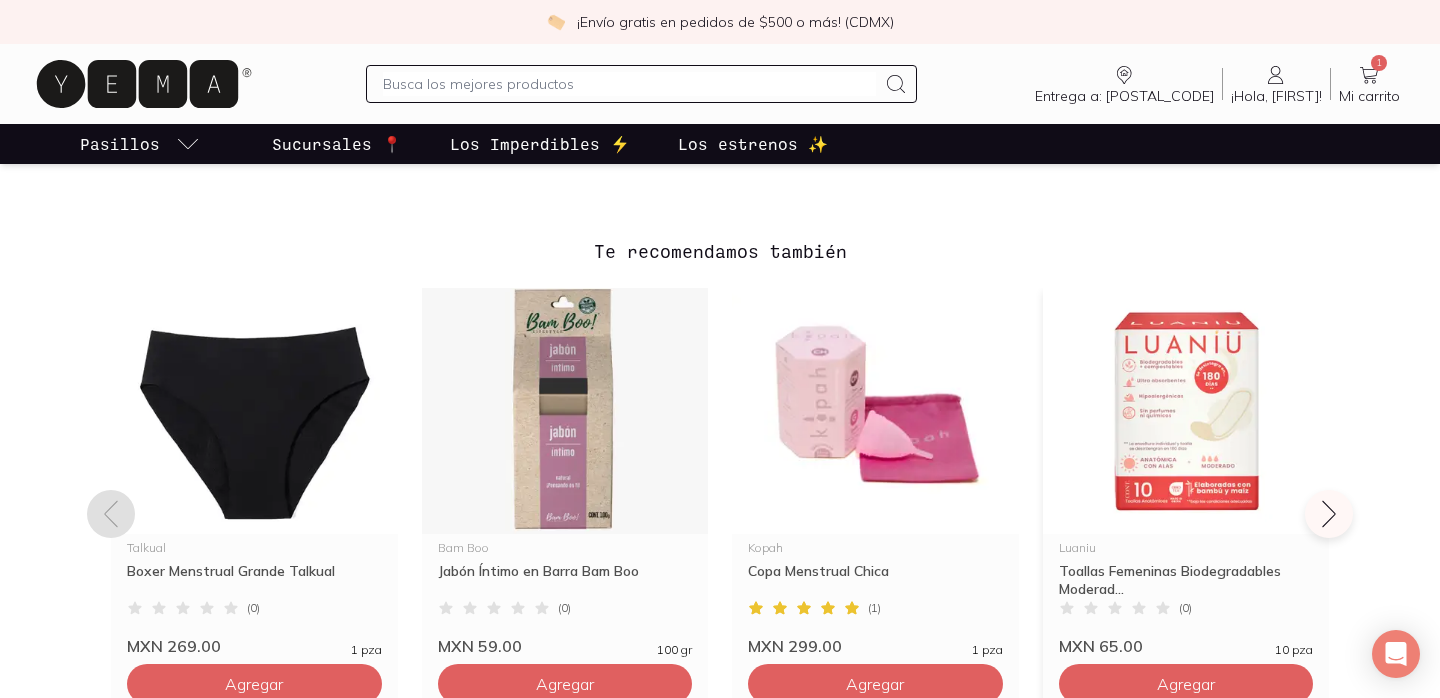 scroll, scrollTop: 1412, scrollLeft: 0, axis: vertical 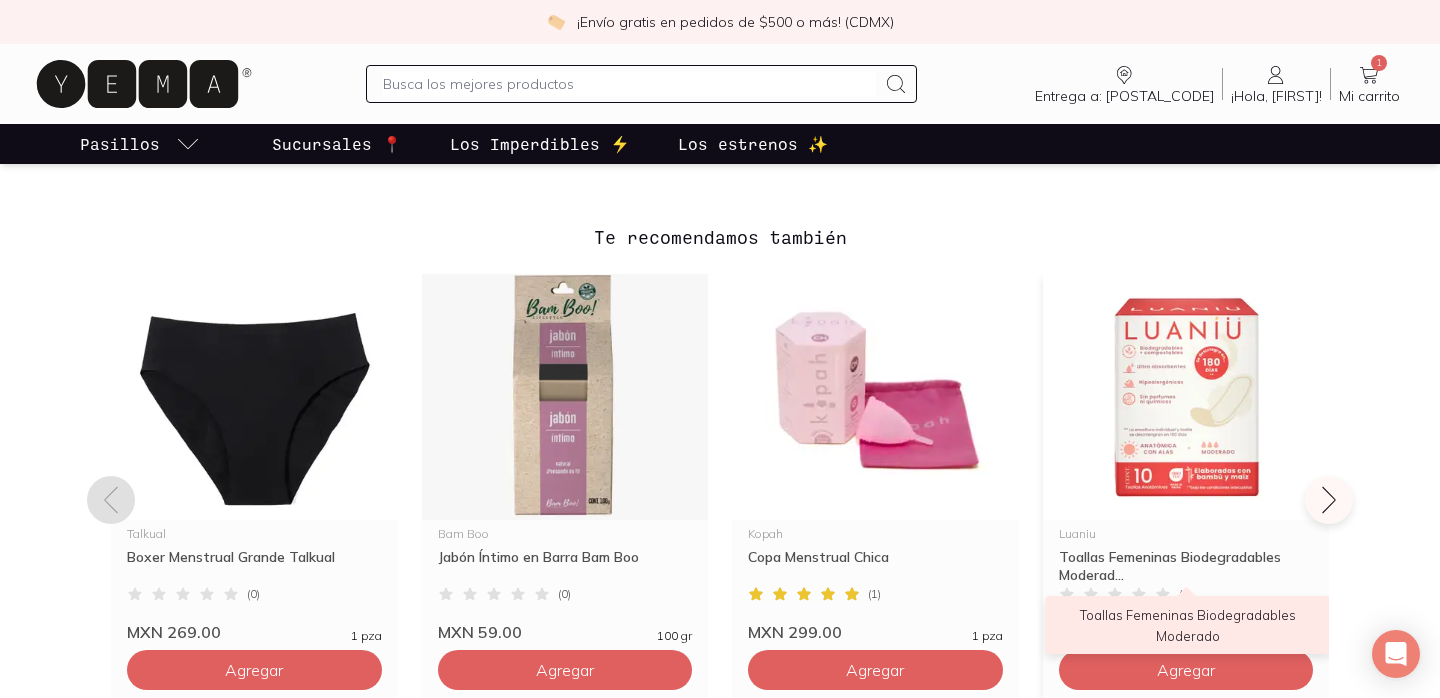 click on "Toallas Femeninas Biodegradables Moderad..." at bounding box center [1186, 566] 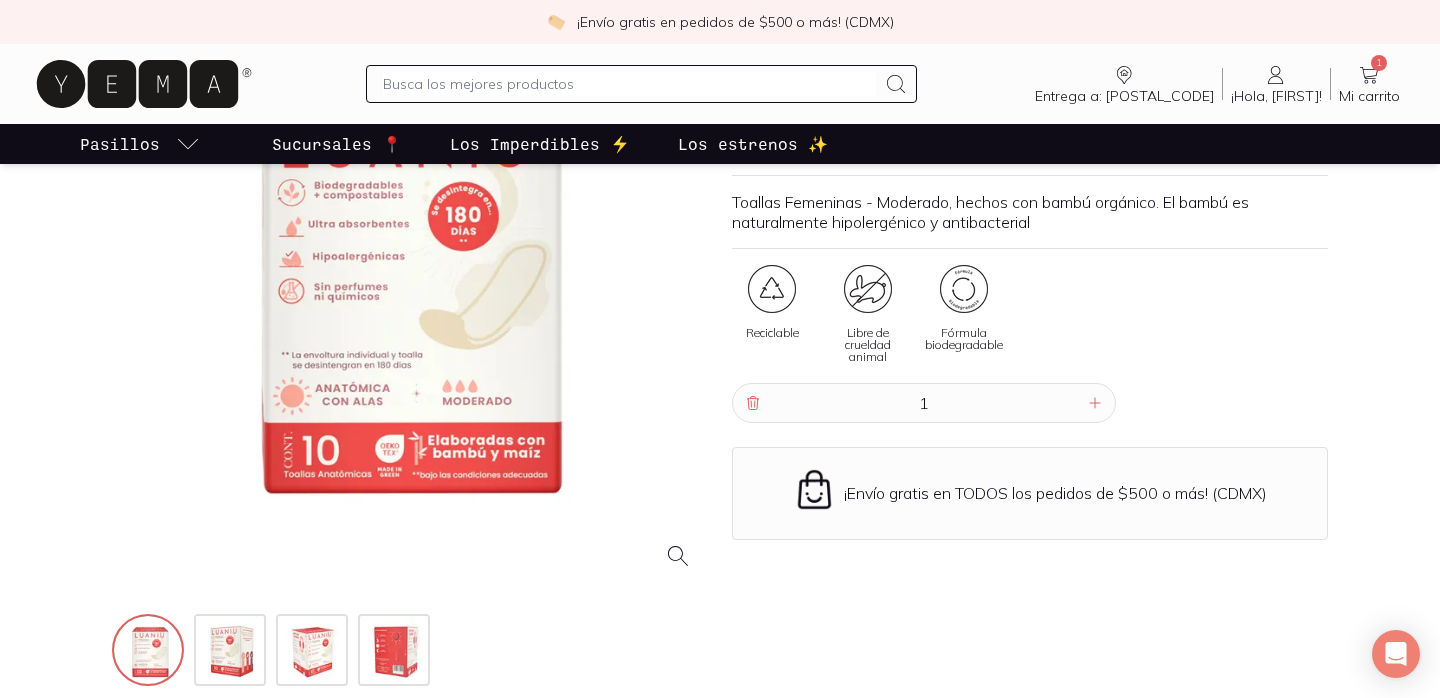 scroll, scrollTop: 0, scrollLeft: 0, axis: both 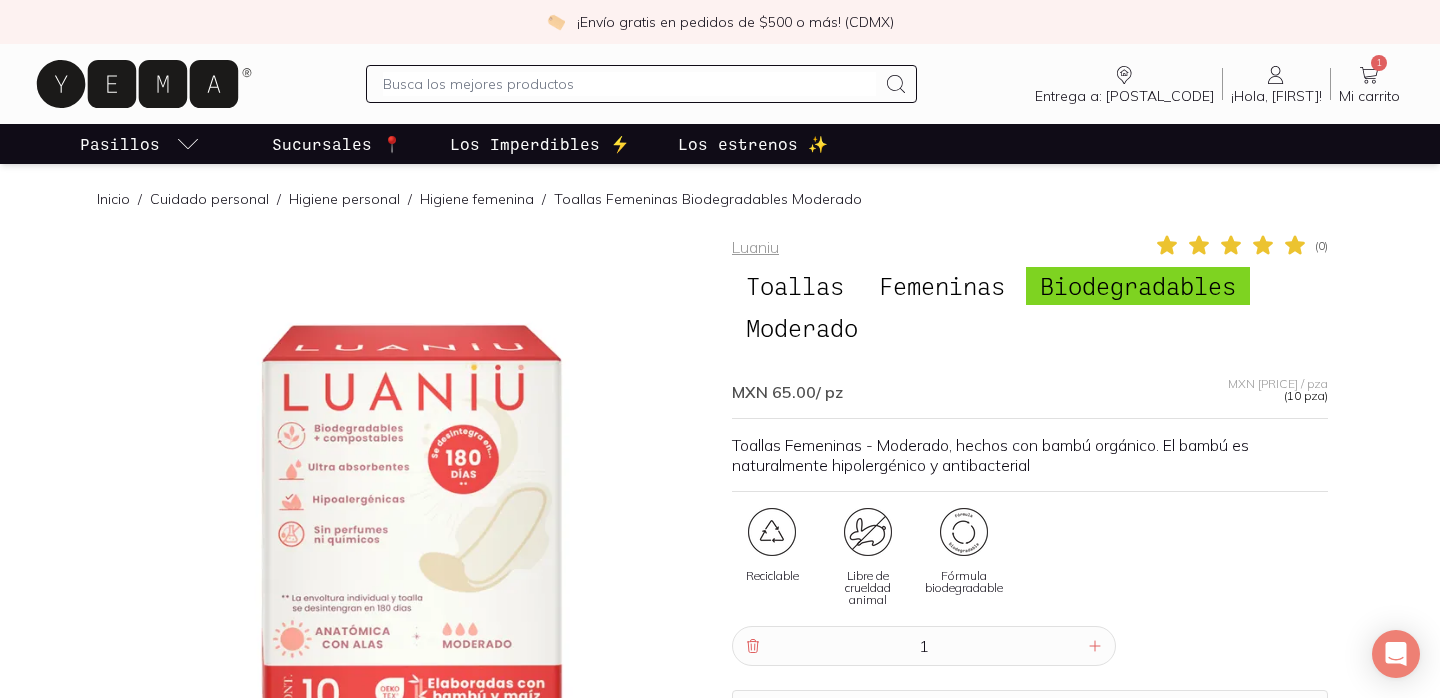 click at bounding box center (629, 84) 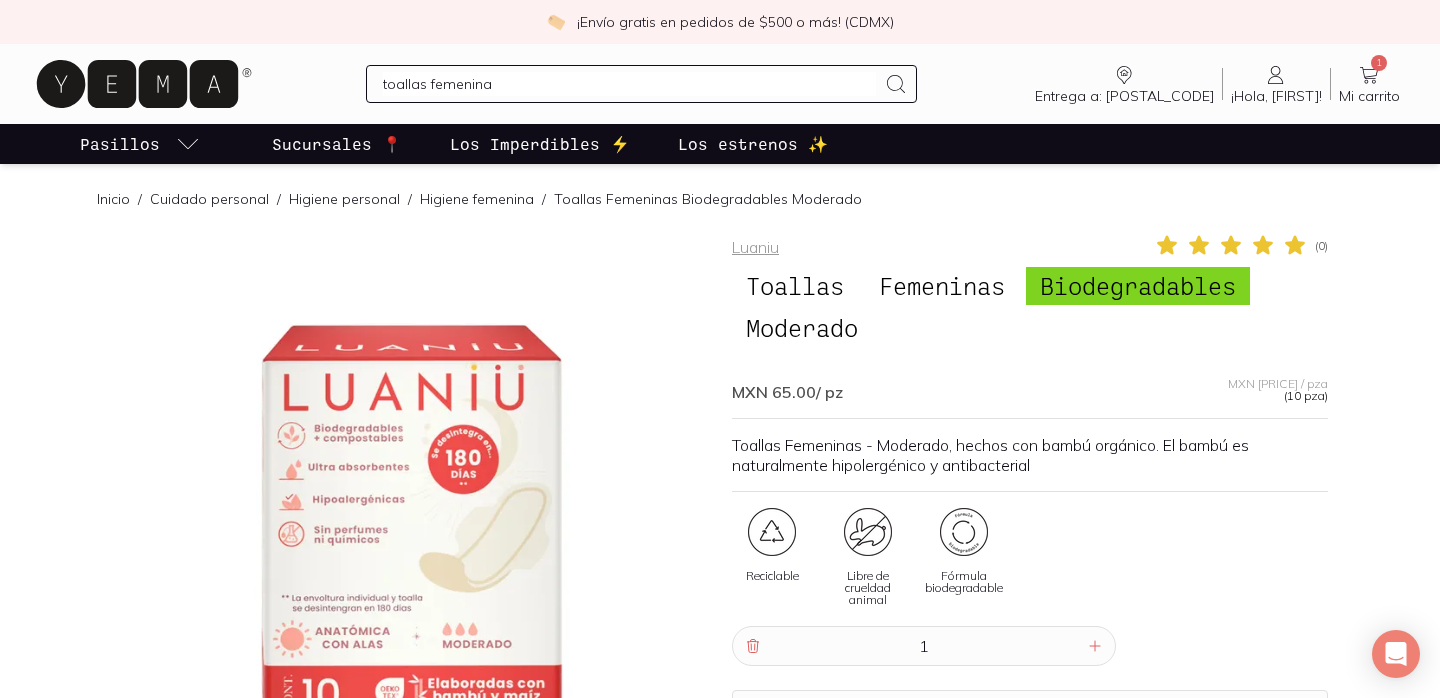 type on "toallas femeninas" 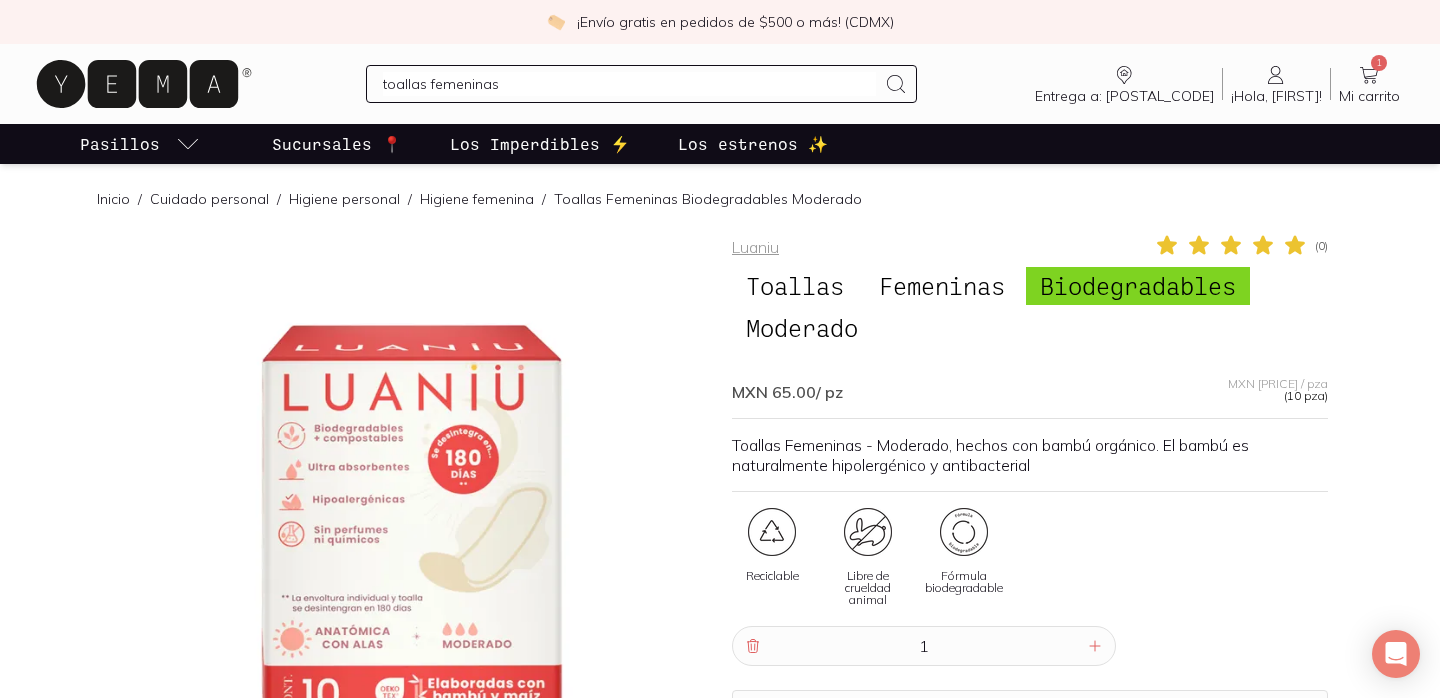 type 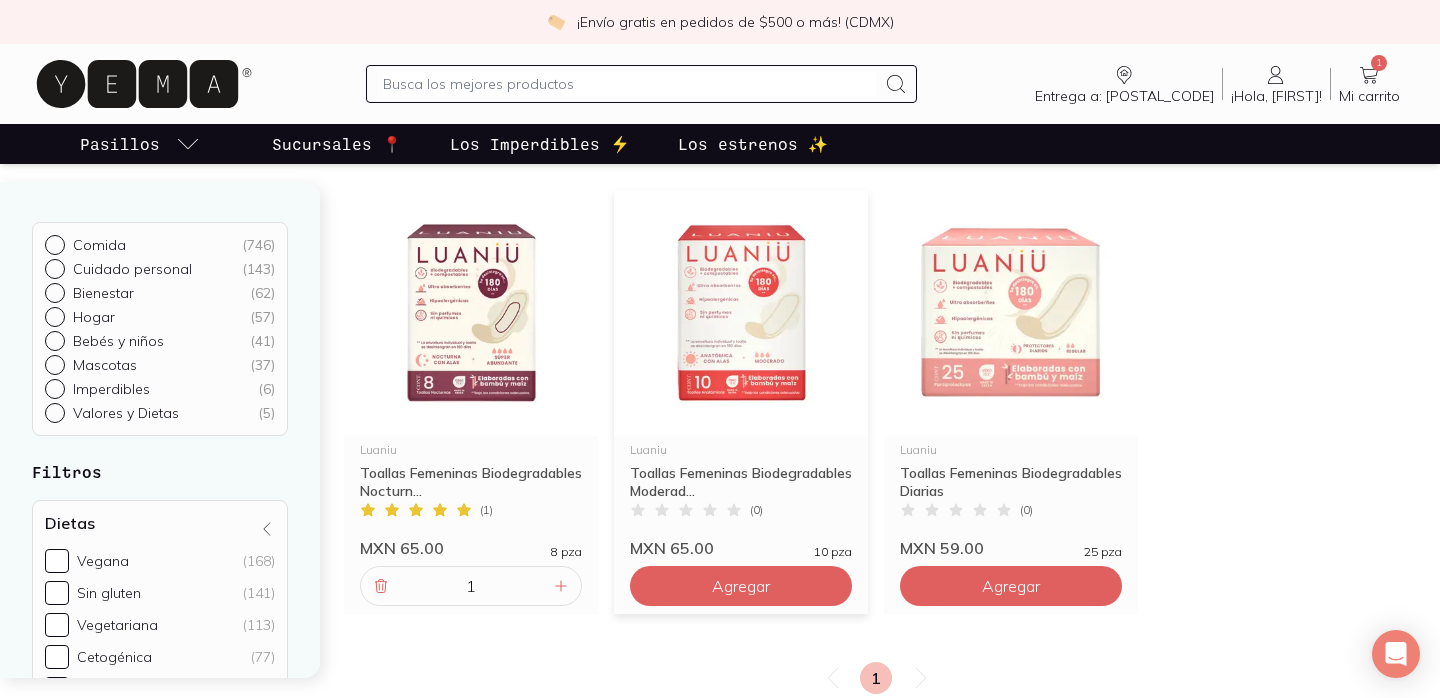 scroll, scrollTop: 213, scrollLeft: 0, axis: vertical 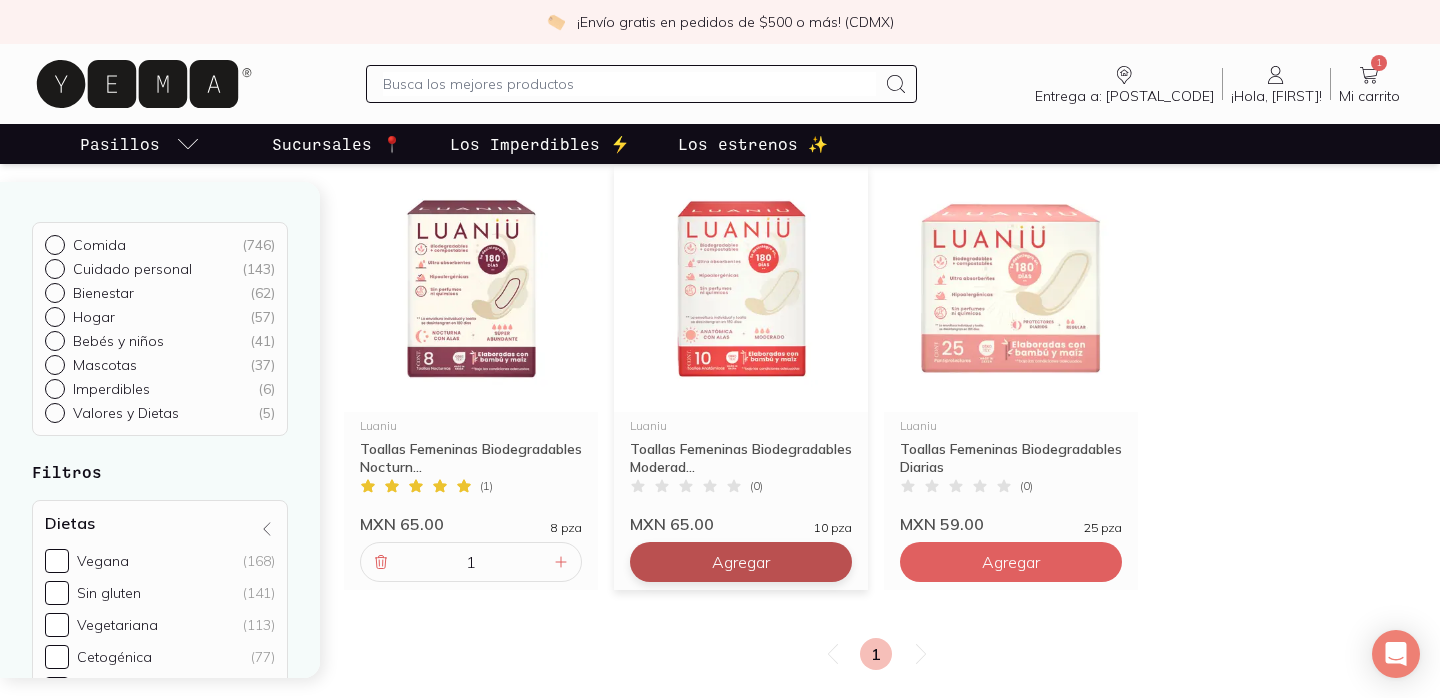 click on "Agregar" at bounding box center (741, 562) 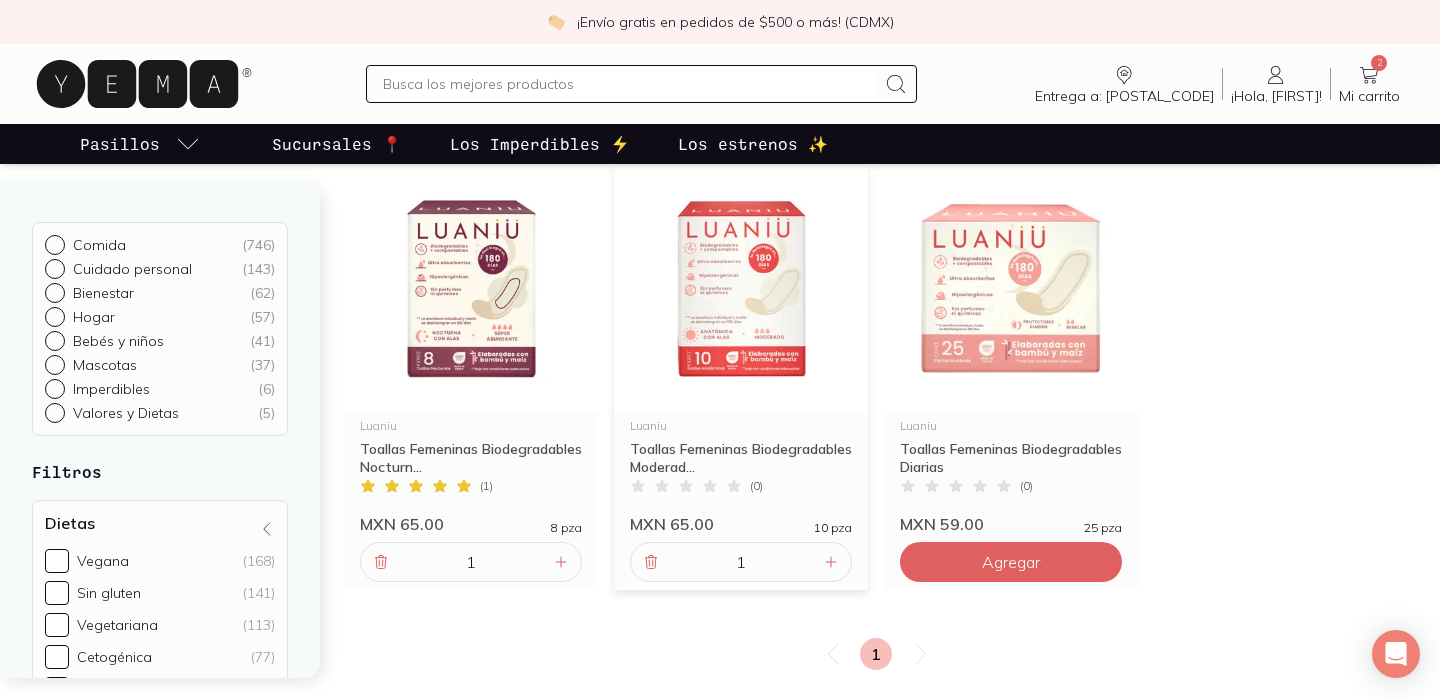 click 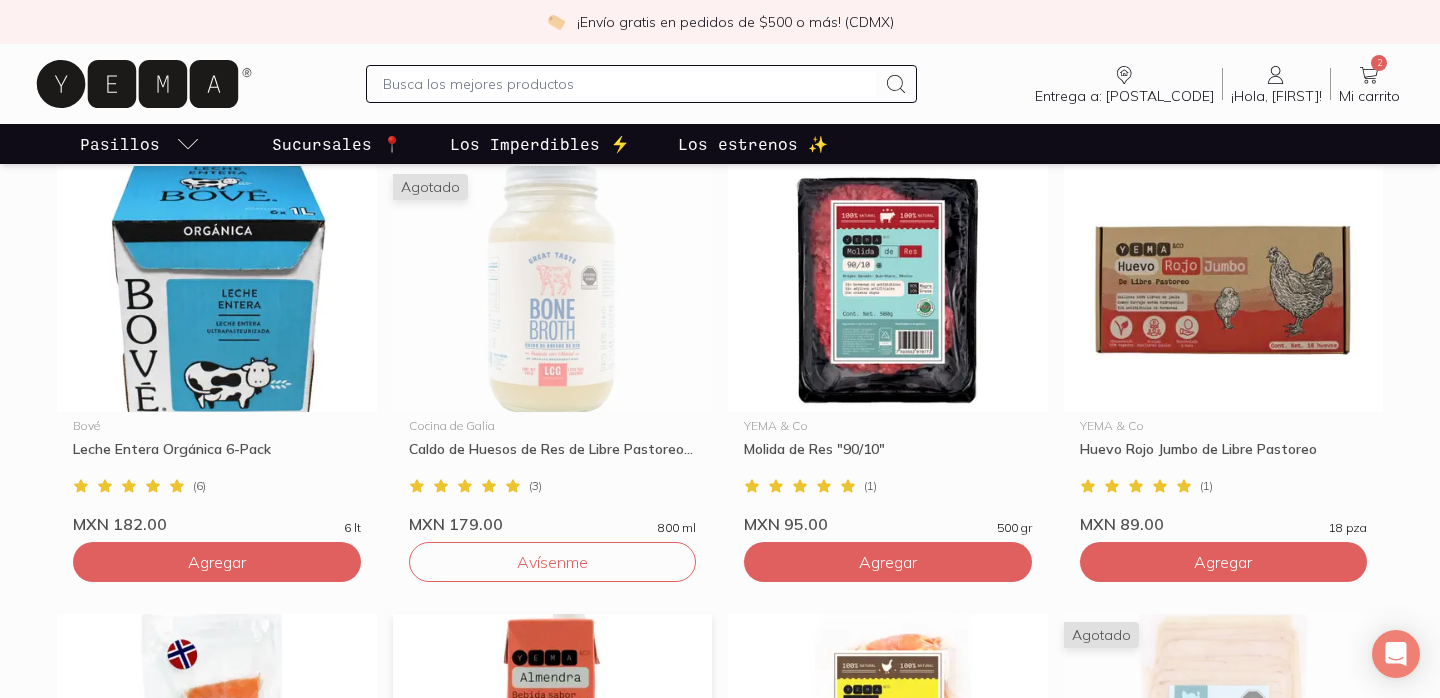 scroll, scrollTop: 1033, scrollLeft: 0, axis: vertical 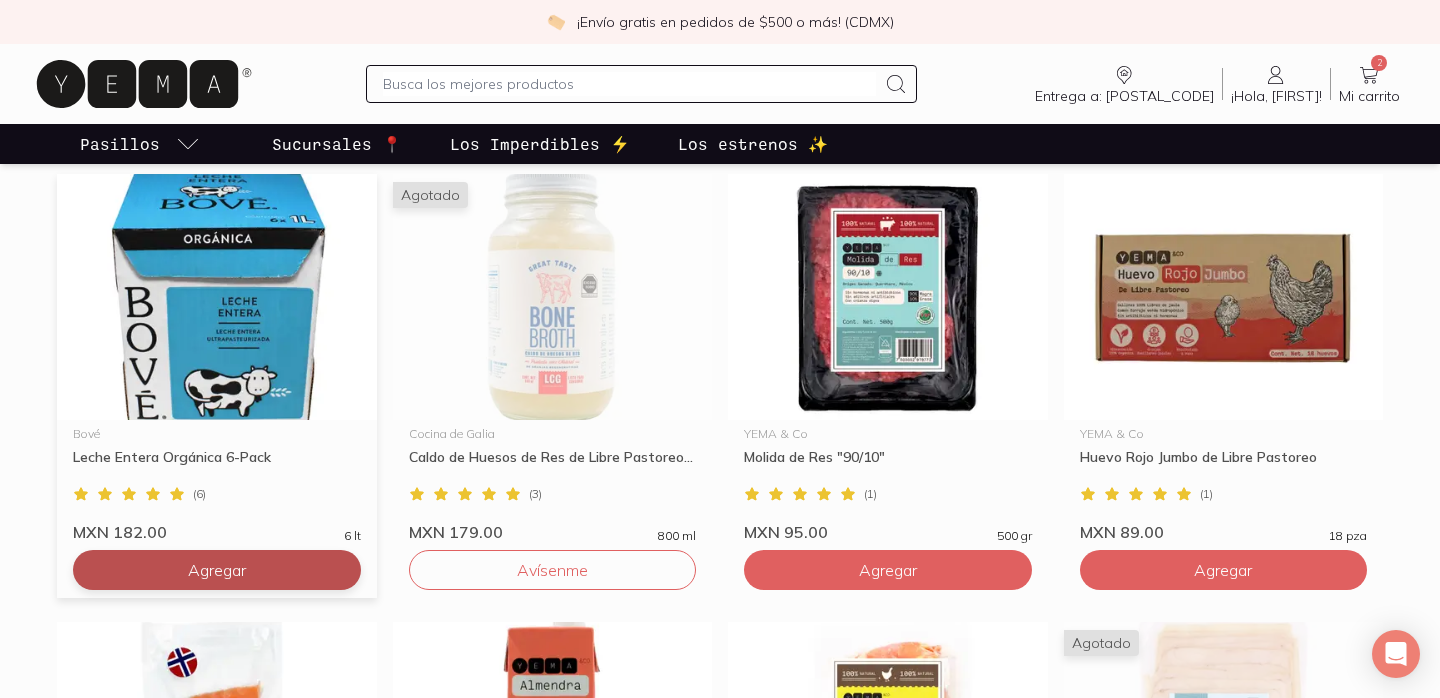 click on "Agregar" at bounding box center [217, 570] 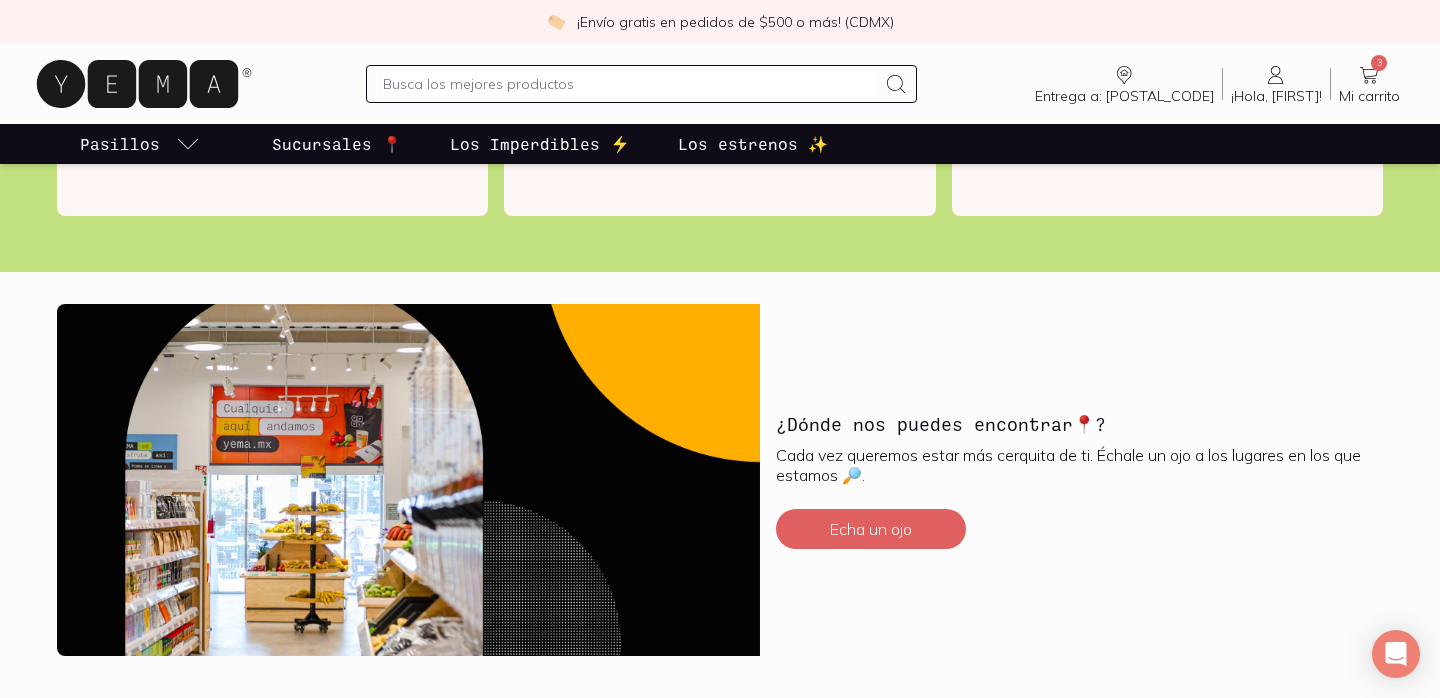 scroll, scrollTop: 4224, scrollLeft: 0, axis: vertical 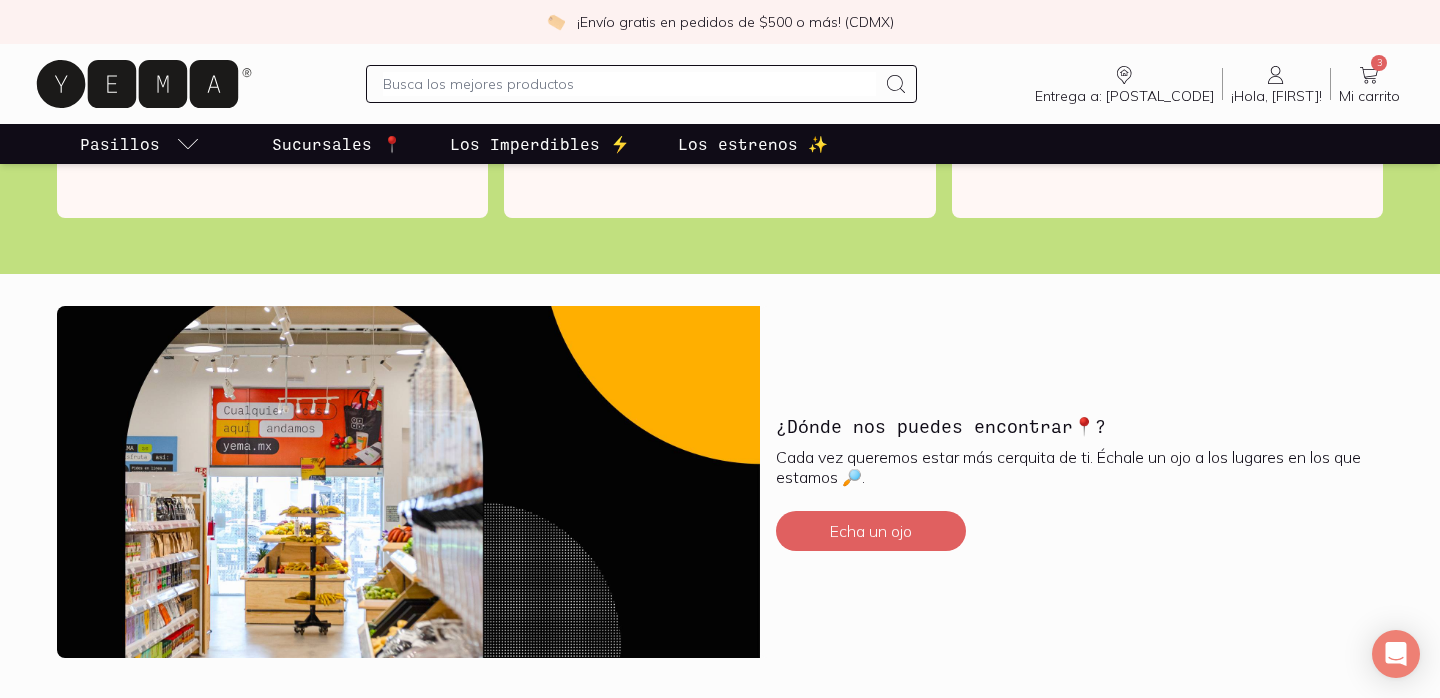 click on "Sucursales 📍" at bounding box center [337, 144] 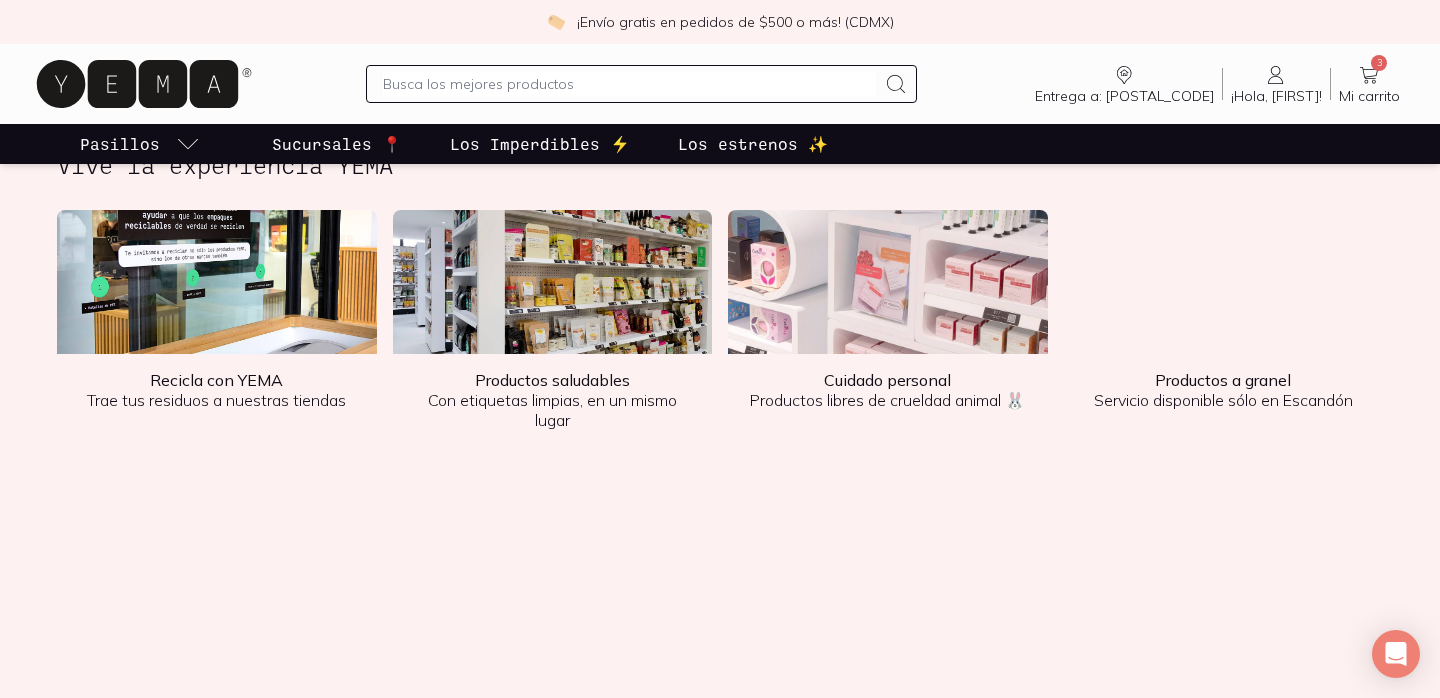 scroll, scrollTop: 2715, scrollLeft: 0, axis: vertical 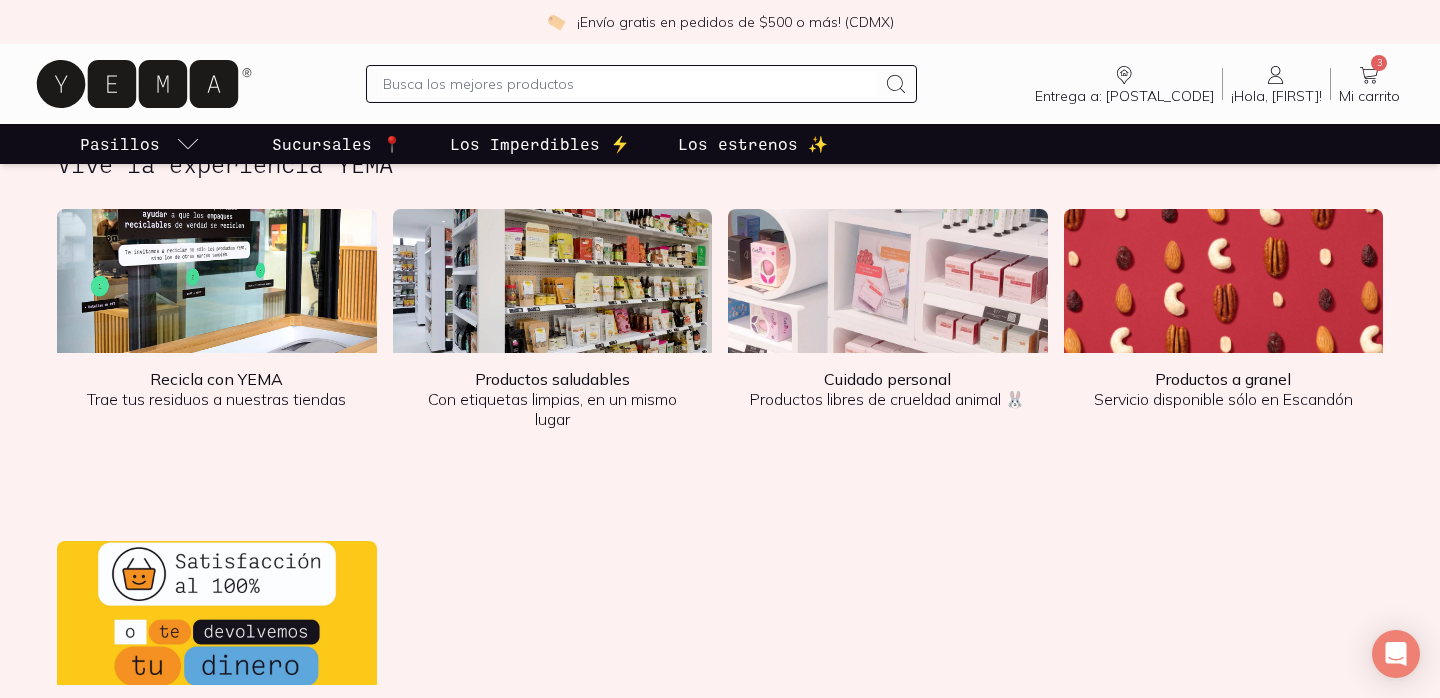 click at bounding box center [888, 281] 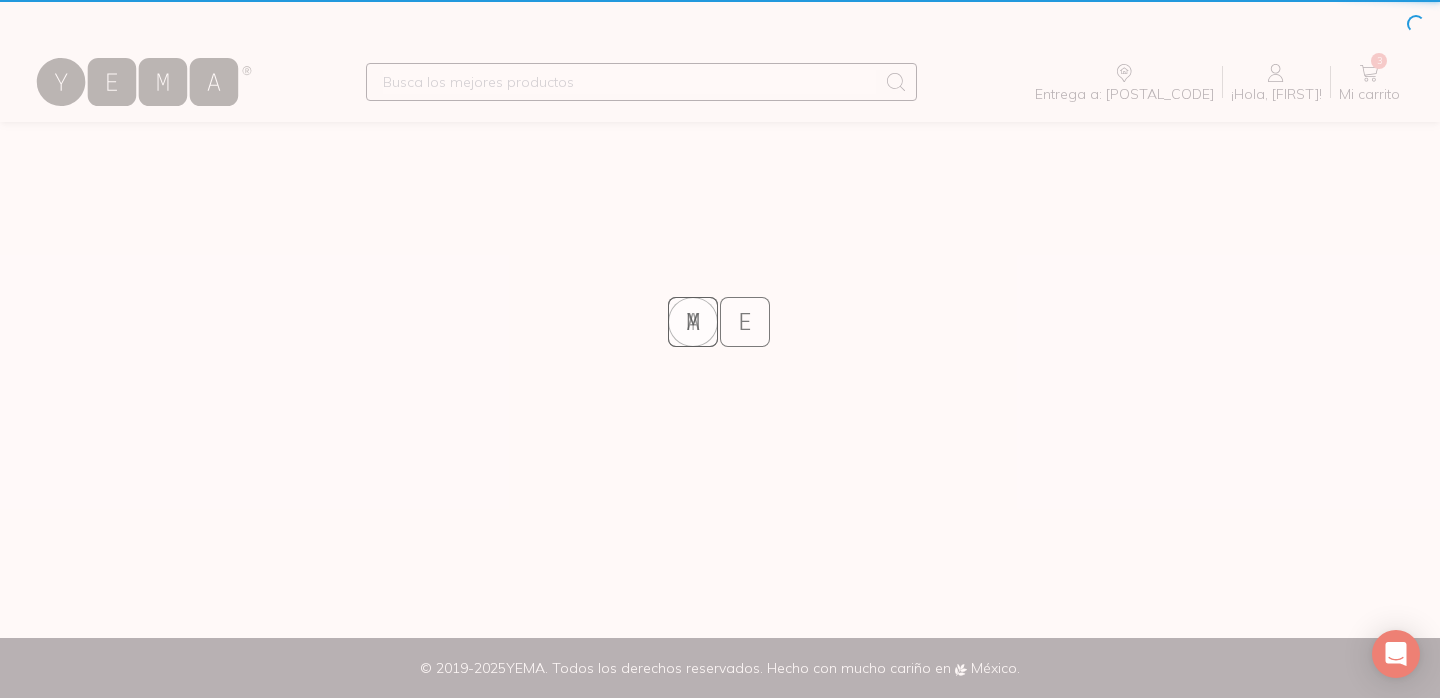 scroll, scrollTop: 0, scrollLeft: 0, axis: both 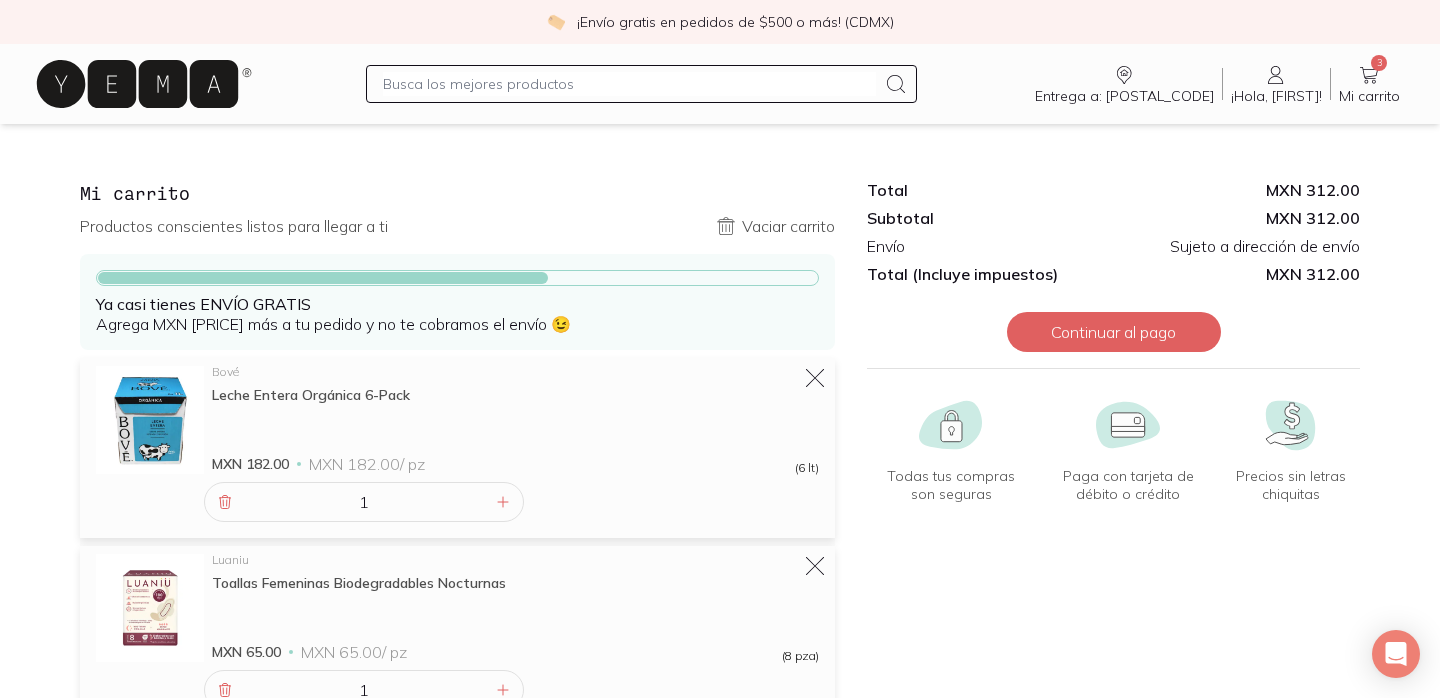 click at bounding box center [629, 84] 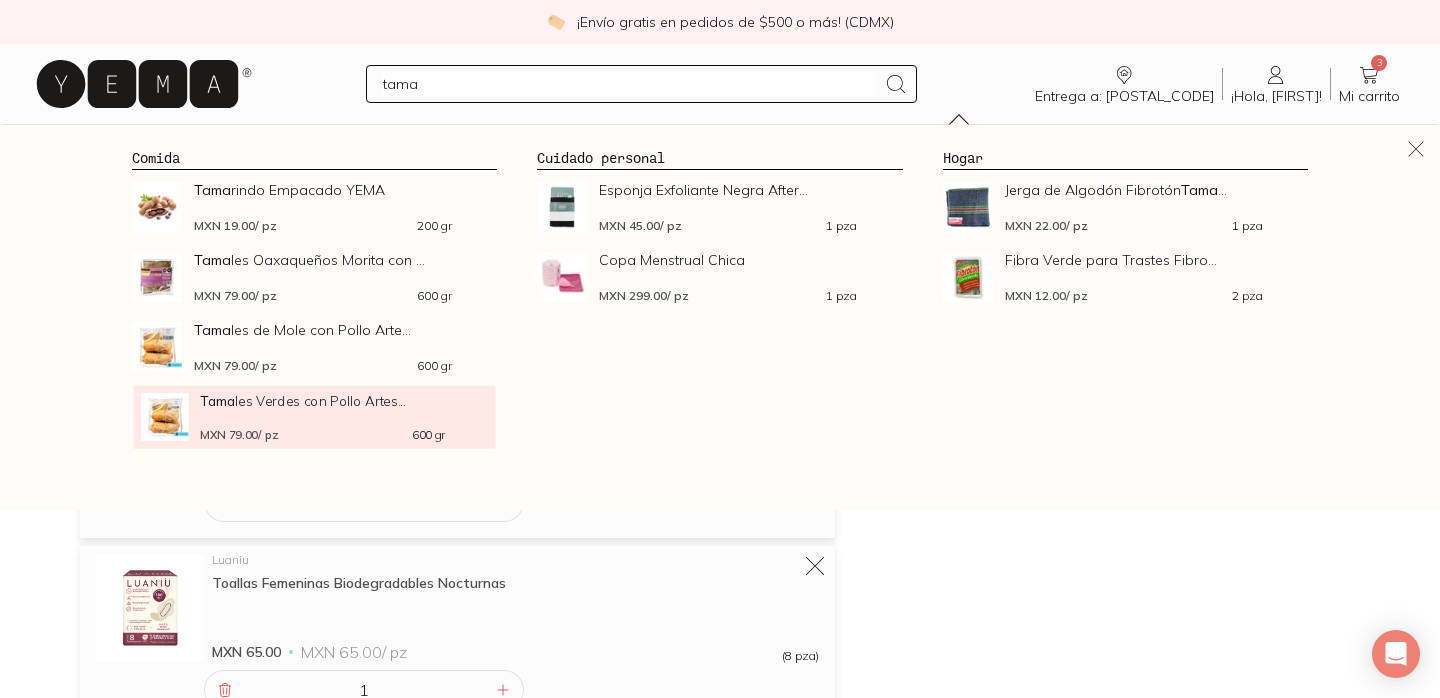 type on "tama" 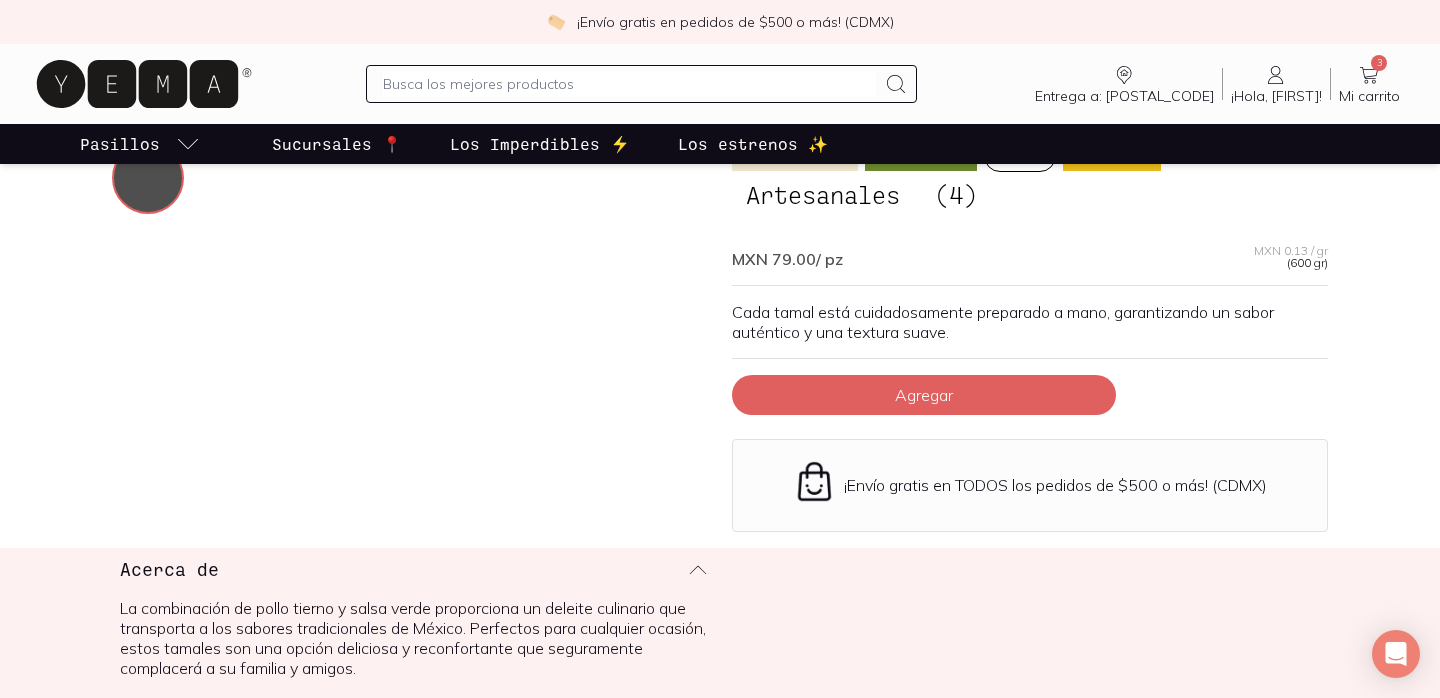 scroll, scrollTop: 132, scrollLeft: 0, axis: vertical 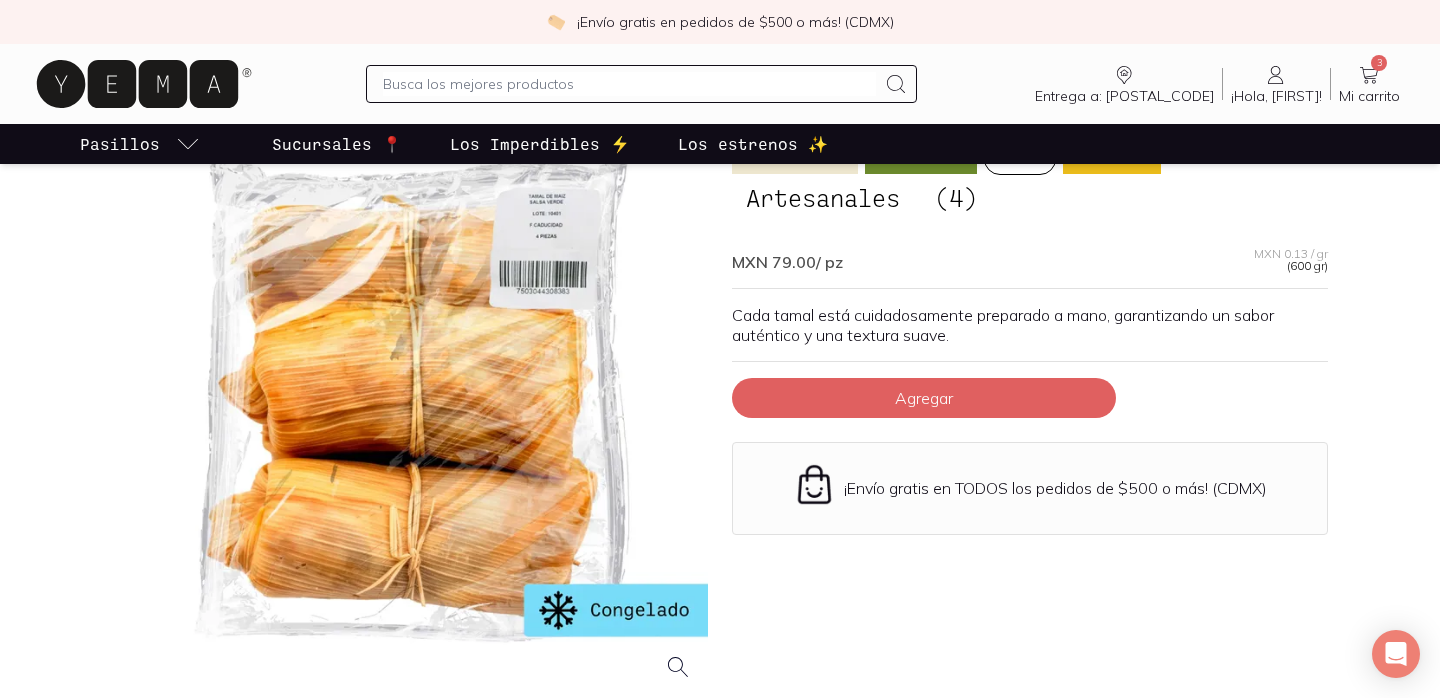 click at bounding box center [629, 84] 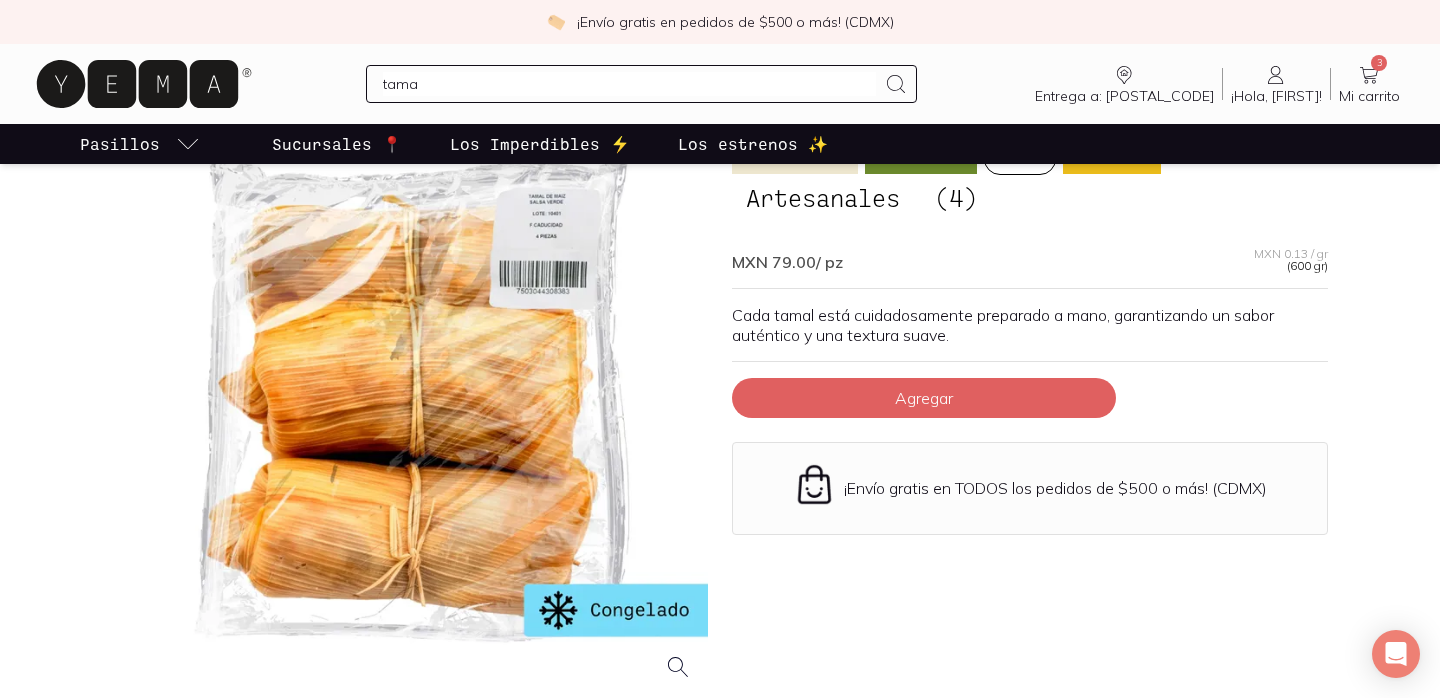 type on "tamal" 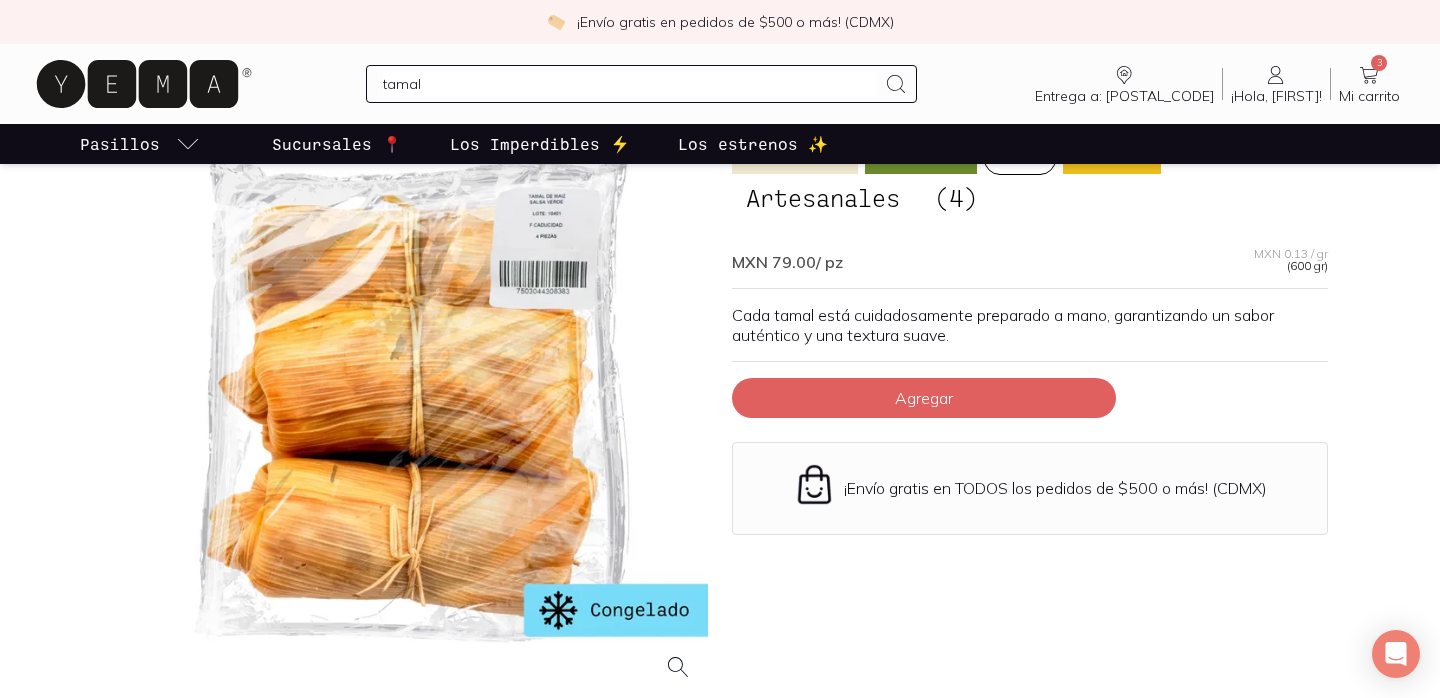type 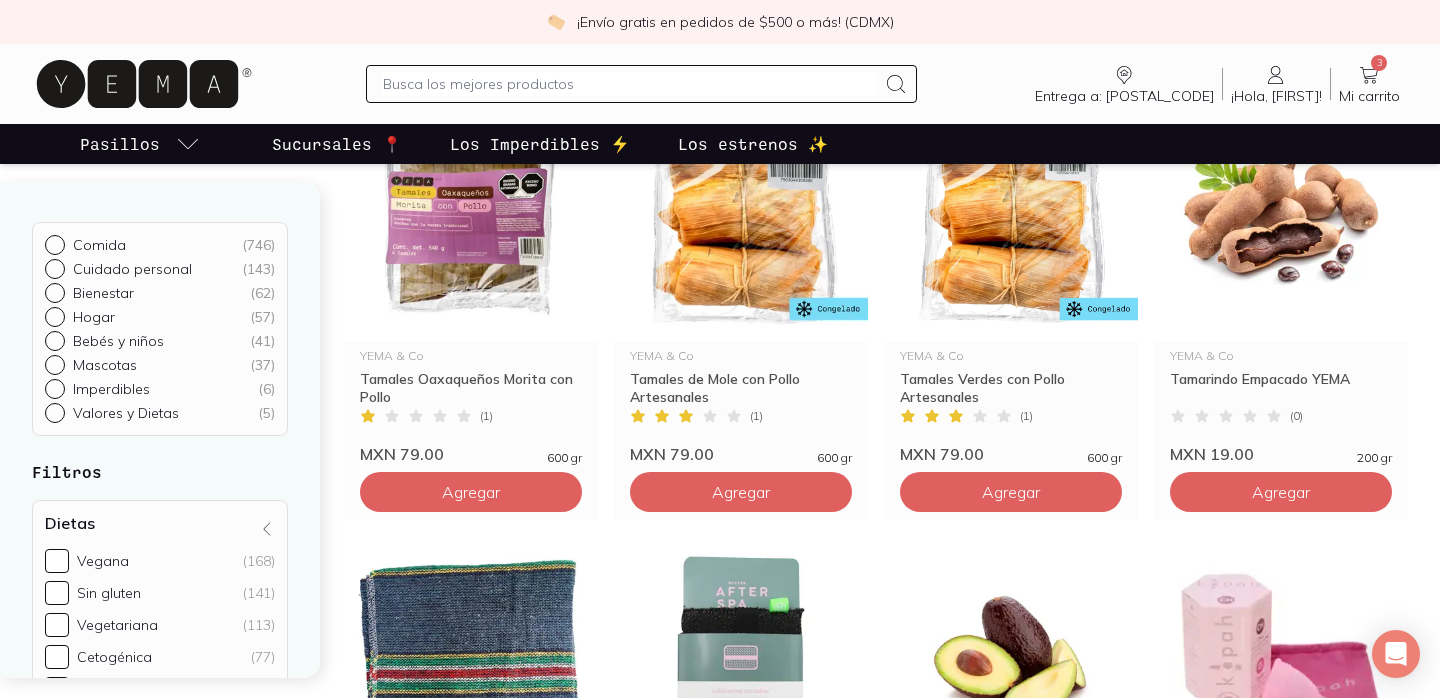 scroll, scrollTop: 280, scrollLeft: 0, axis: vertical 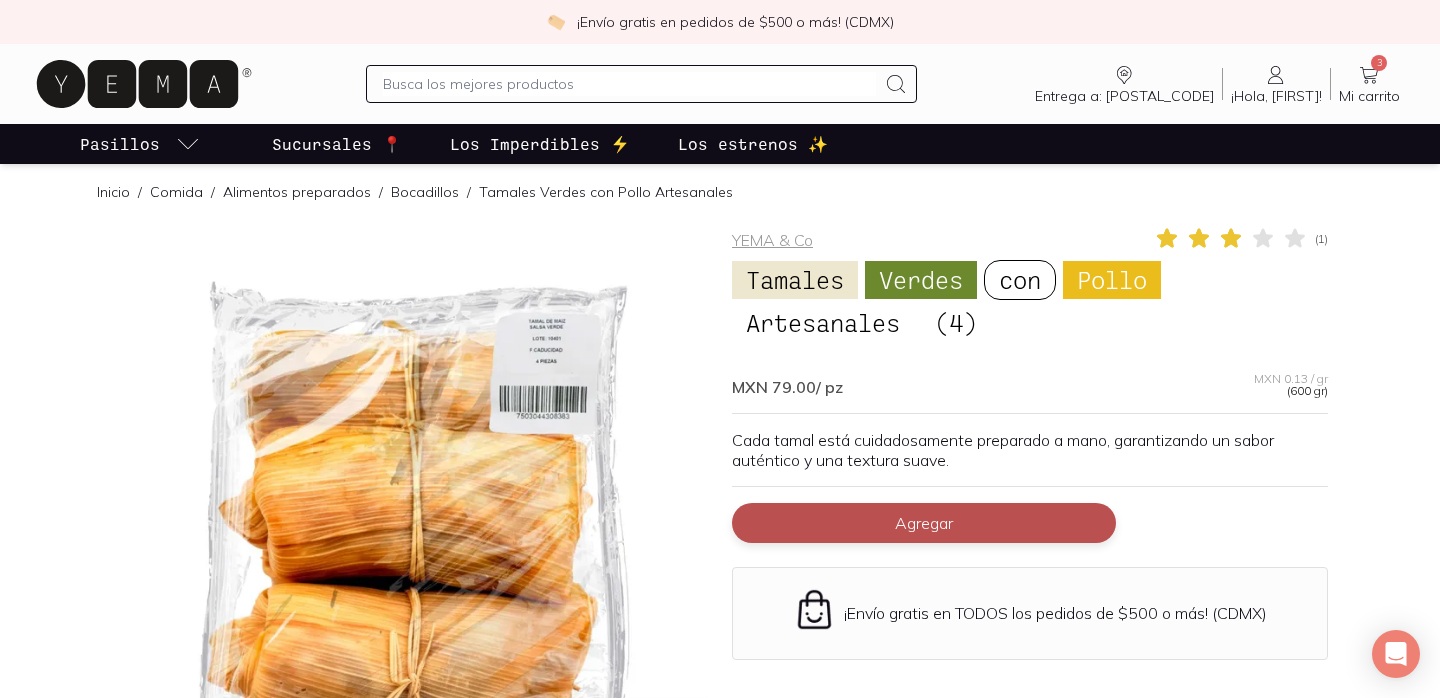 click on "Agregar" at bounding box center [924, 523] 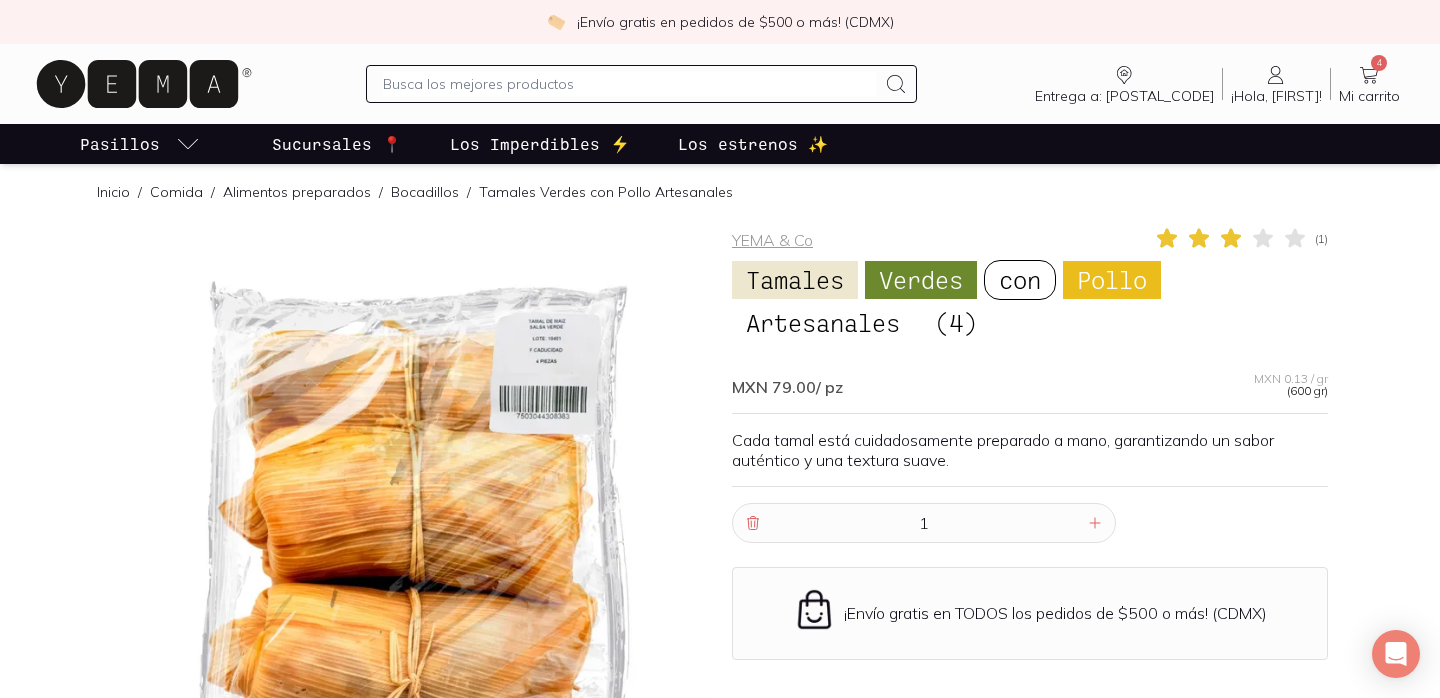 click 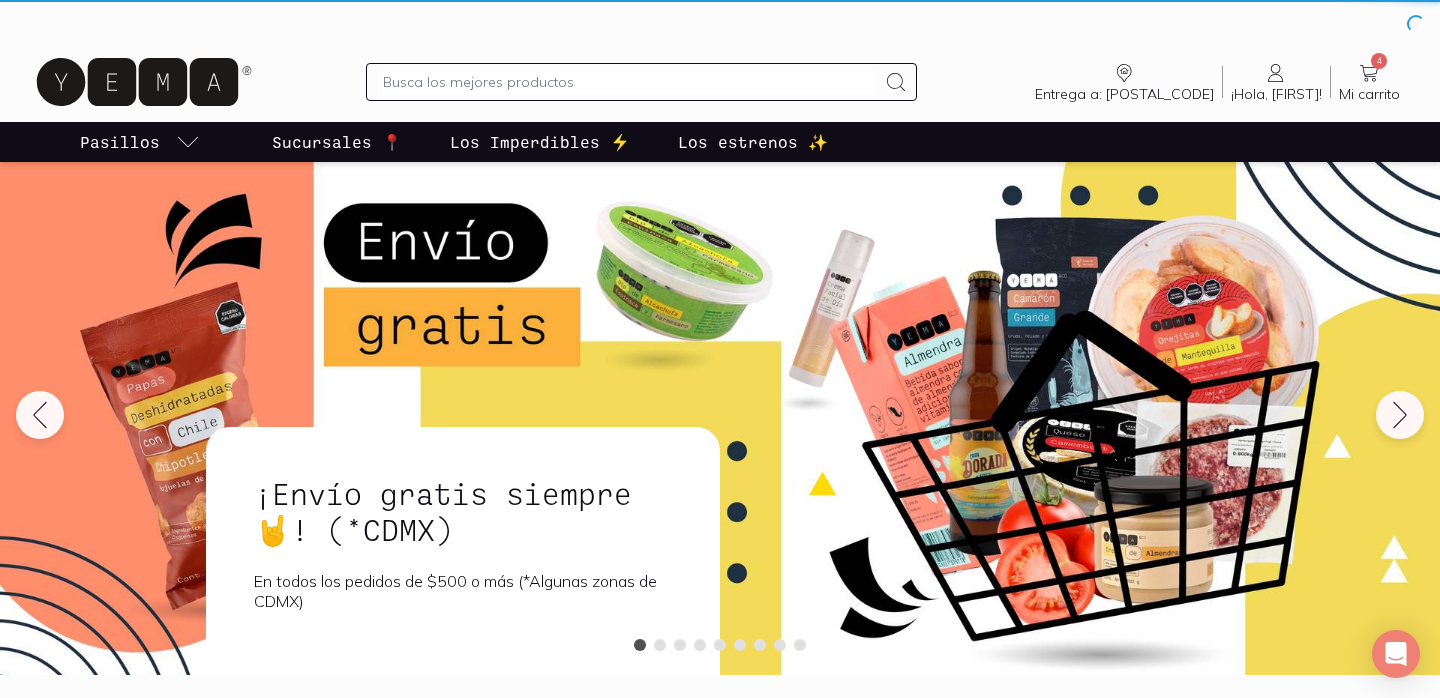 scroll, scrollTop: 0, scrollLeft: 0, axis: both 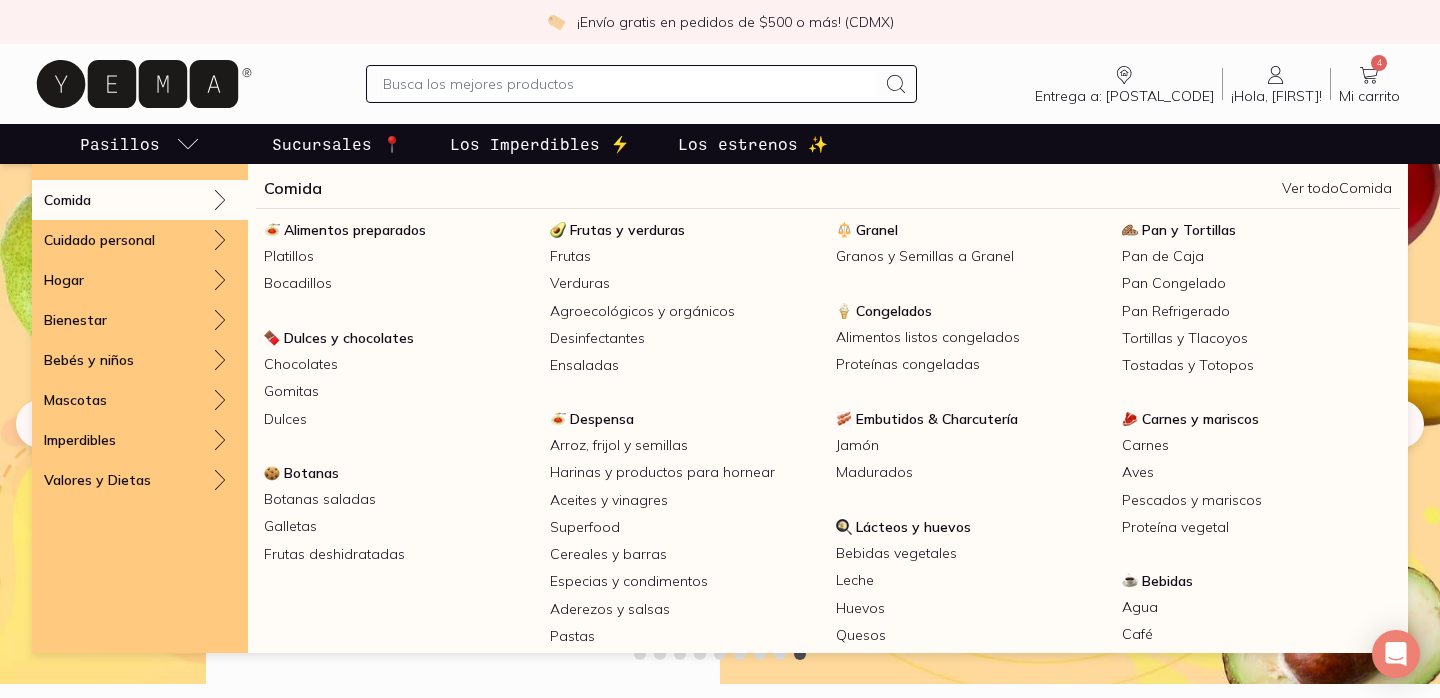 click 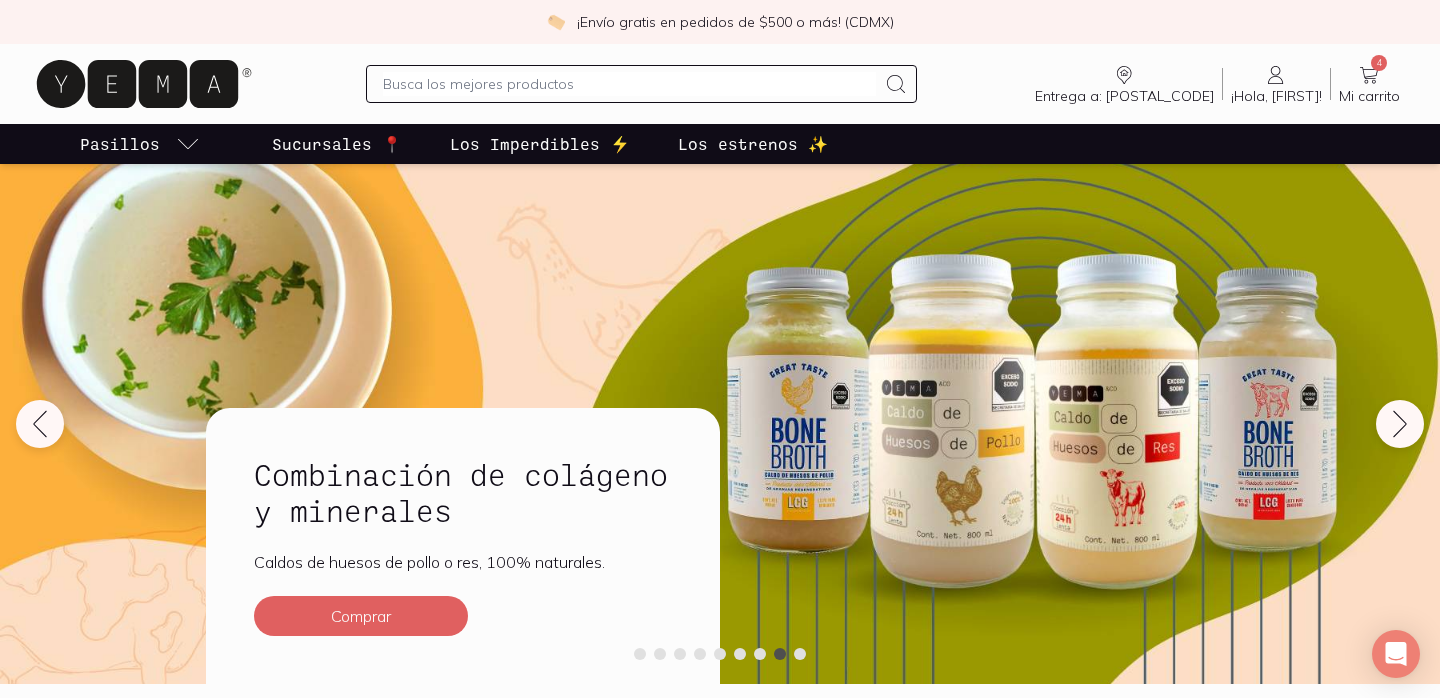 click at bounding box center (629, 84) 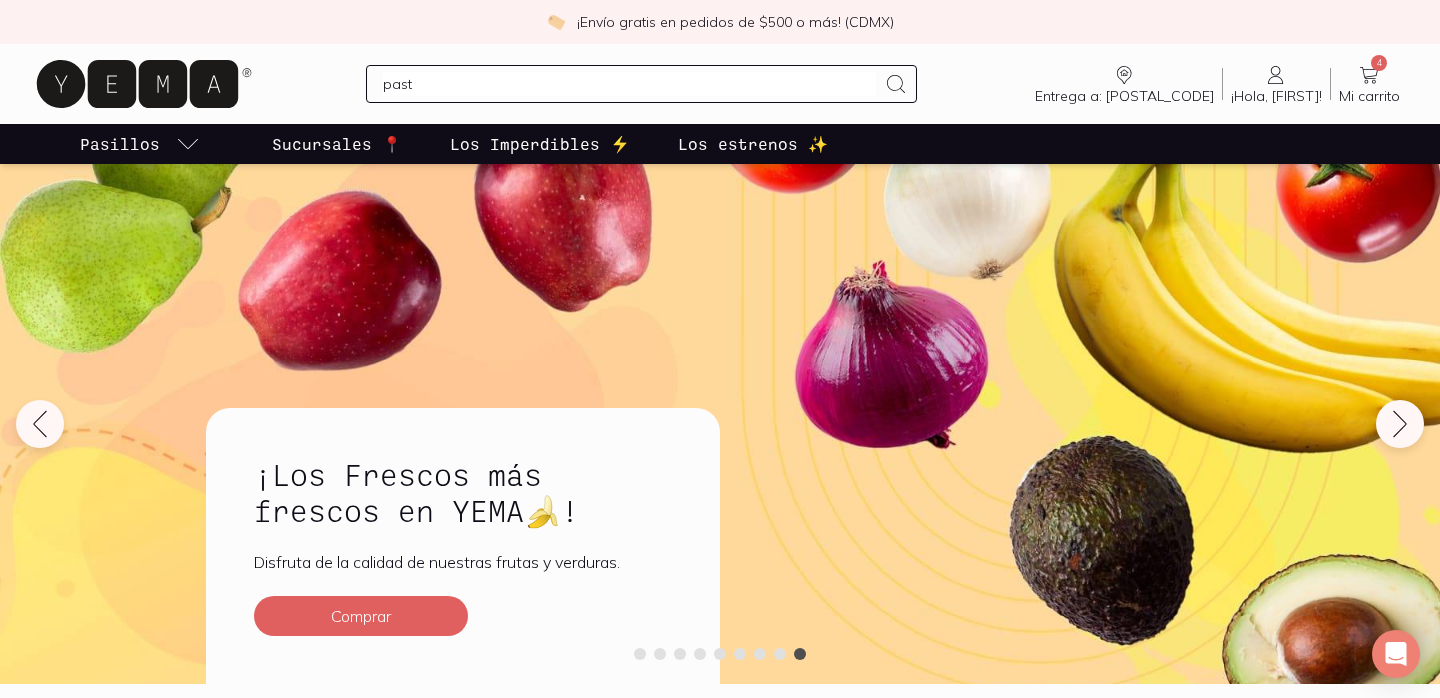 type on "pasta" 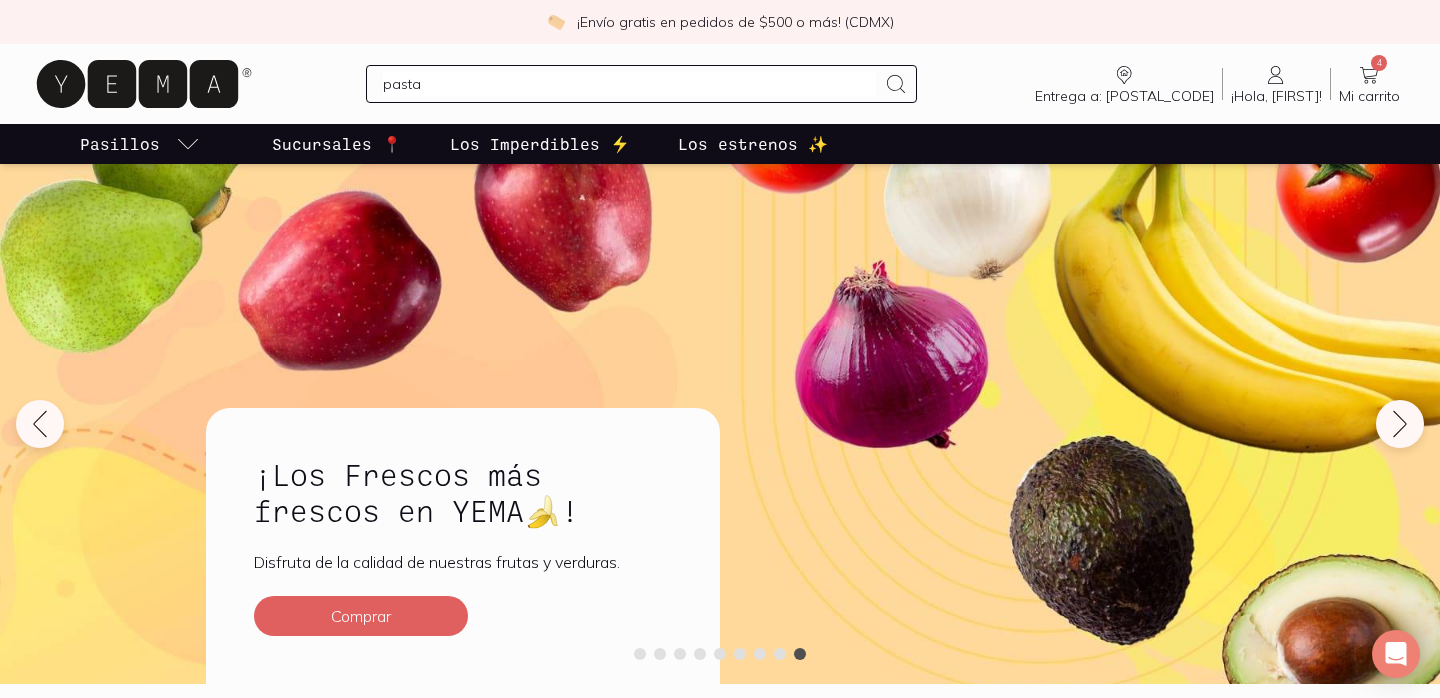 type 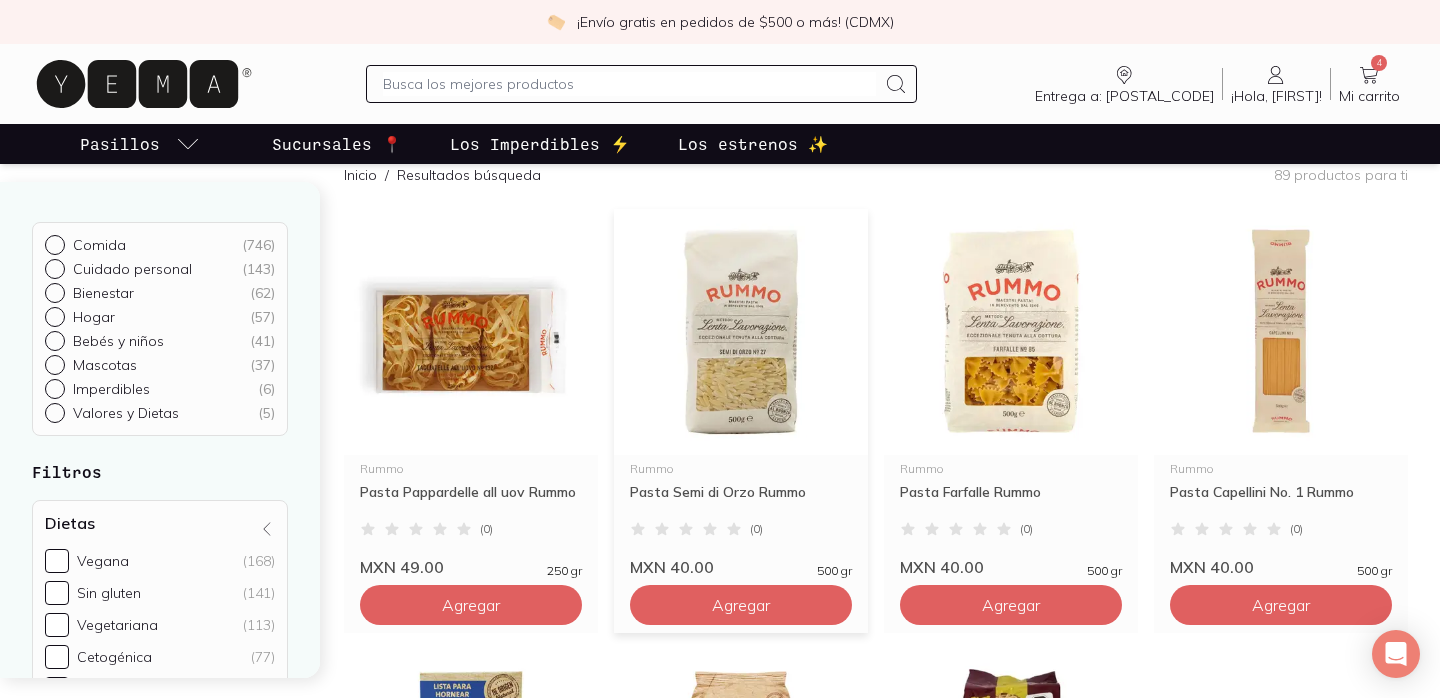 scroll, scrollTop: 174, scrollLeft: 0, axis: vertical 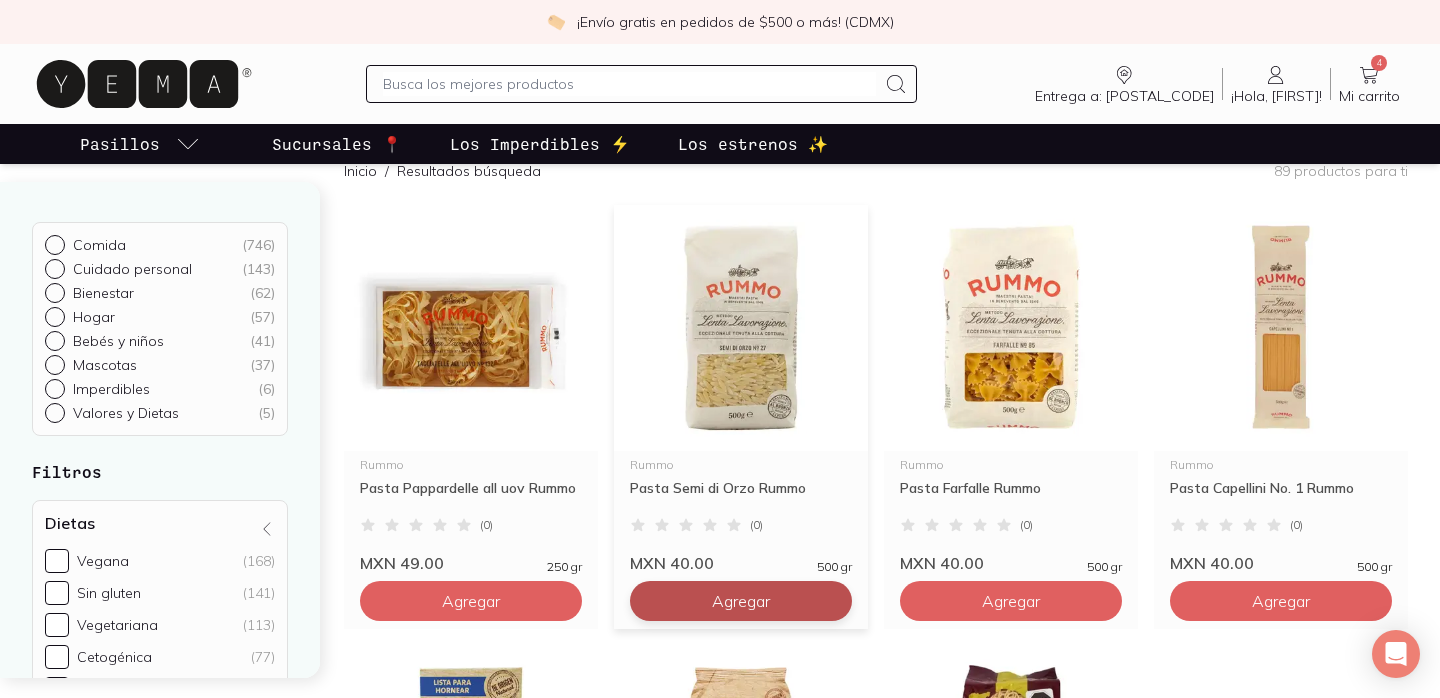 click on "Agregar" at bounding box center [471, 601] 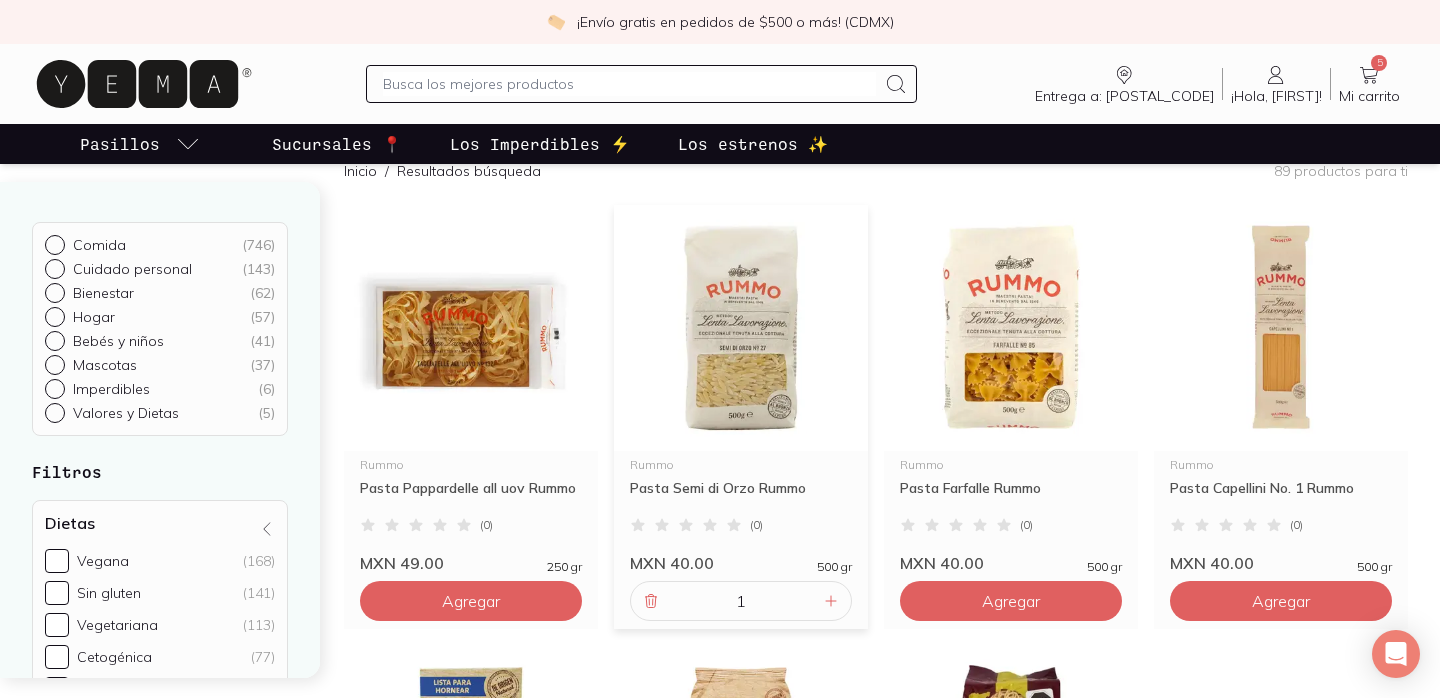 click at bounding box center [629, 84] 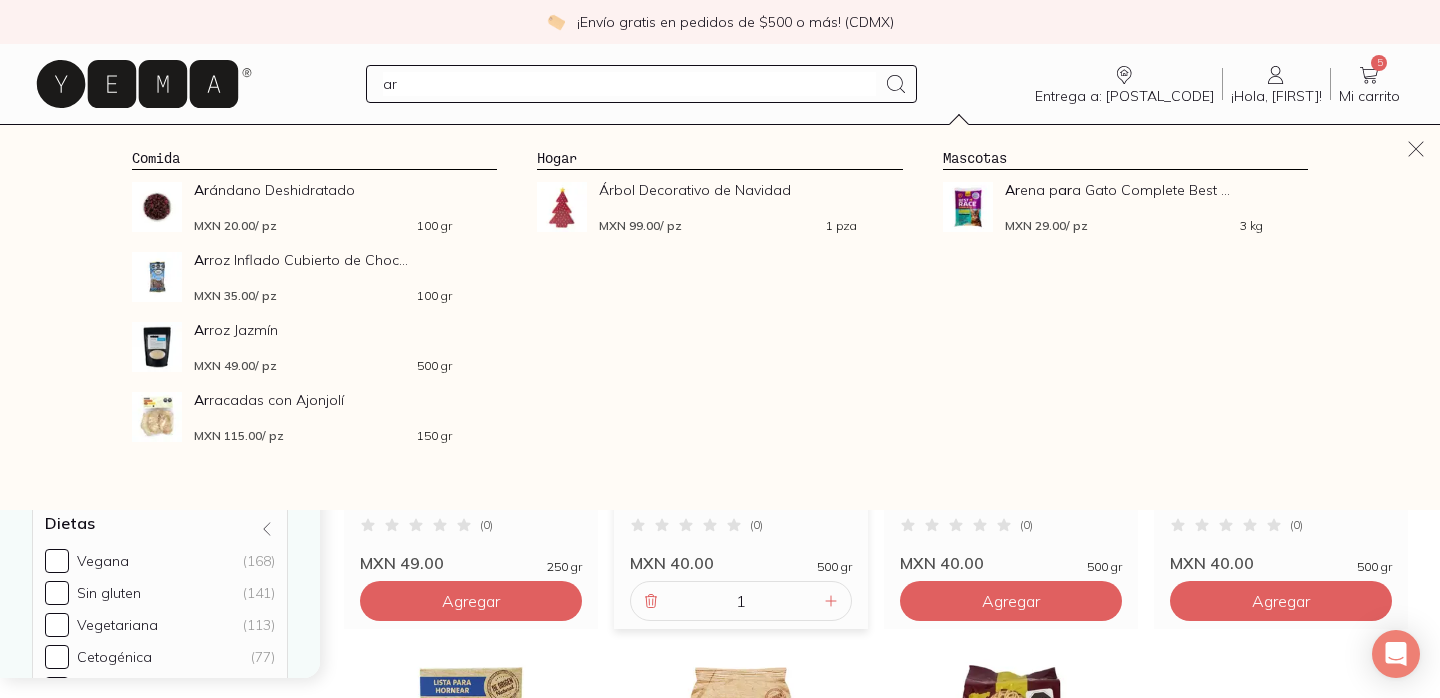 type on "a" 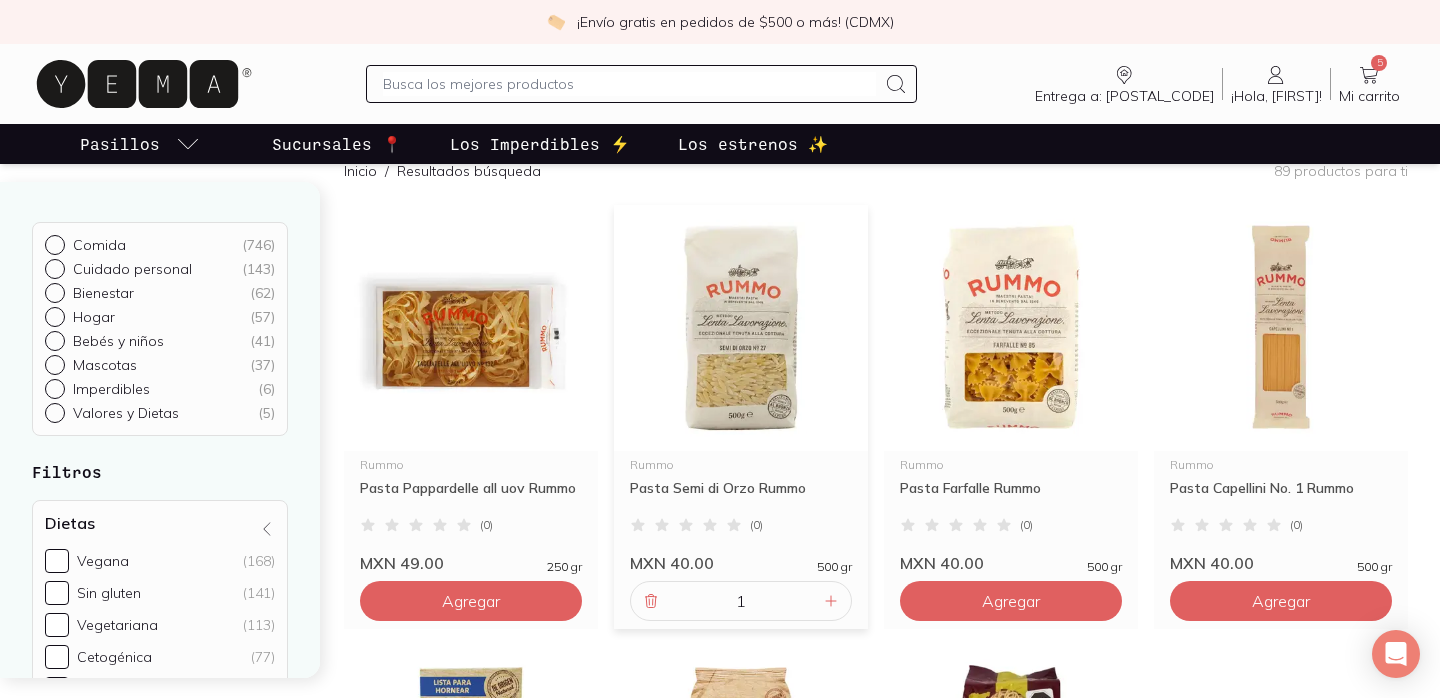 click at bounding box center (629, 84) 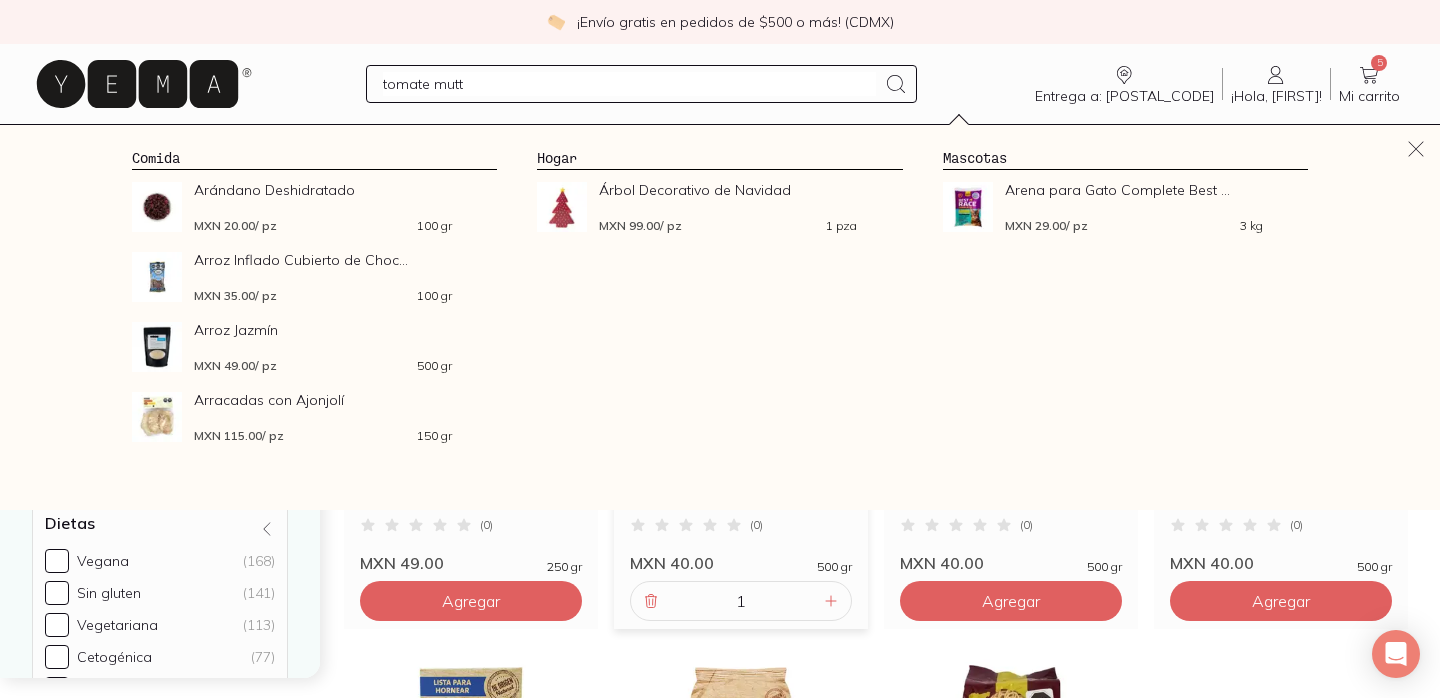 type on "tomate mutti" 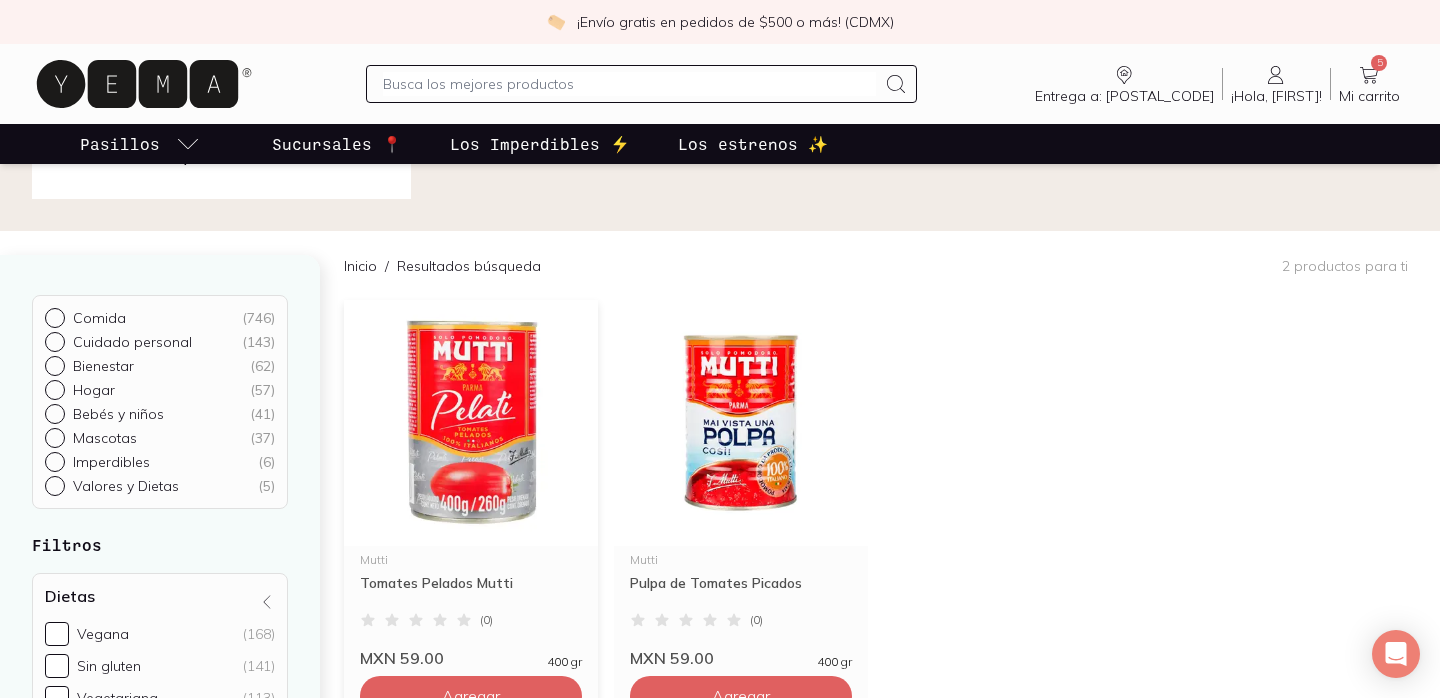scroll, scrollTop: 64, scrollLeft: 0, axis: vertical 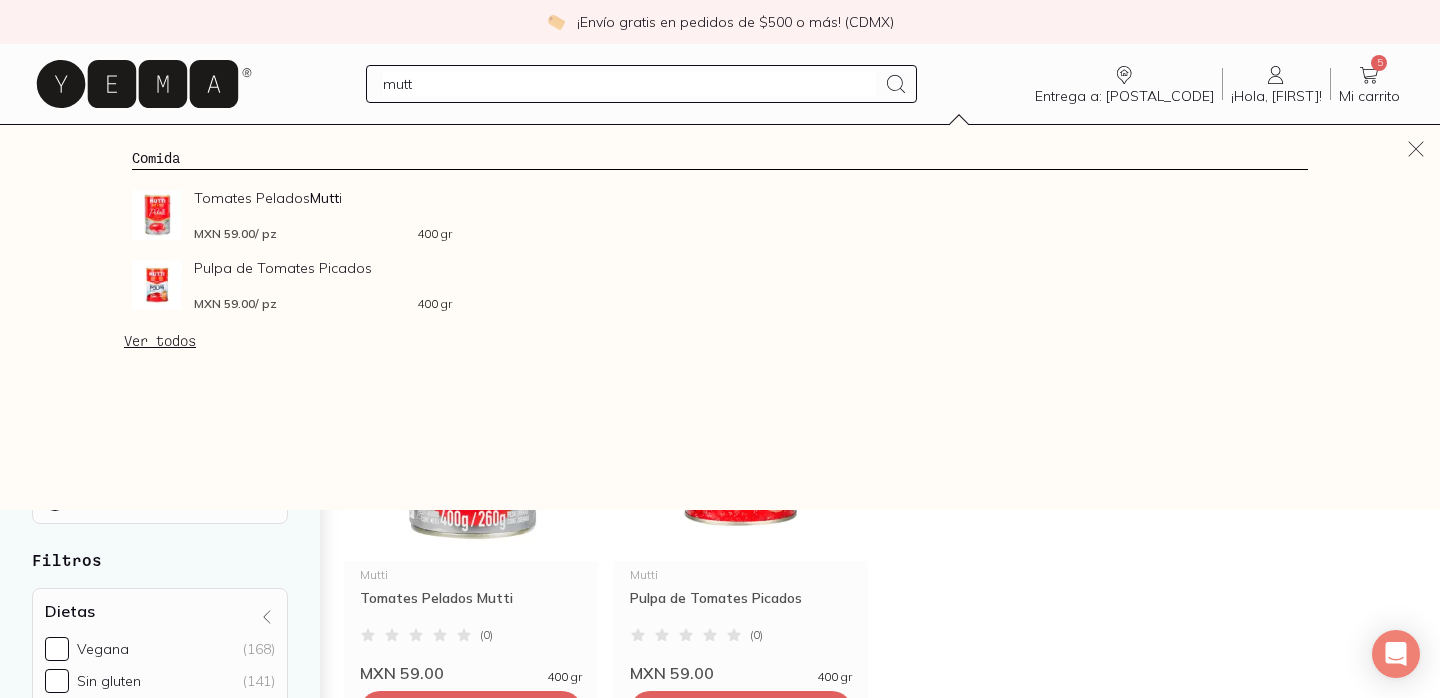 type on "mutti" 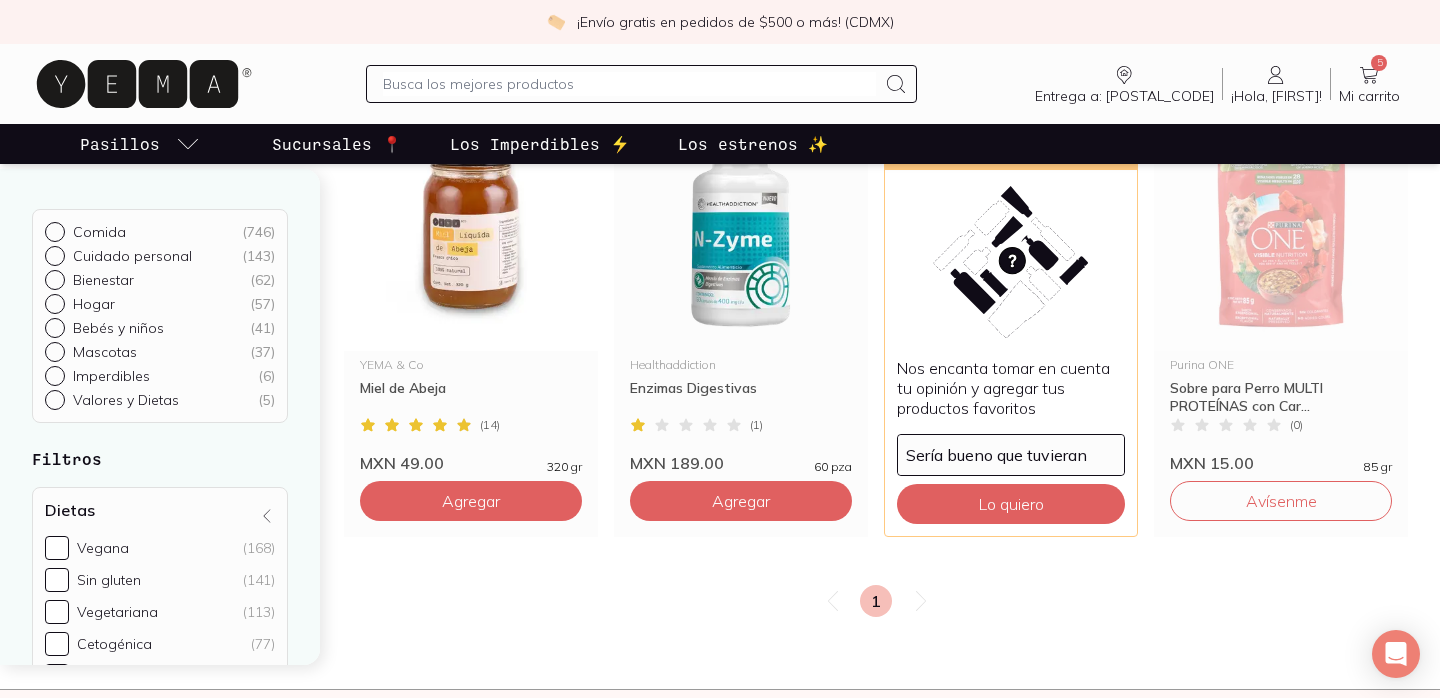 scroll, scrollTop: 0, scrollLeft: 0, axis: both 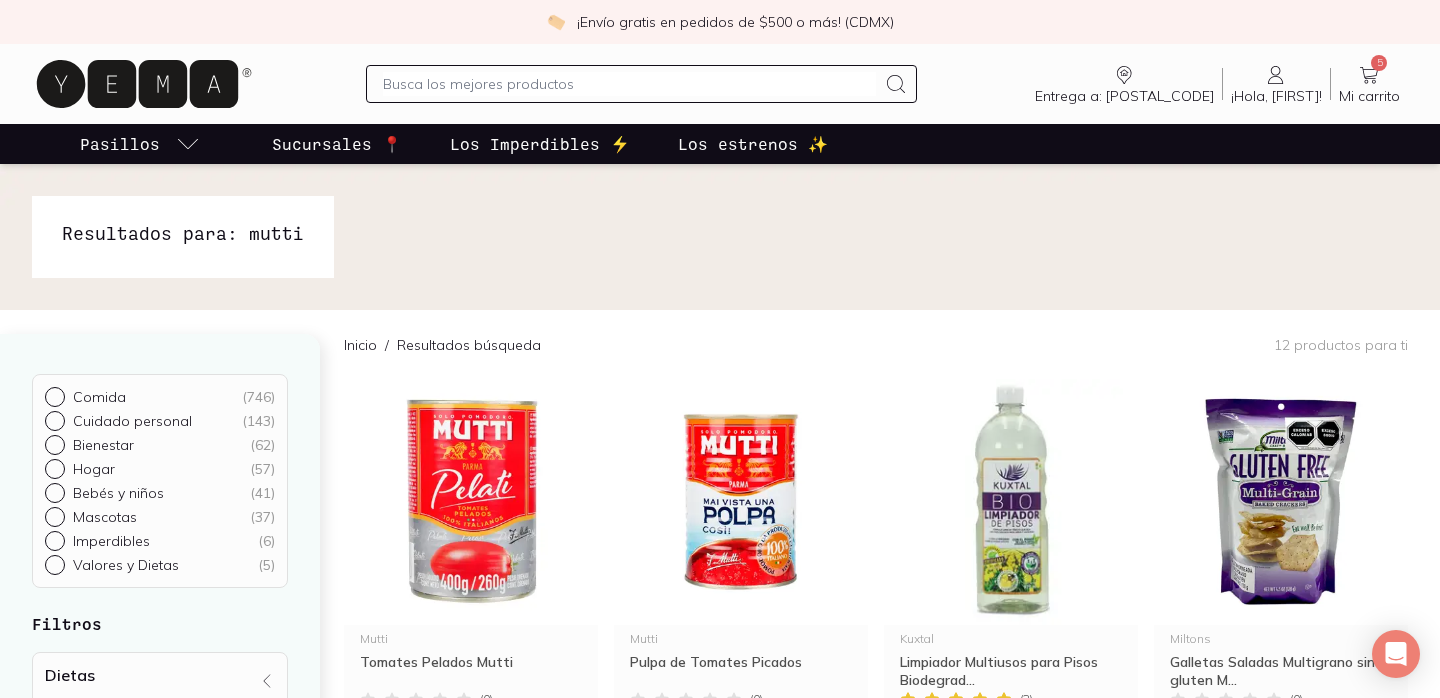 click on "Entrega a: [POSTAL_CODE] [POSTAL_CODE] Buscar Buscar ¡Hola, [FIRST]! [FIRST] 5 Mi carrito Carrito" at bounding box center [720, 84] 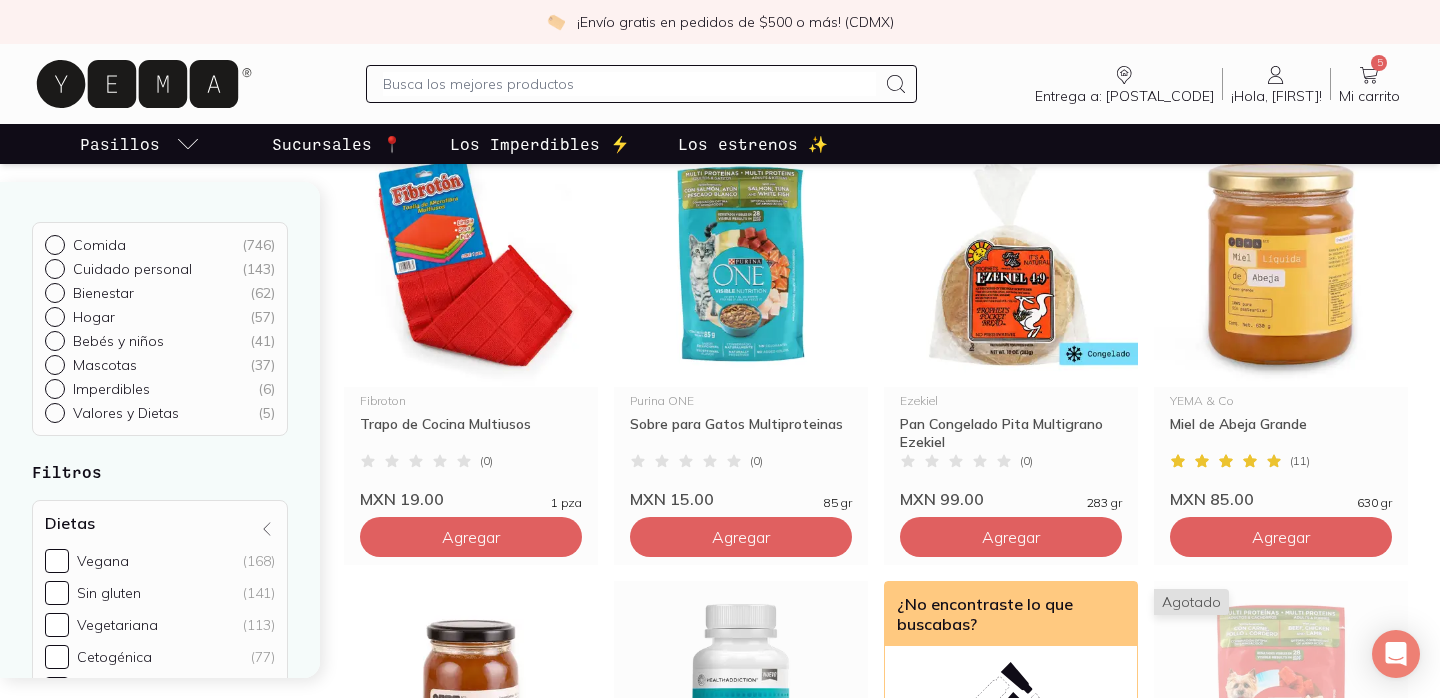 click at bounding box center [629, 84] 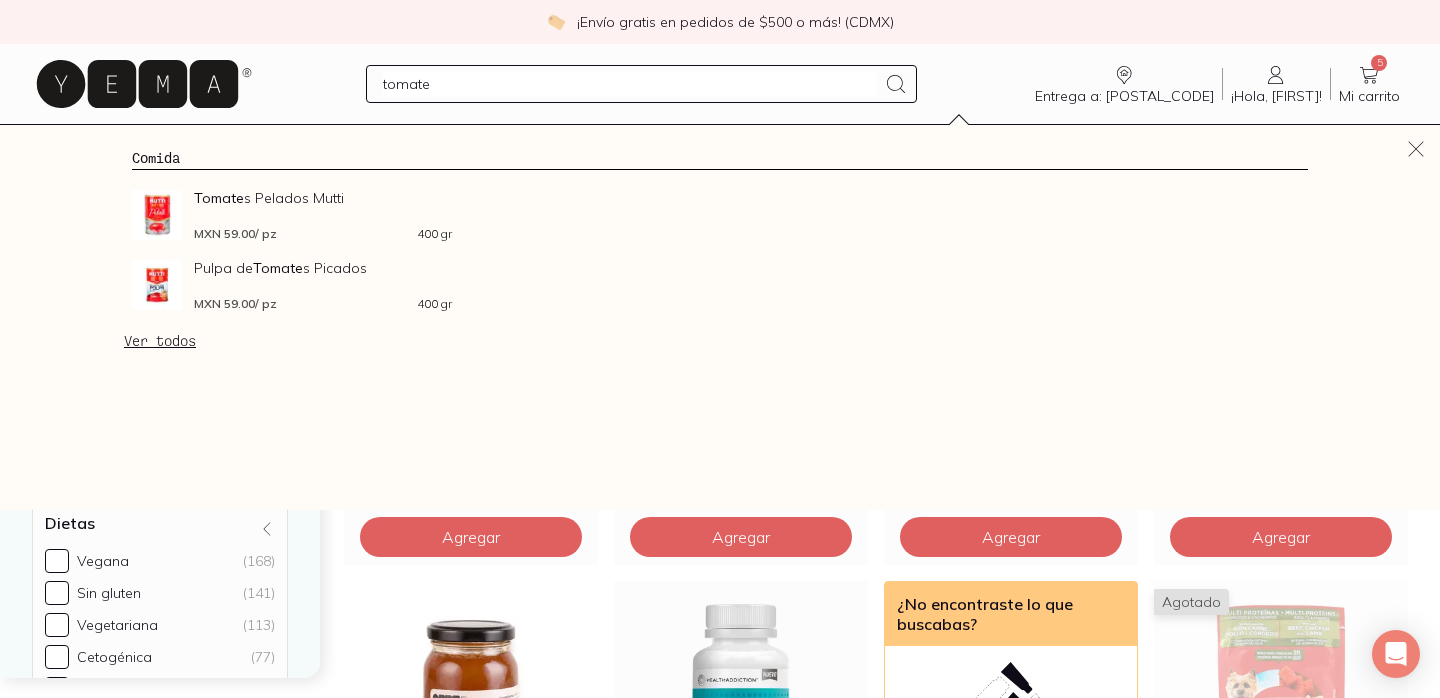 type on "tomate" 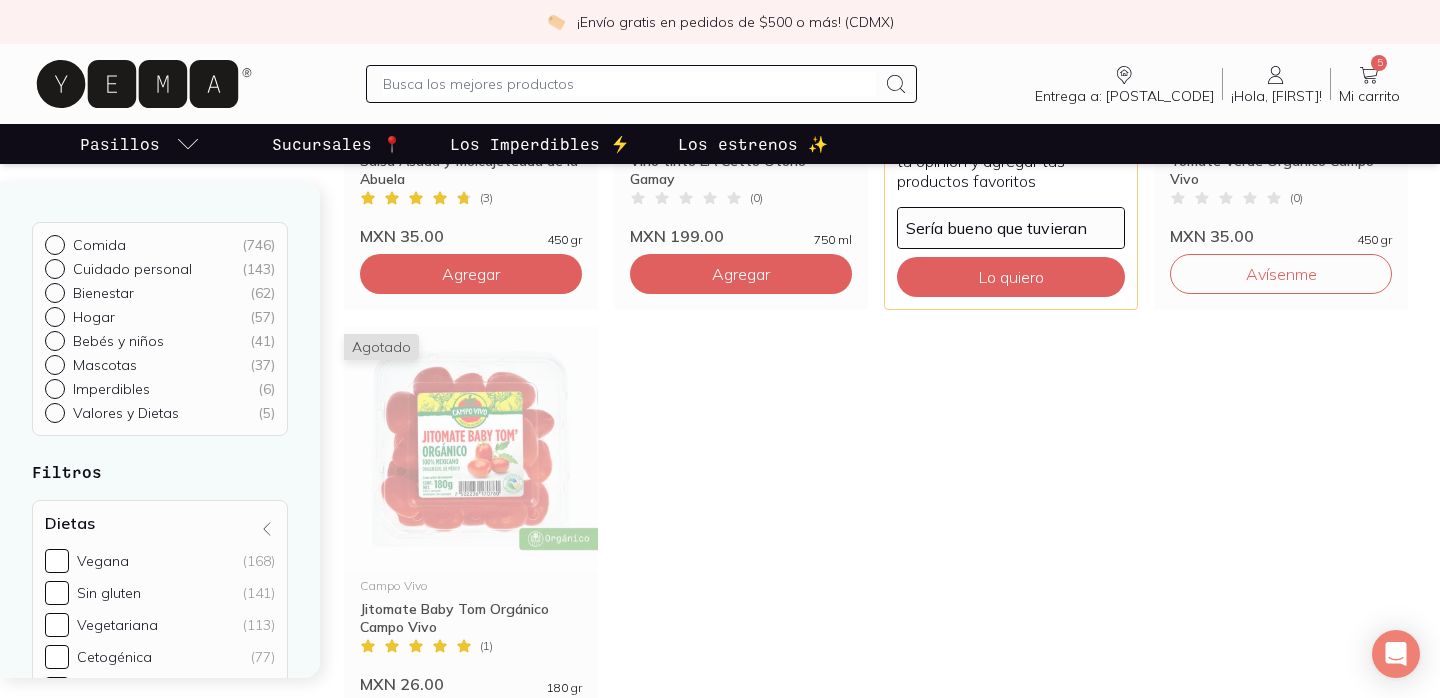 scroll, scrollTop: 1834, scrollLeft: 0, axis: vertical 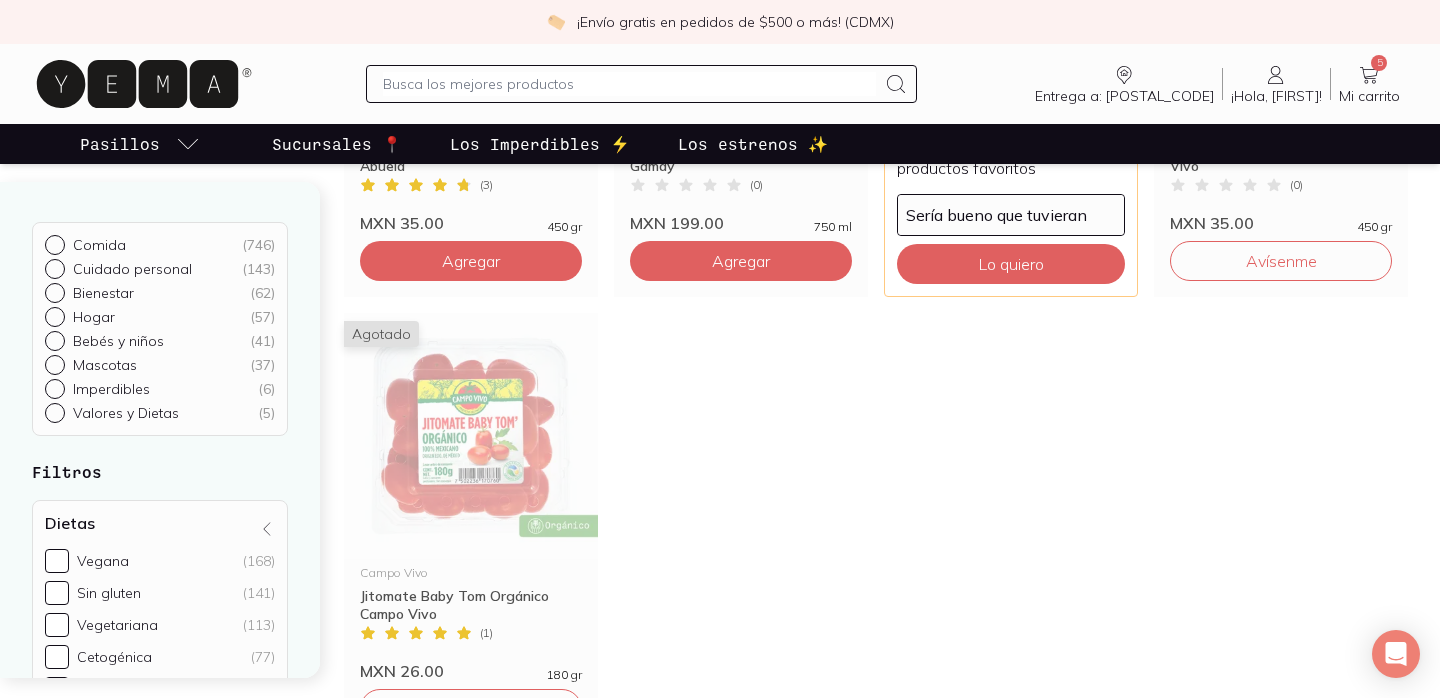 click at bounding box center (629, 84) 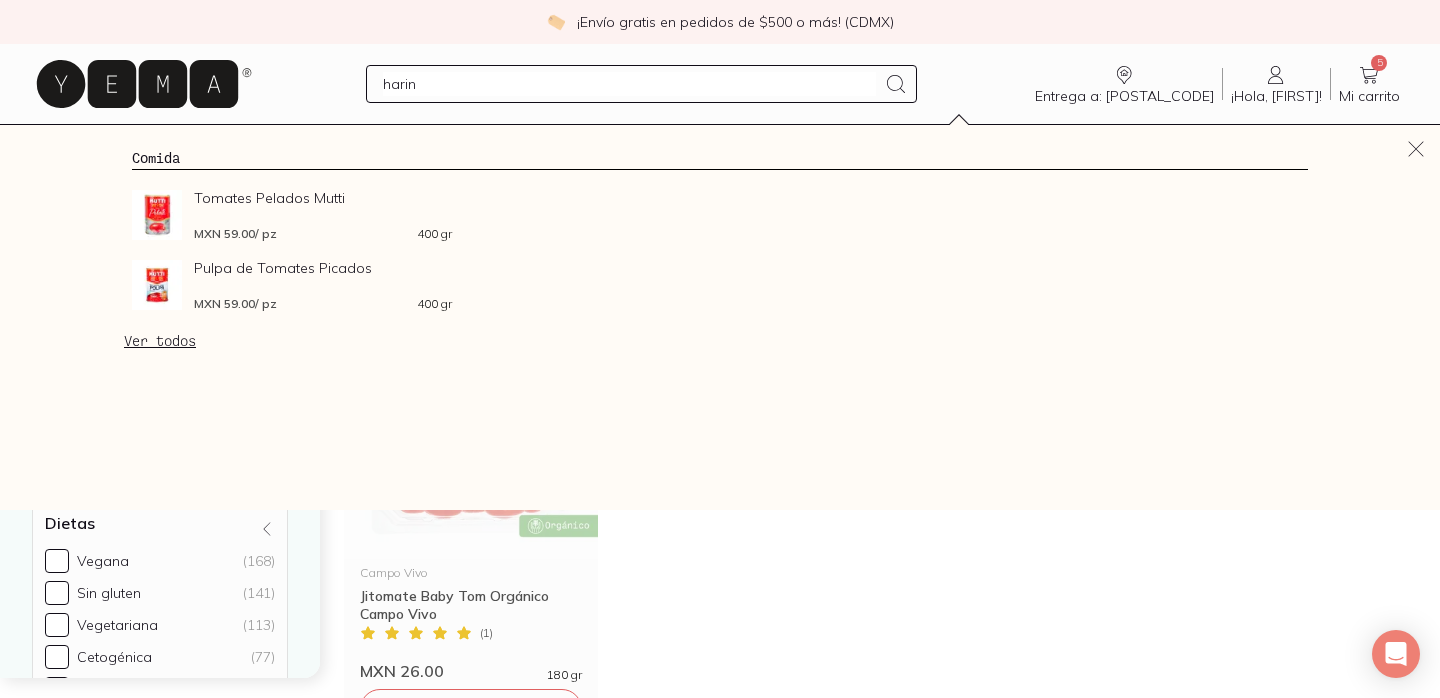 type on "harina" 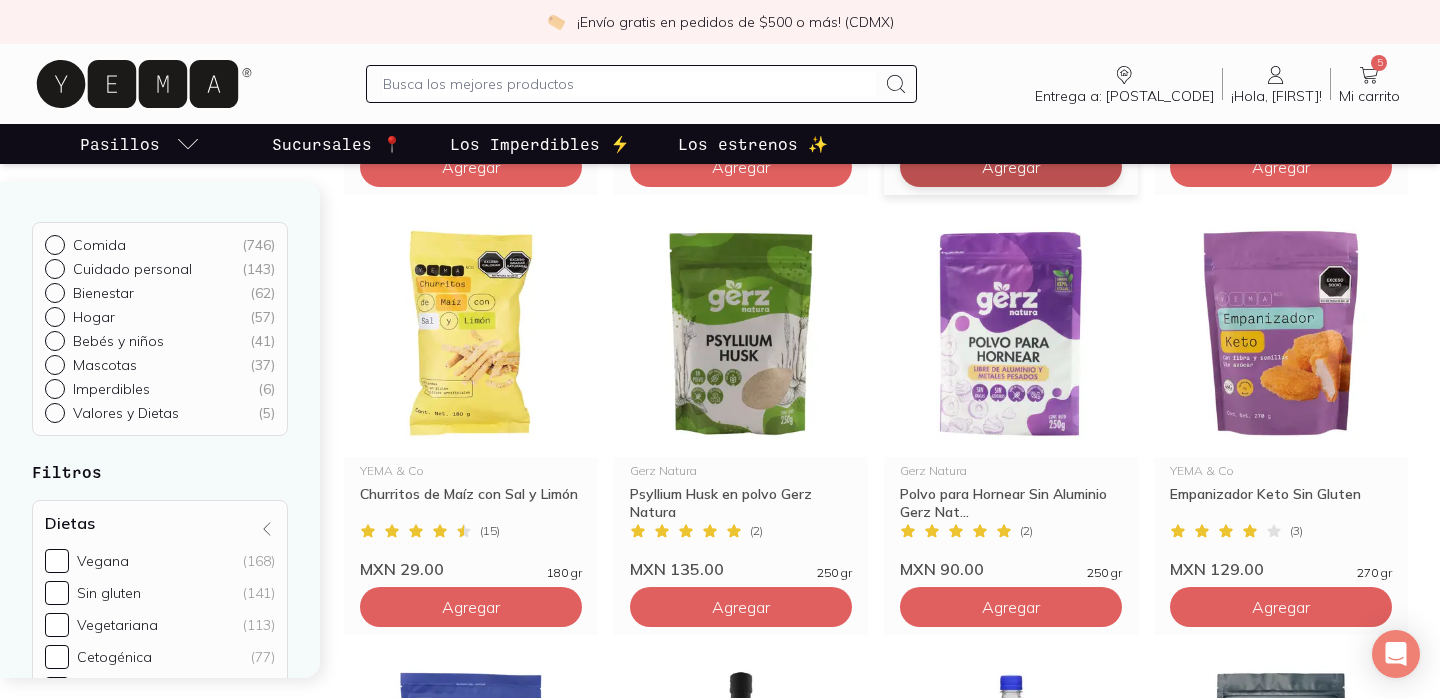 scroll, scrollTop: 2873, scrollLeft: 0, axis: vertical 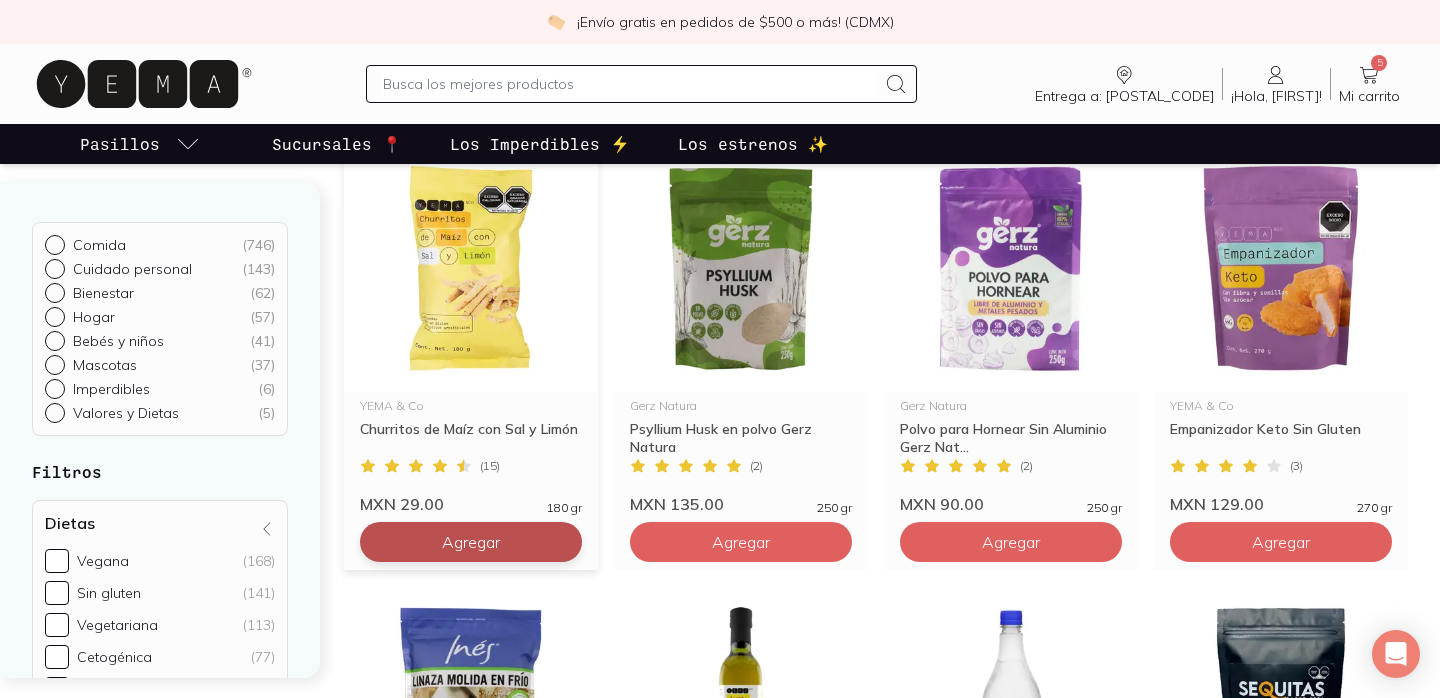 click on "Agregar" at bounding box center [471, -2098] 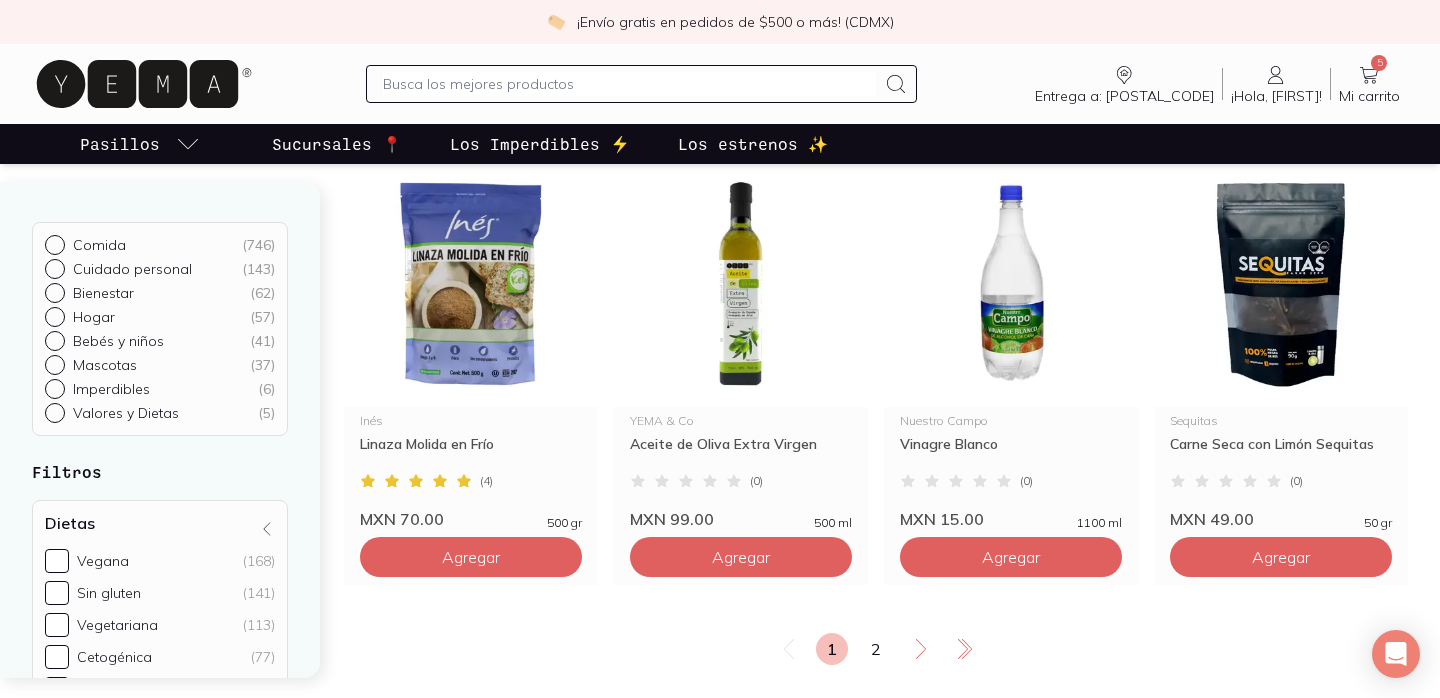 scroll, scrollTop: 3325, scrollLeft: 0, axis: vertical 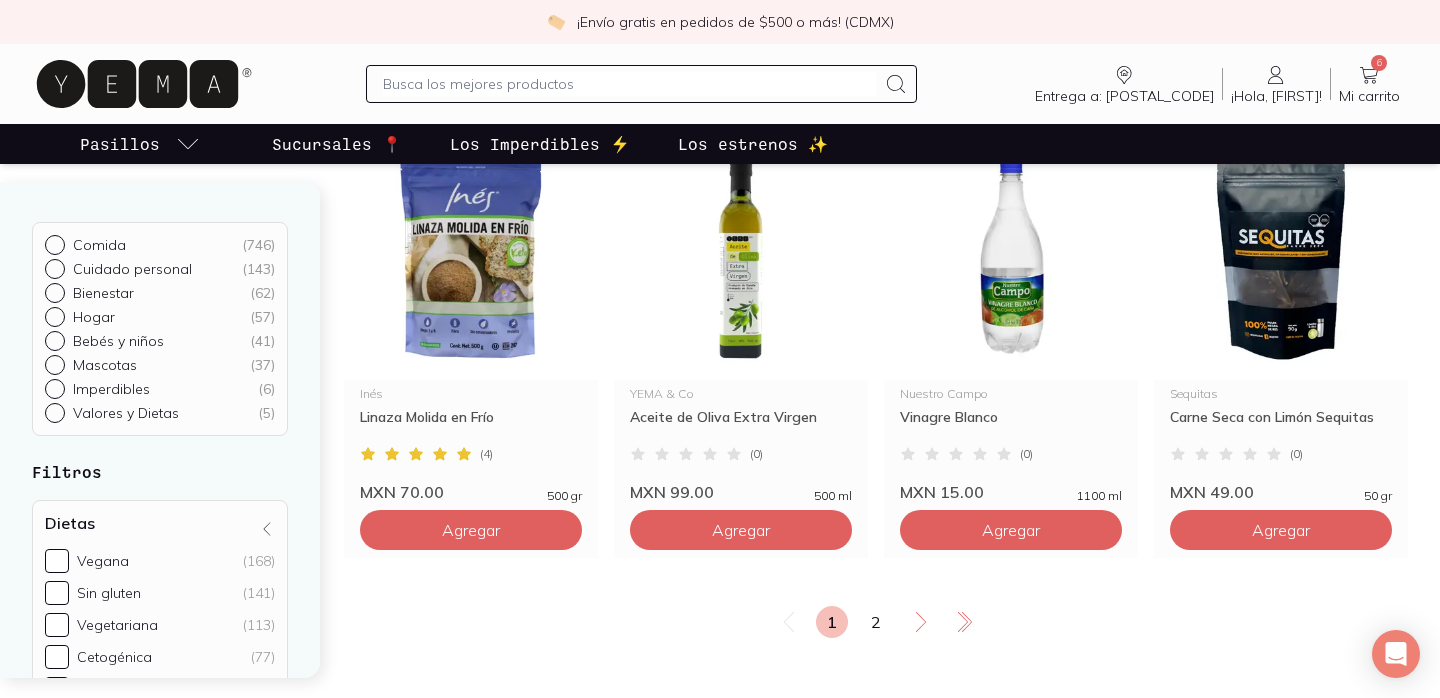 click at bounding box center [629, 84] 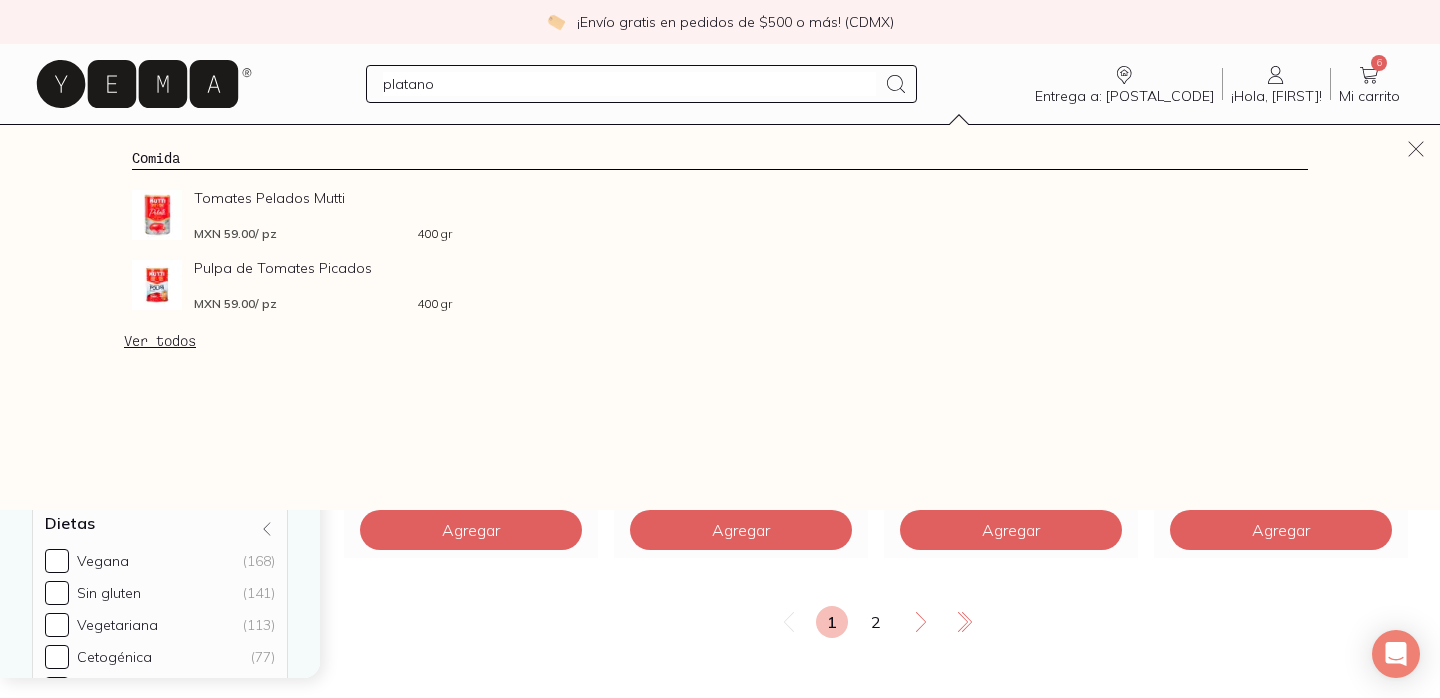 type on "platanos" 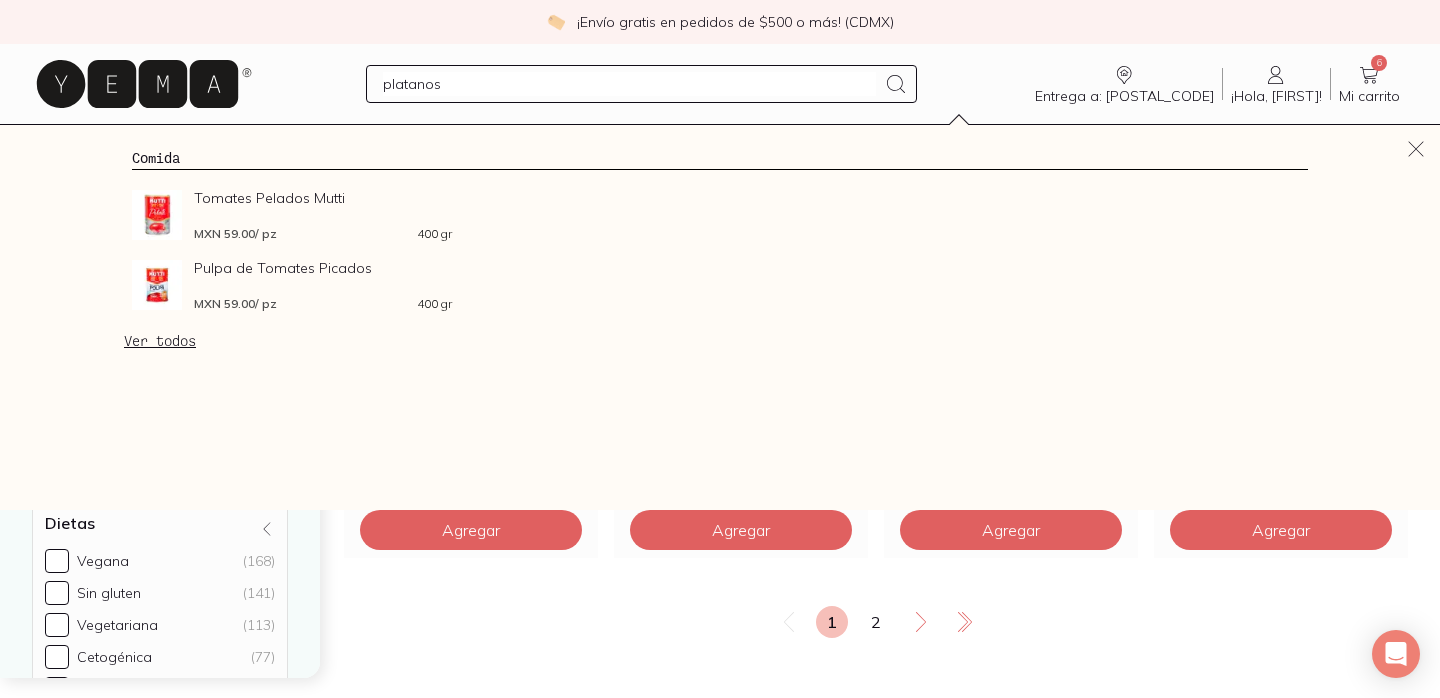 type 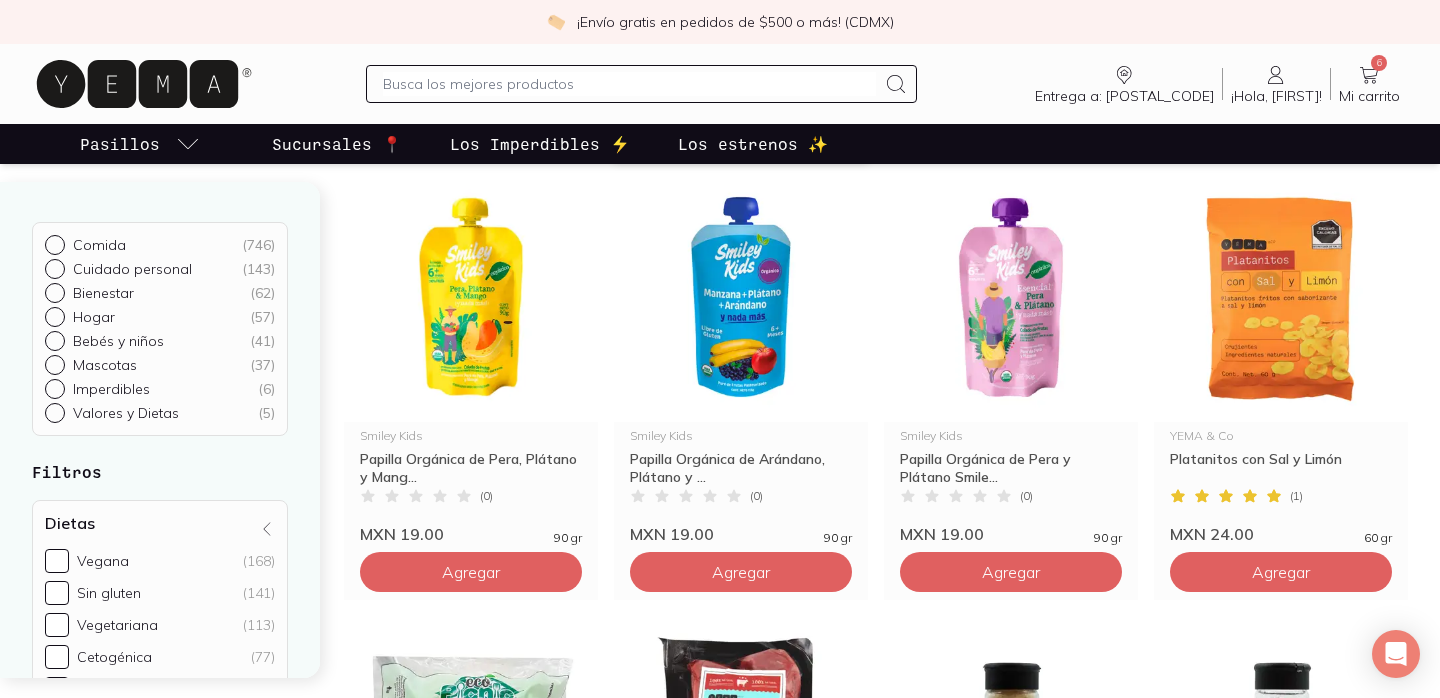 scroll, scrollTop: 656, scrollLeft: 0, axis: vertical 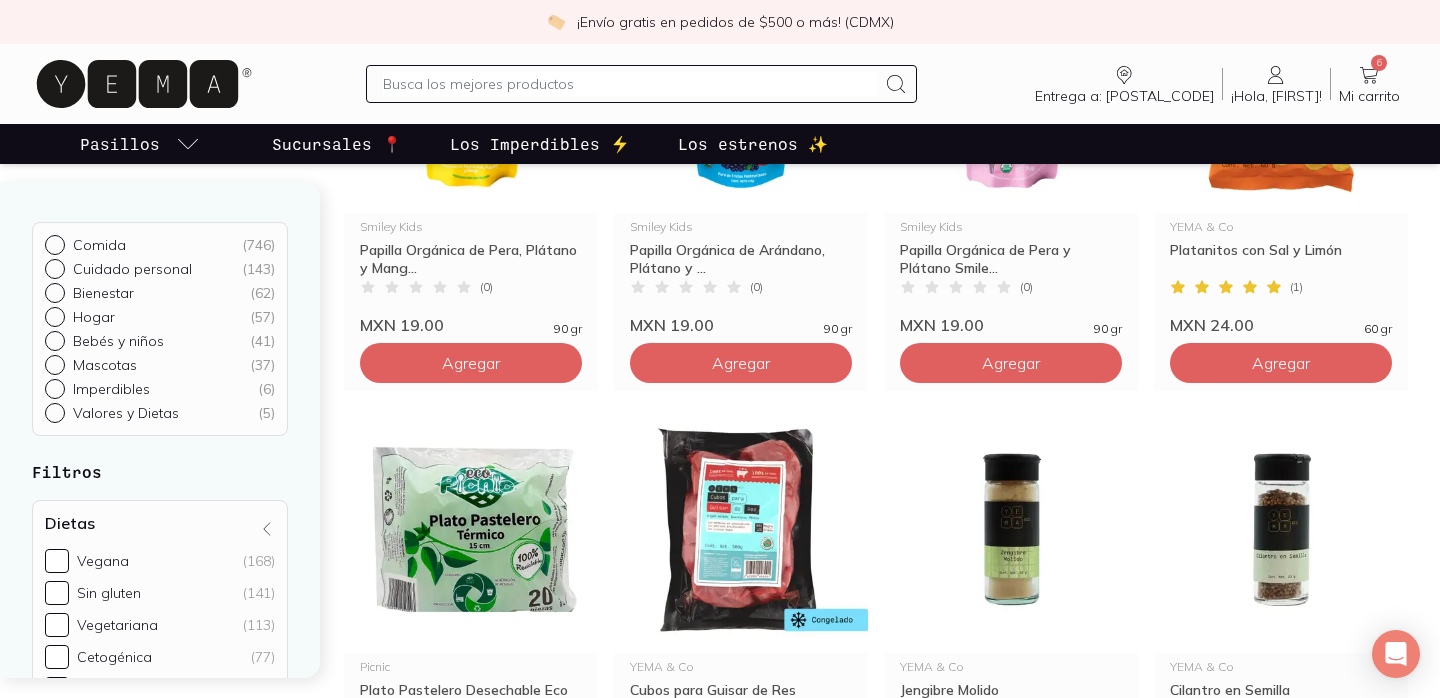 click 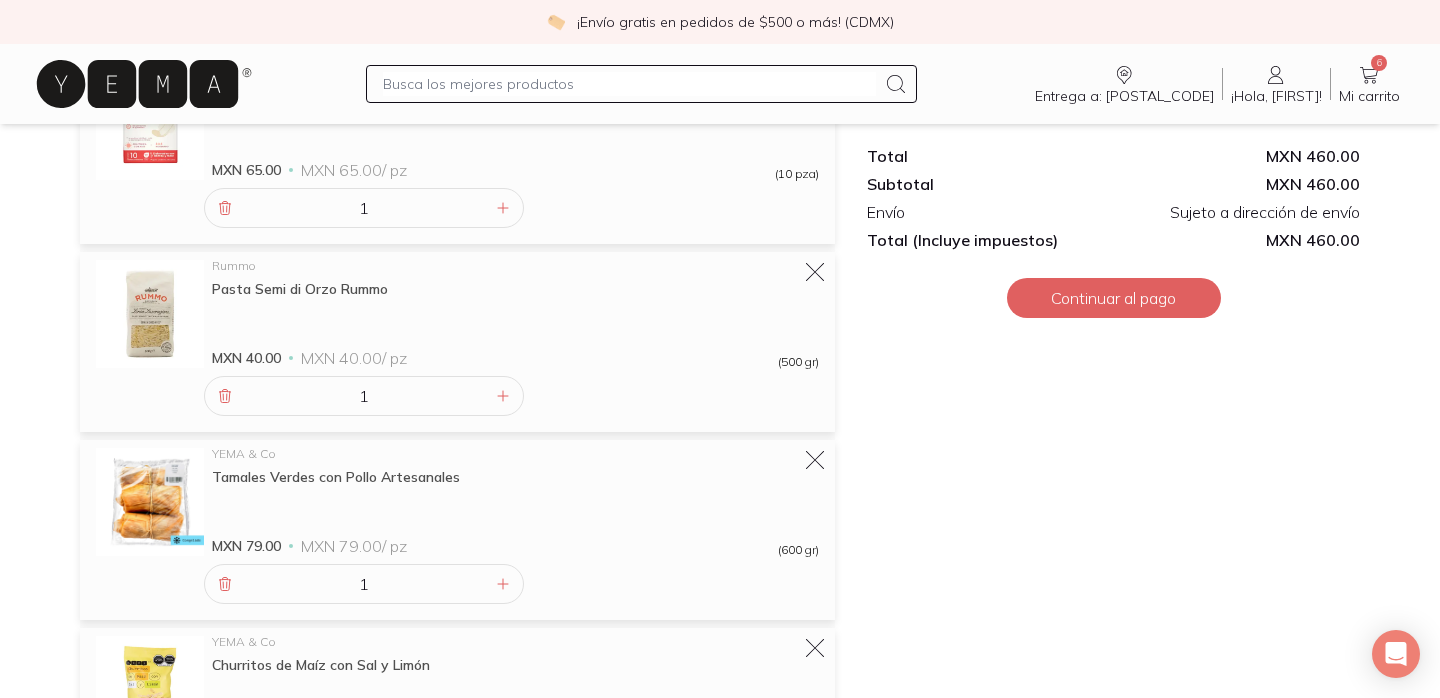 scroll, scrollTop: 912, scrollLeft: 0, axis: vertical 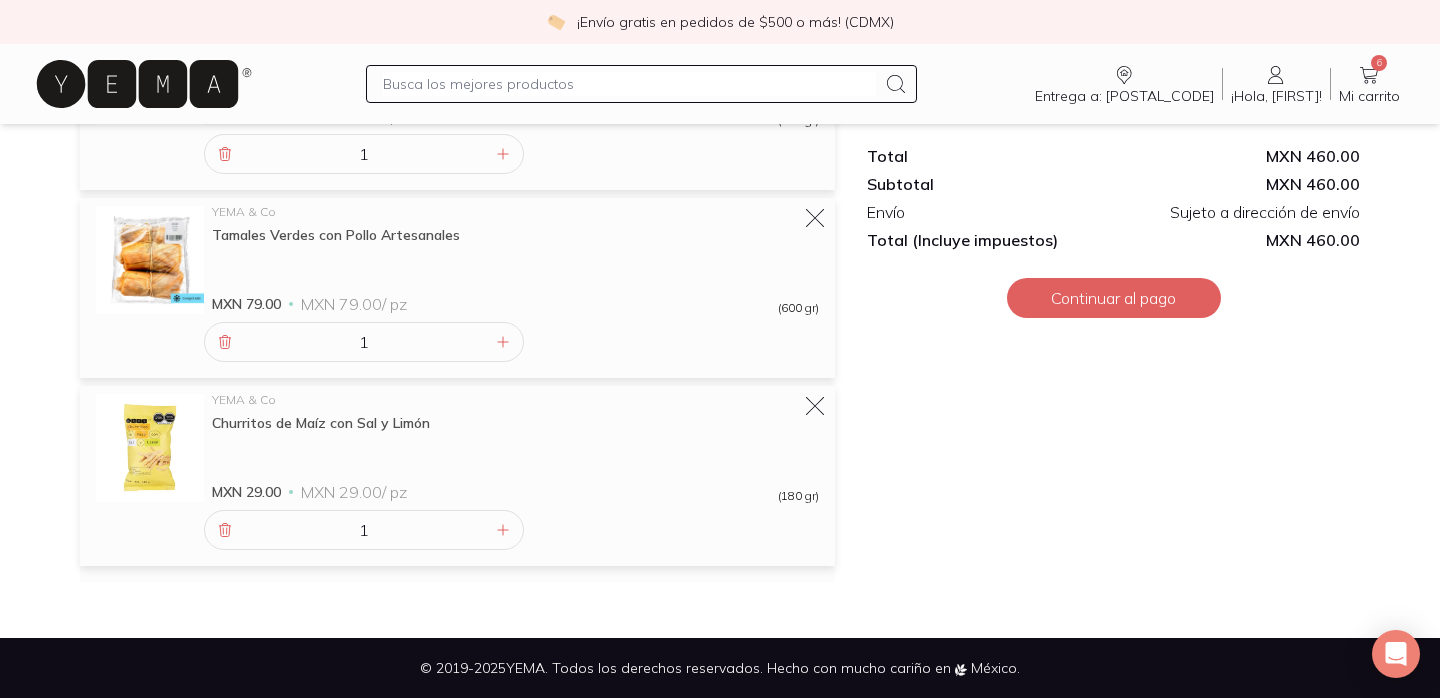 click at bounding box center (629, 84) 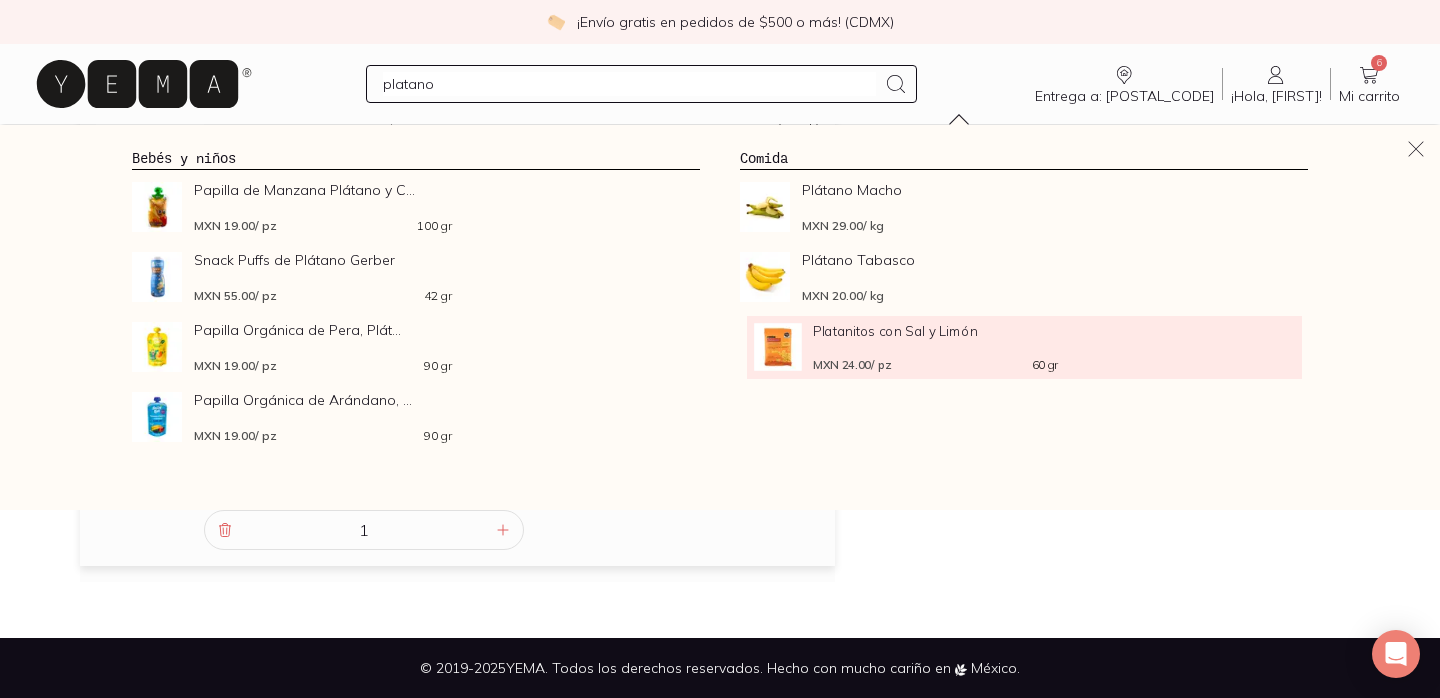 type on "platano" 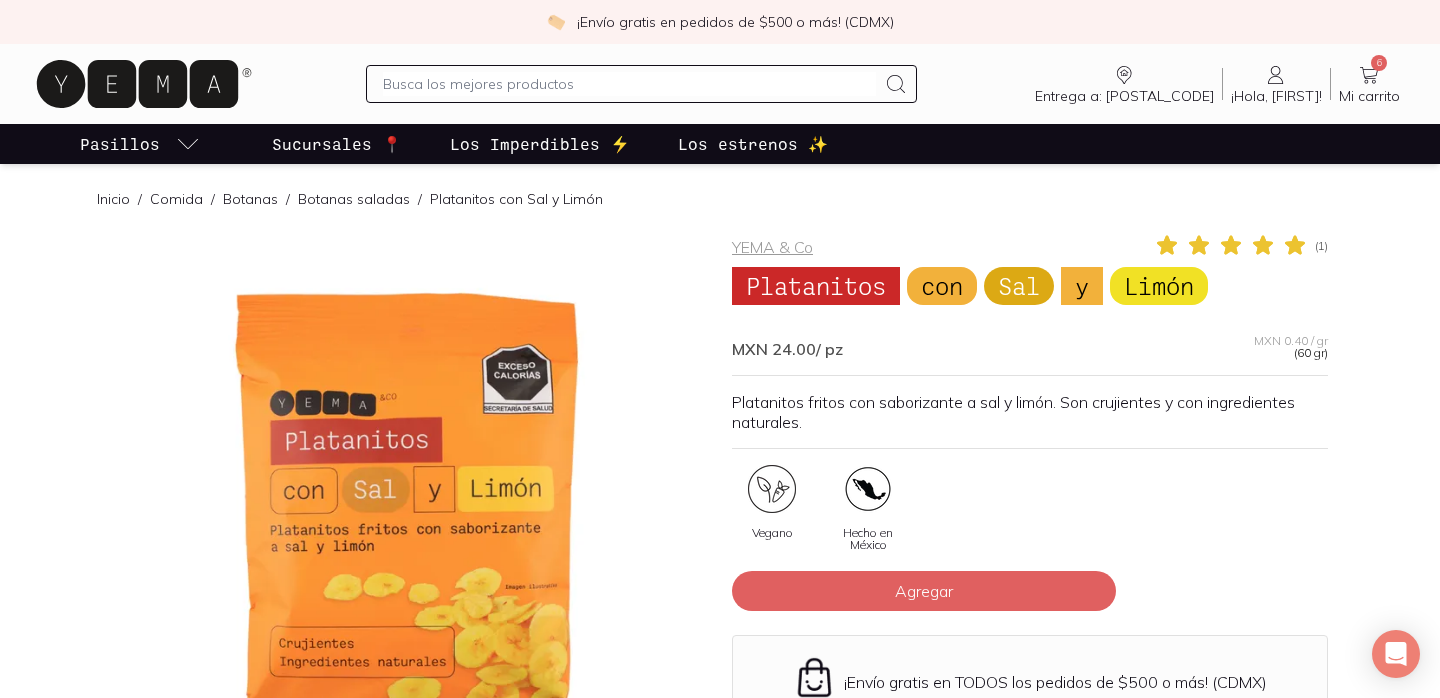 scroll, scrollTop: 88, scrollLeft: 0, axis: vertical 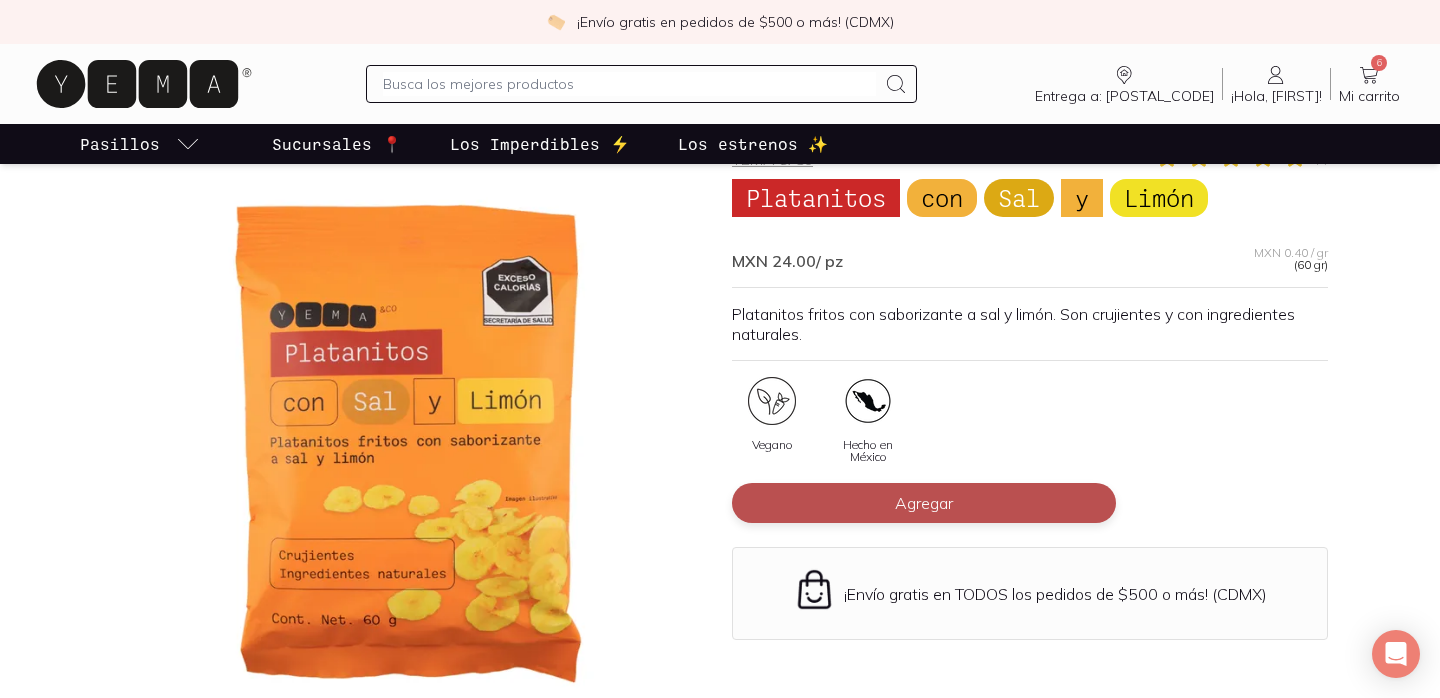 click on "Agregar" at bounding box center (924, 503) 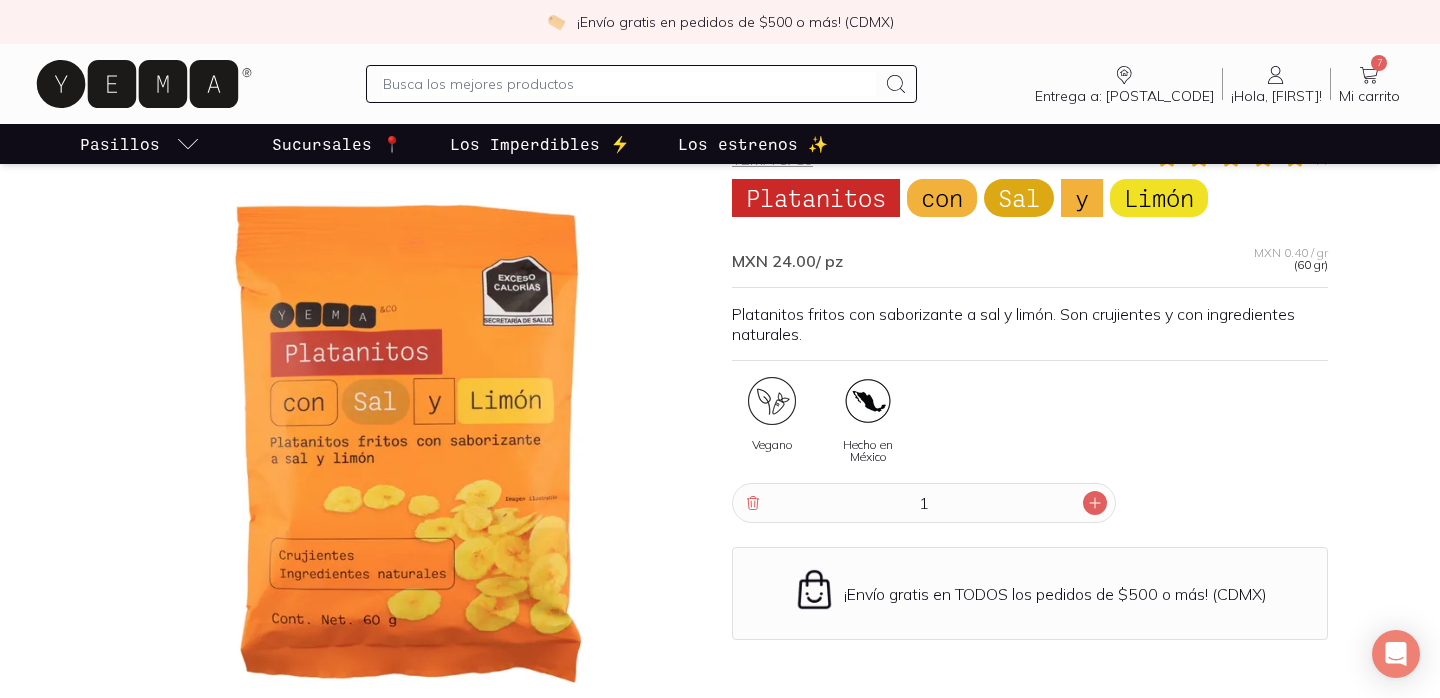 click 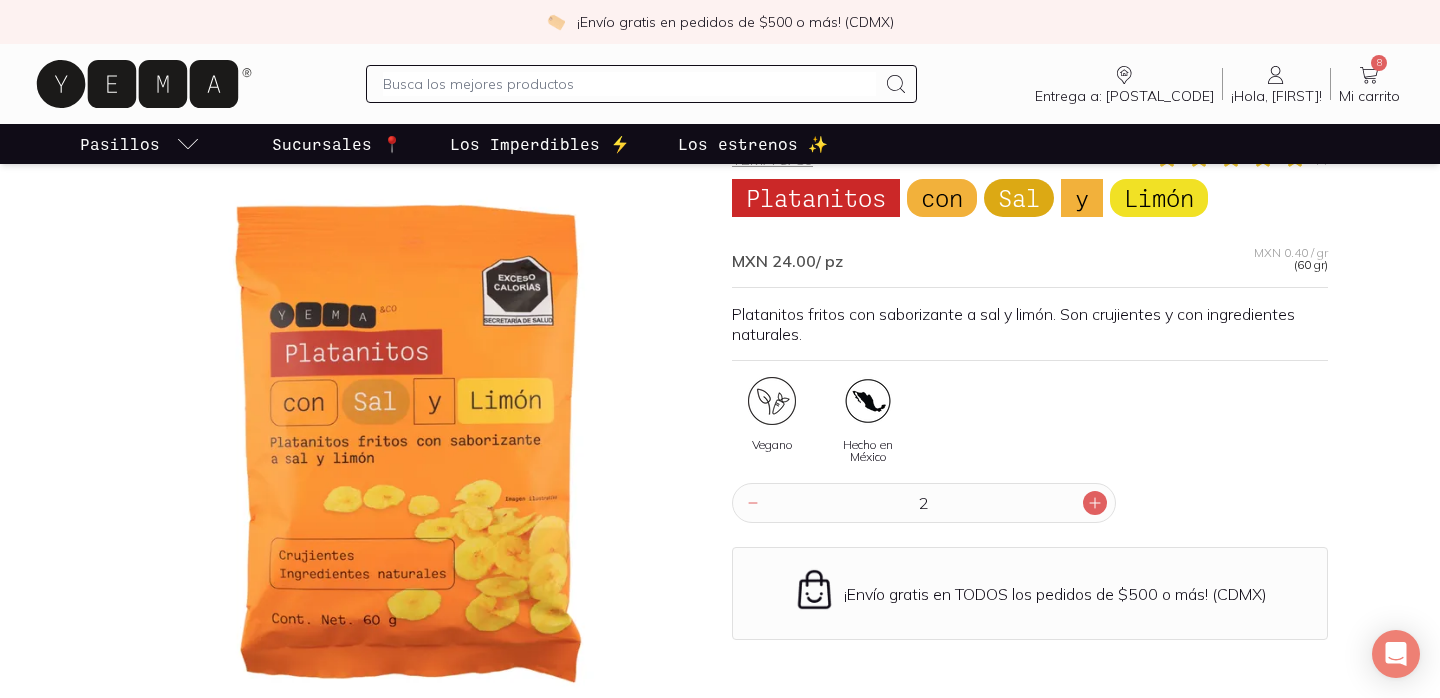 click 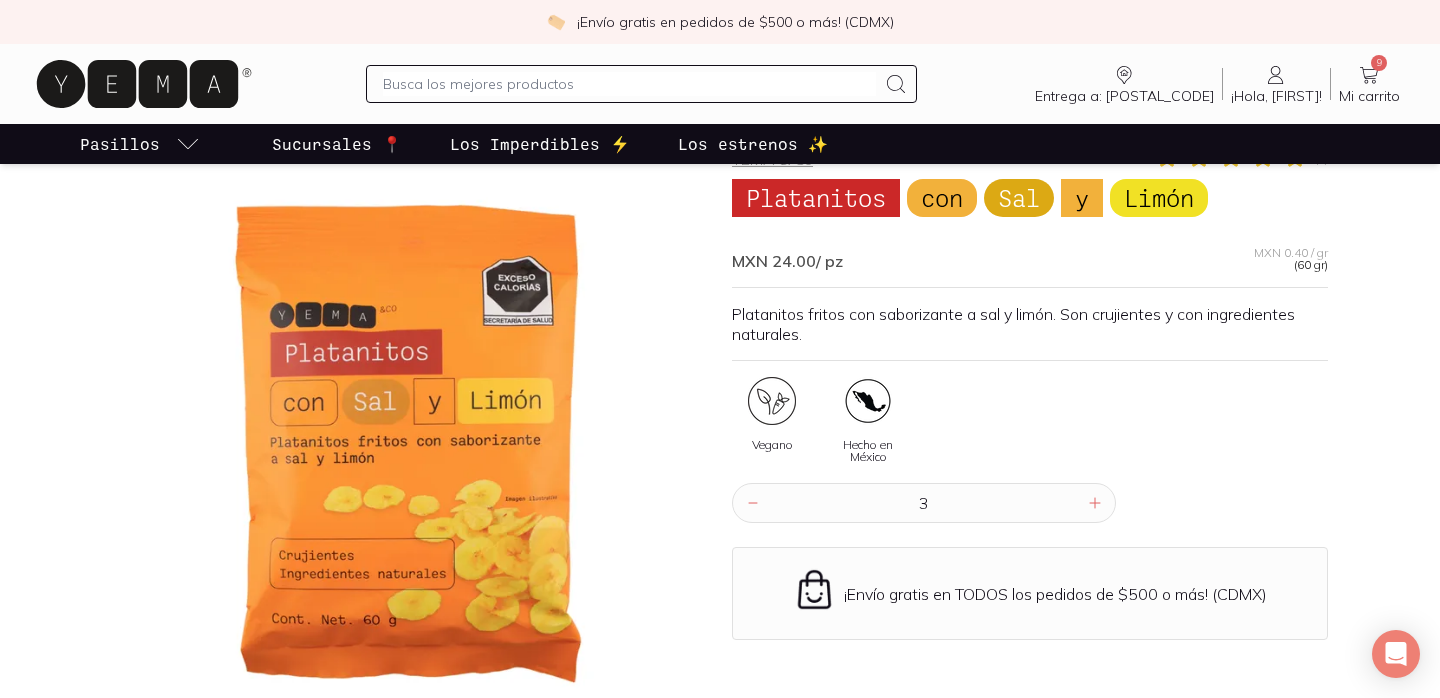 click at bounding box center [629, 84] 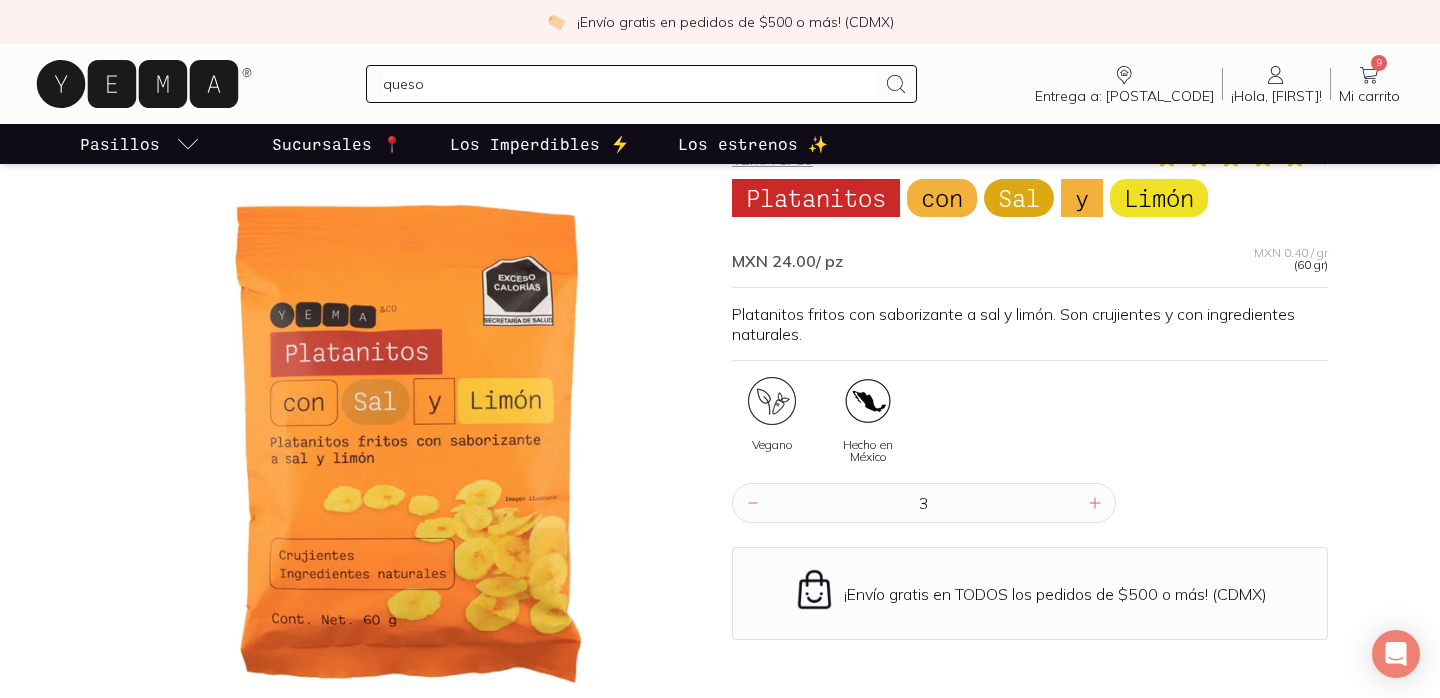 type on "queso" 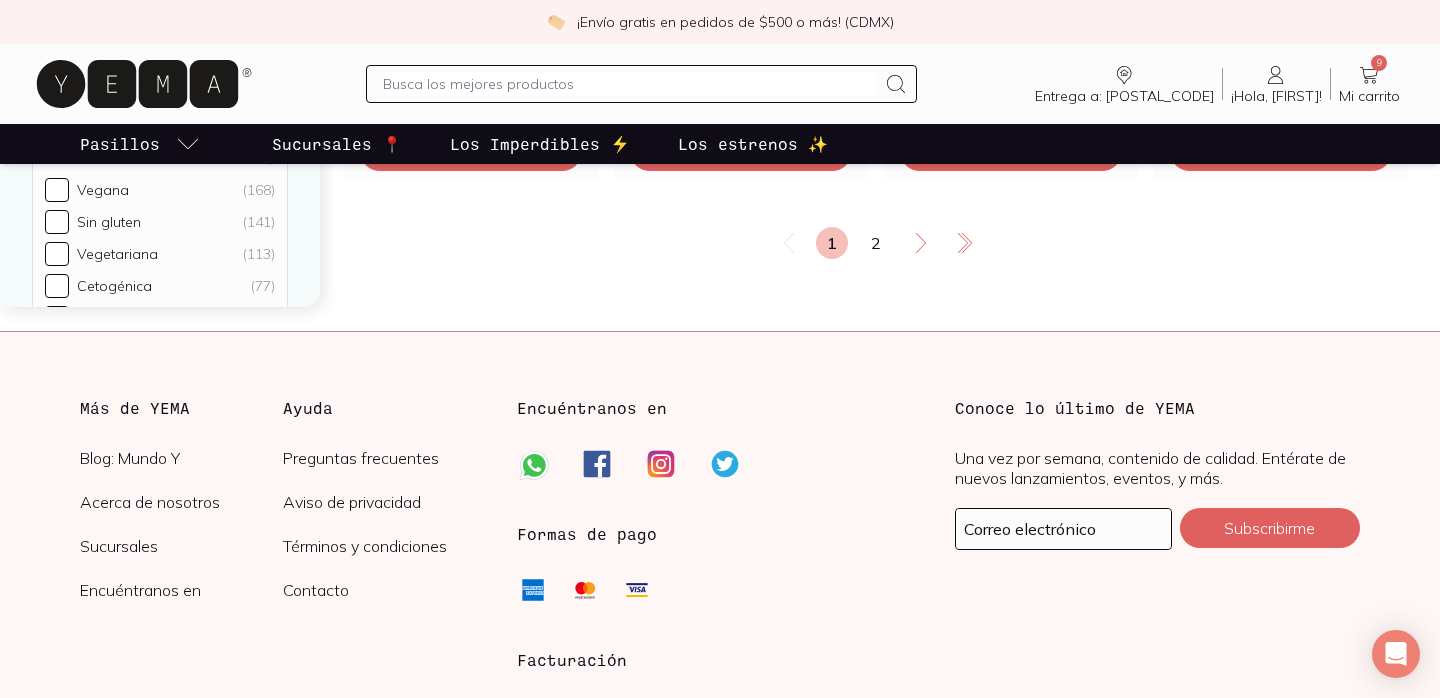 scroll, scrollTop: 3673, scrollLeft: 0, axis: vertical 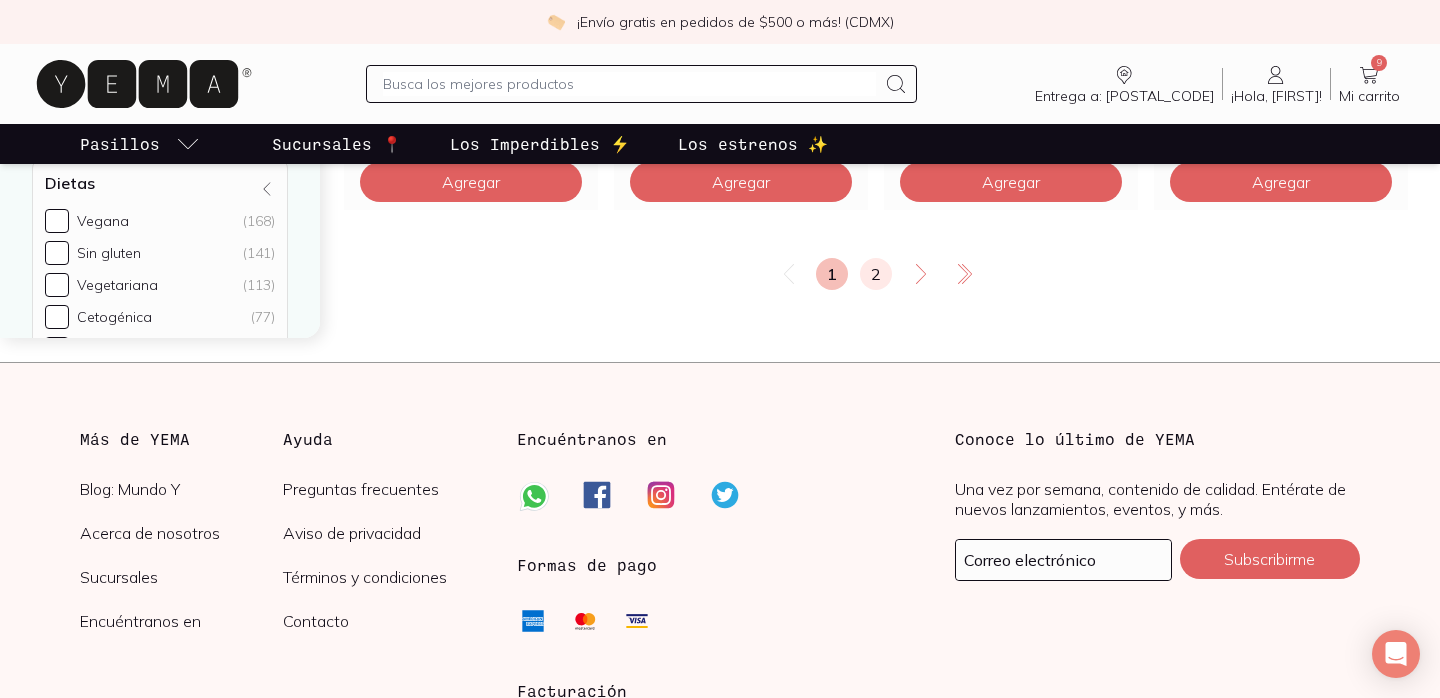 click on "2" at bounding box center (876, 274) 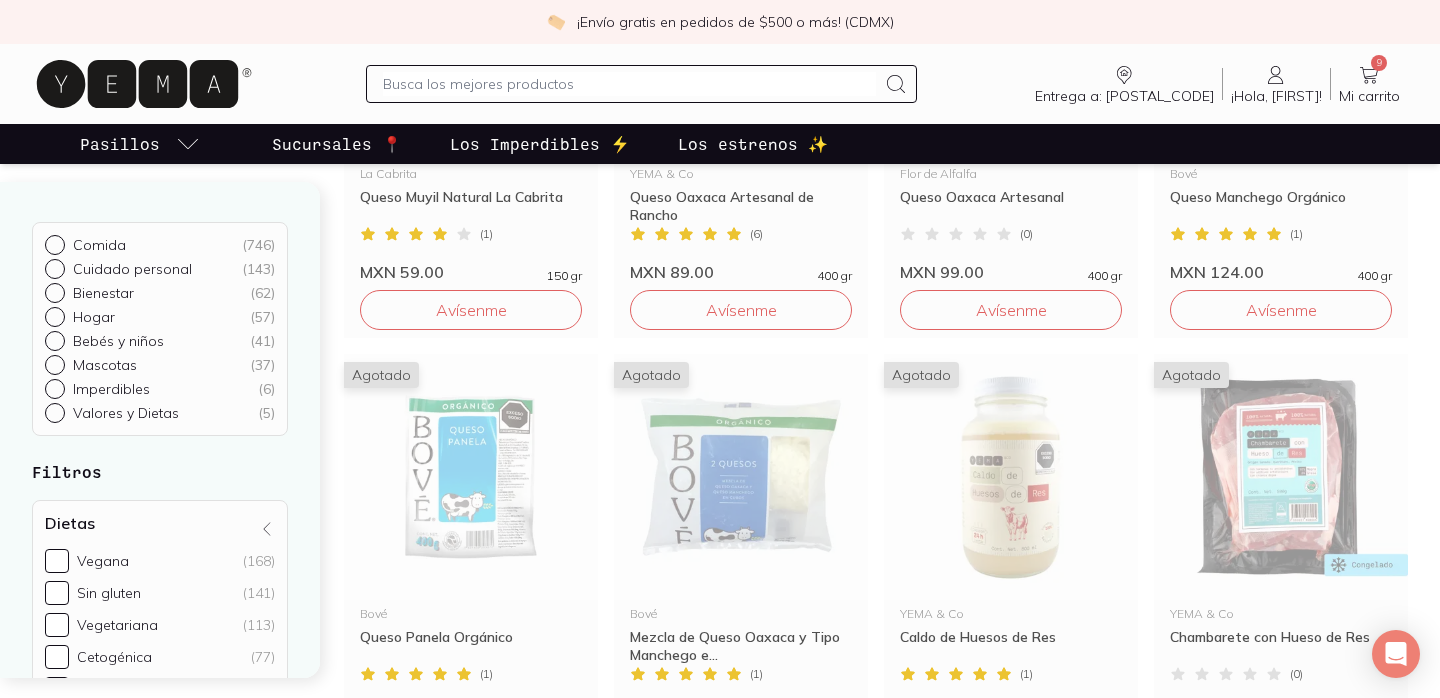 scroll, scrollTop: 1352, scrollLeft: 0, axis: vertical 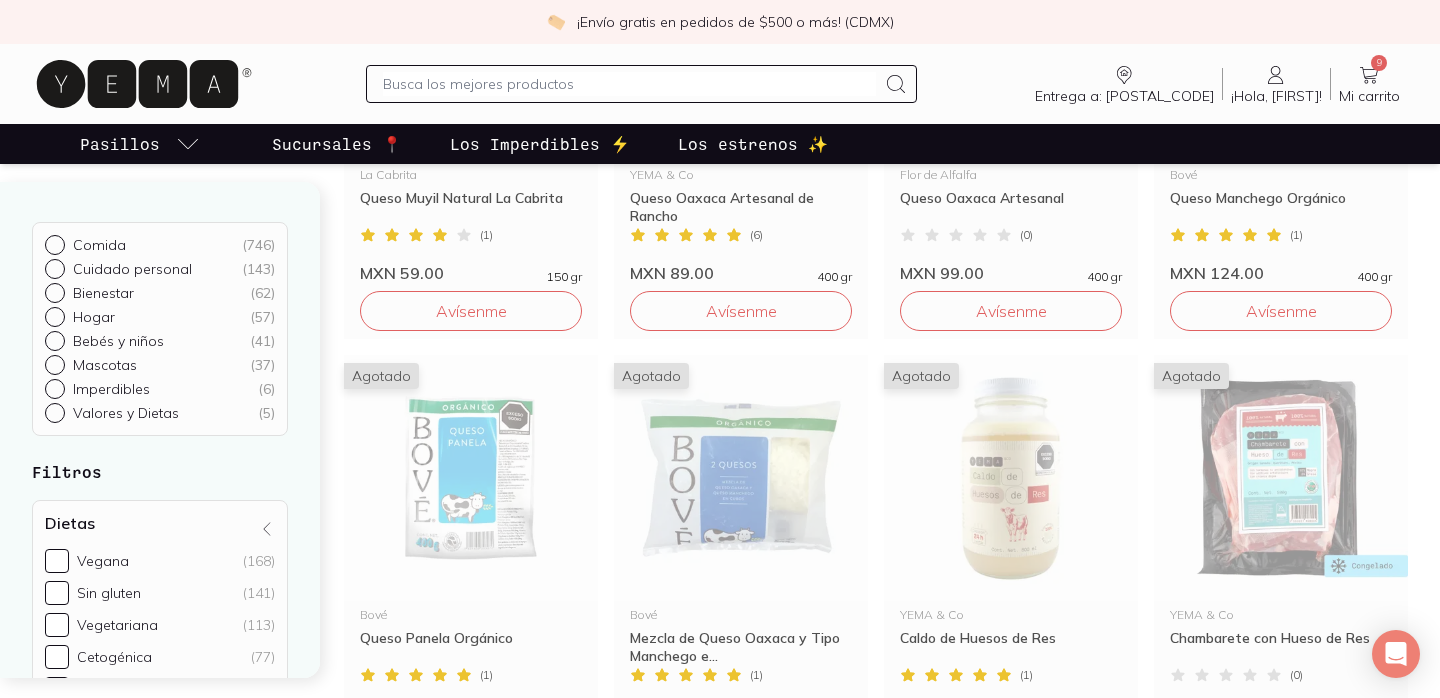 click at bounding box center [629, 84] 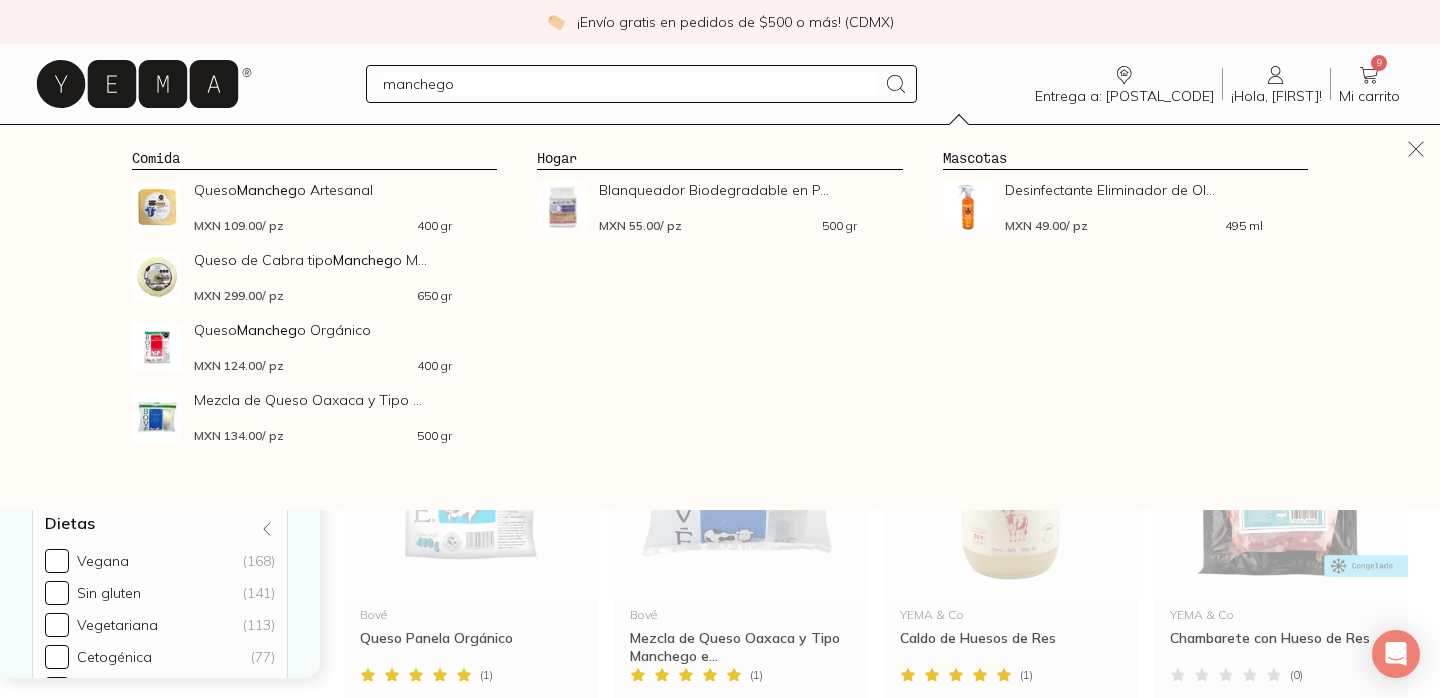 type on "manchego" 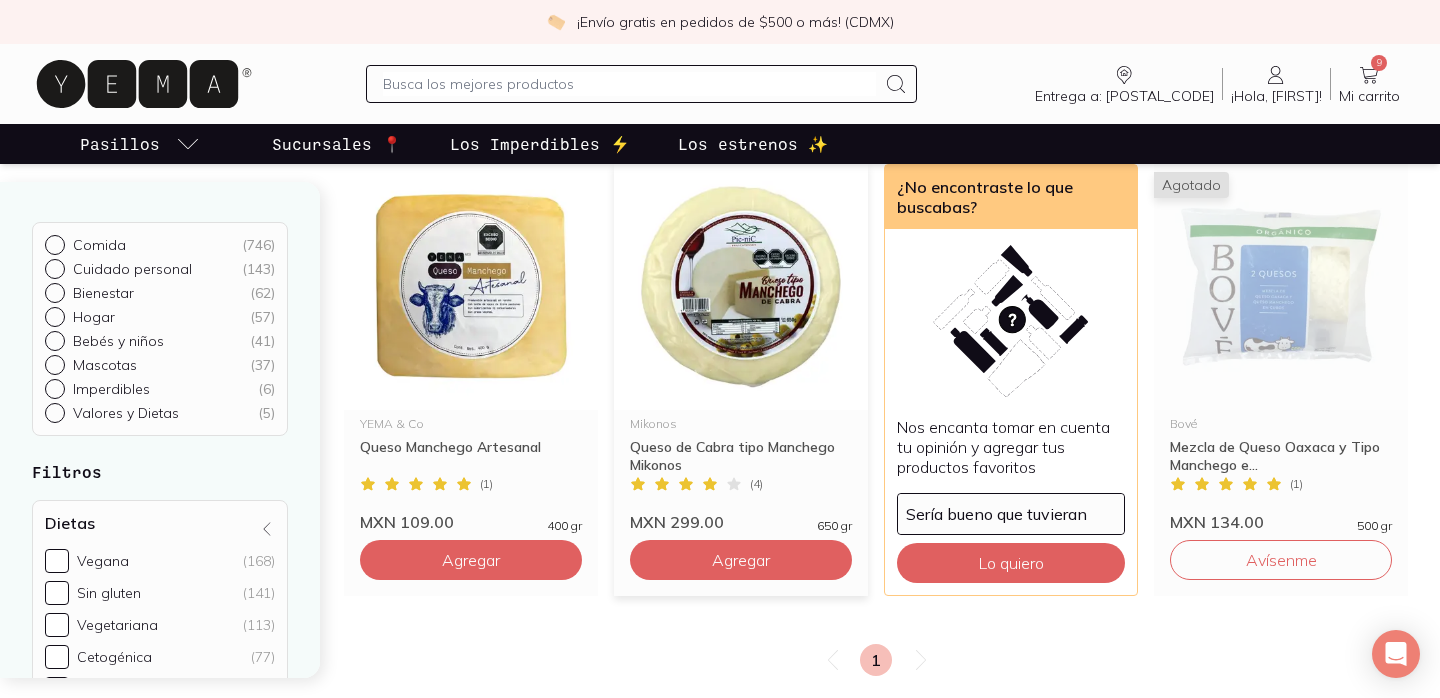 scroll, scrollTop: 234, scrollLeft: 0, axis: vertical 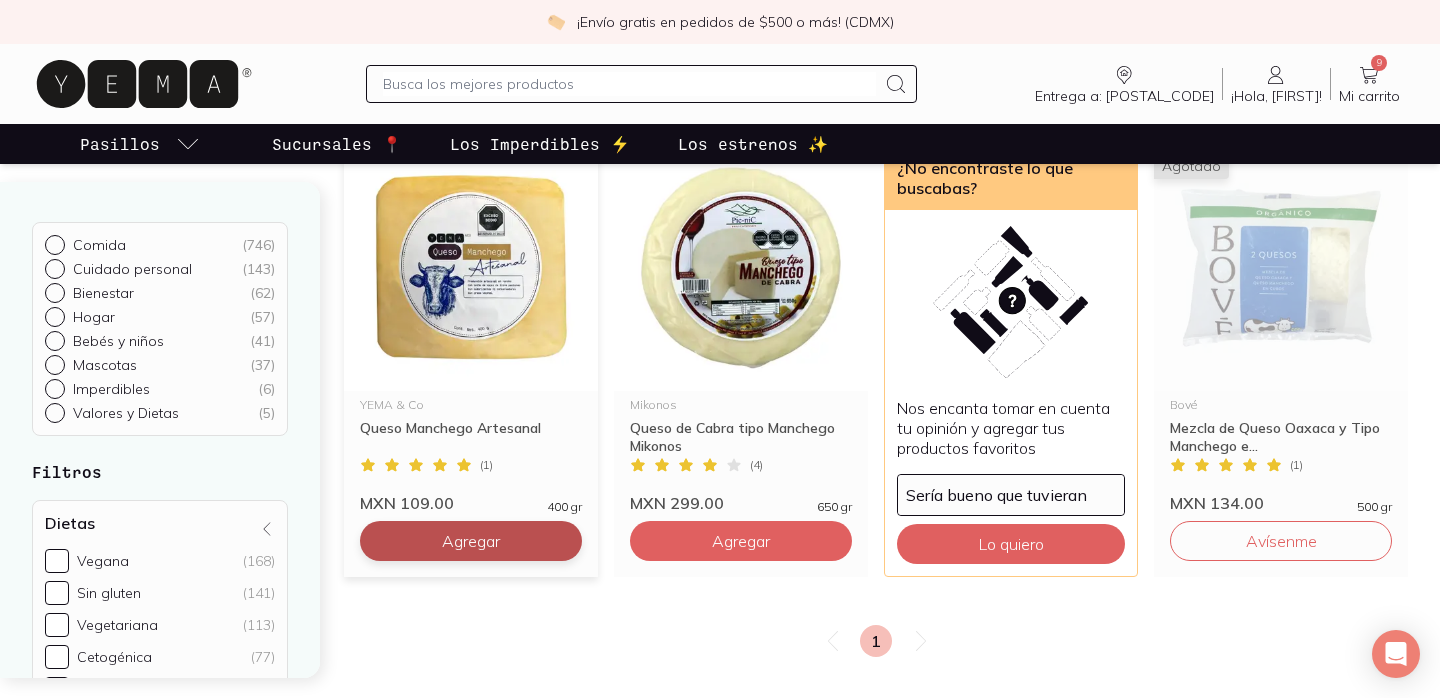 click on "Agregar" at bounding box center (471, 541) 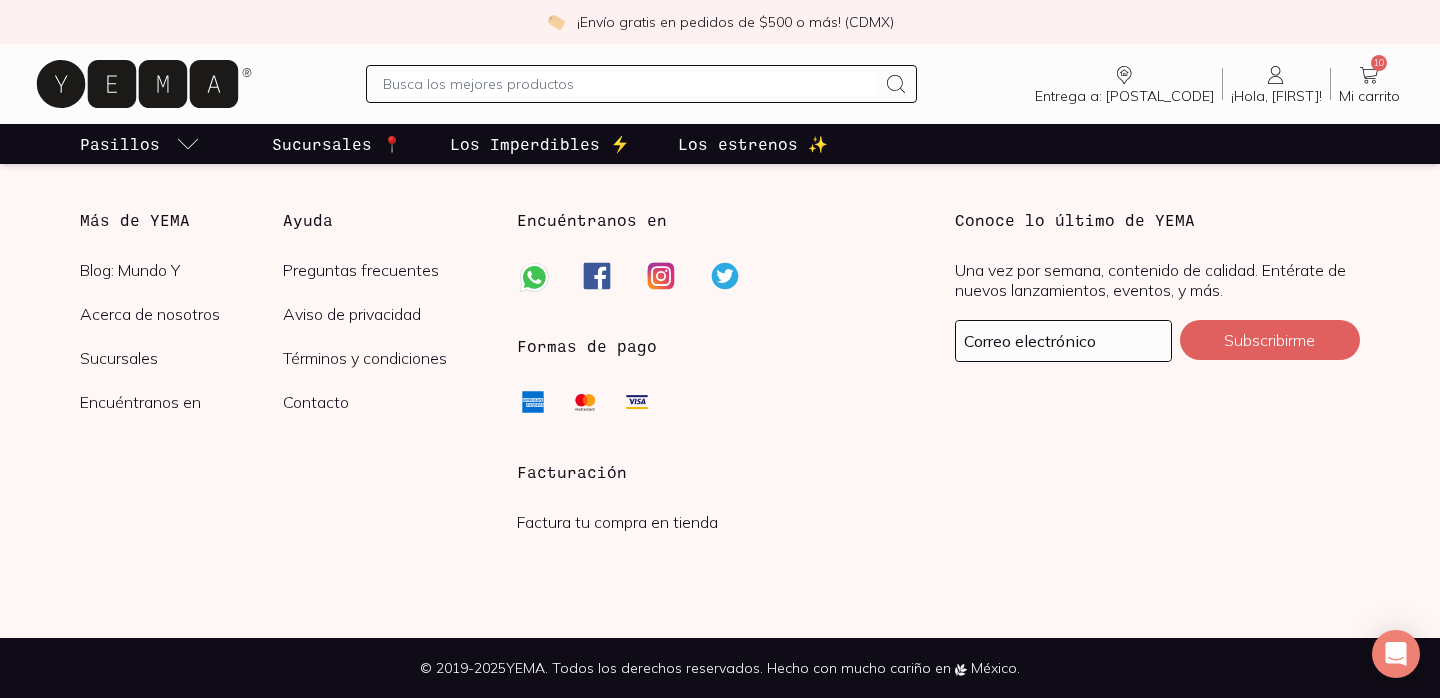 scroll, scrollTop: 0, scrollLeft: 0, axis: both 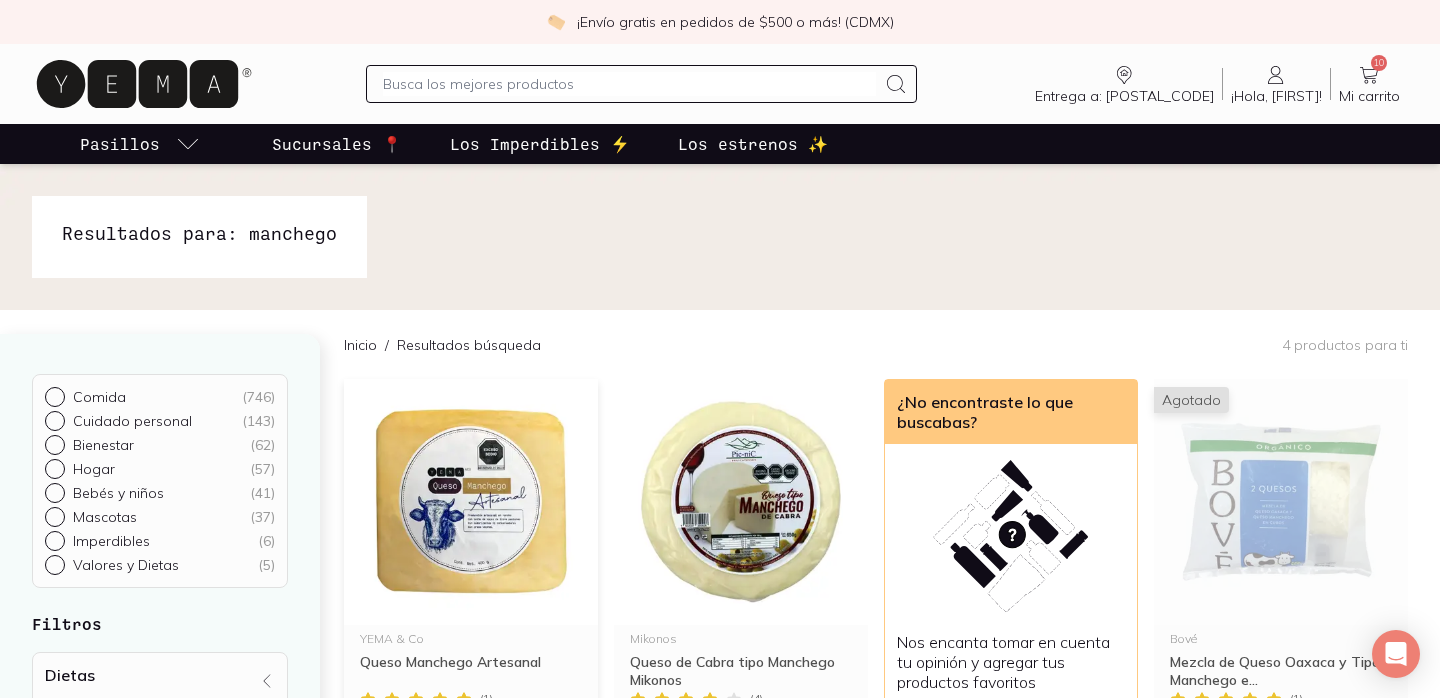 click at bounding box center (629, 84) 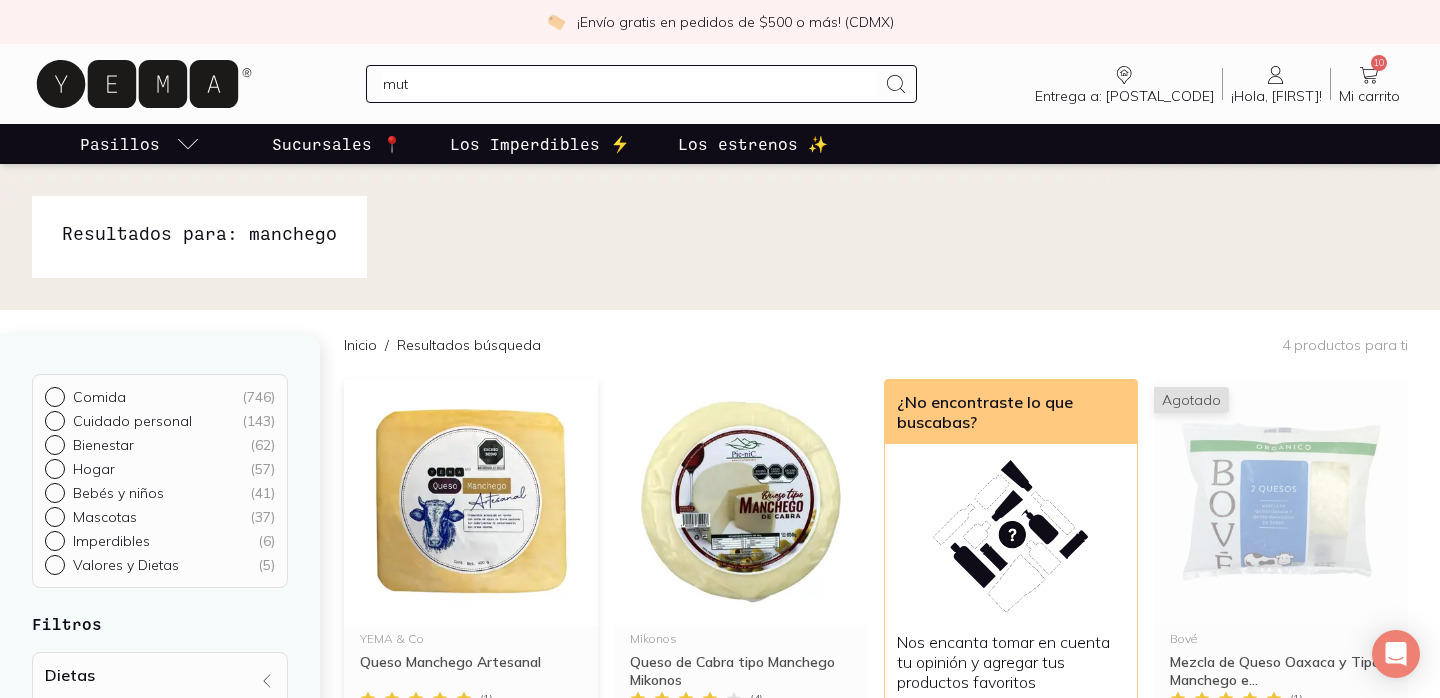 type on "muti" 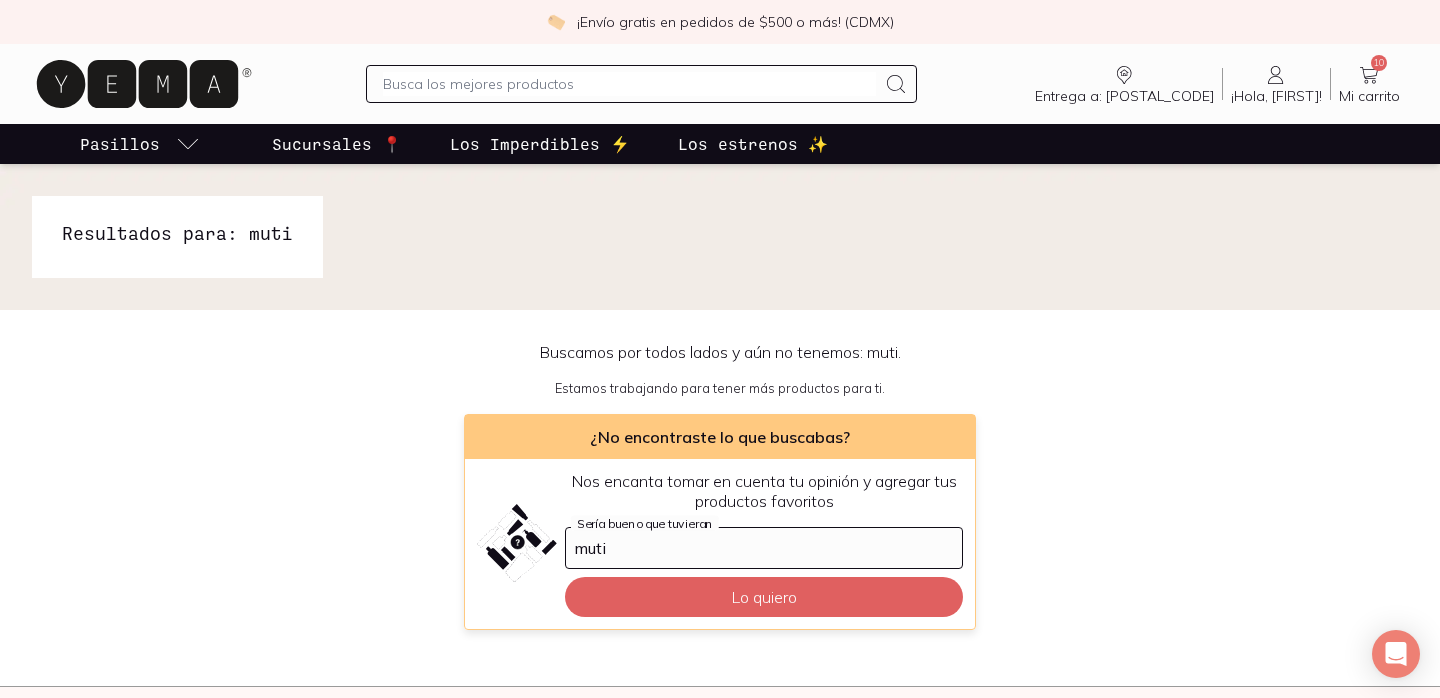 click at bounding box center [629, 84] 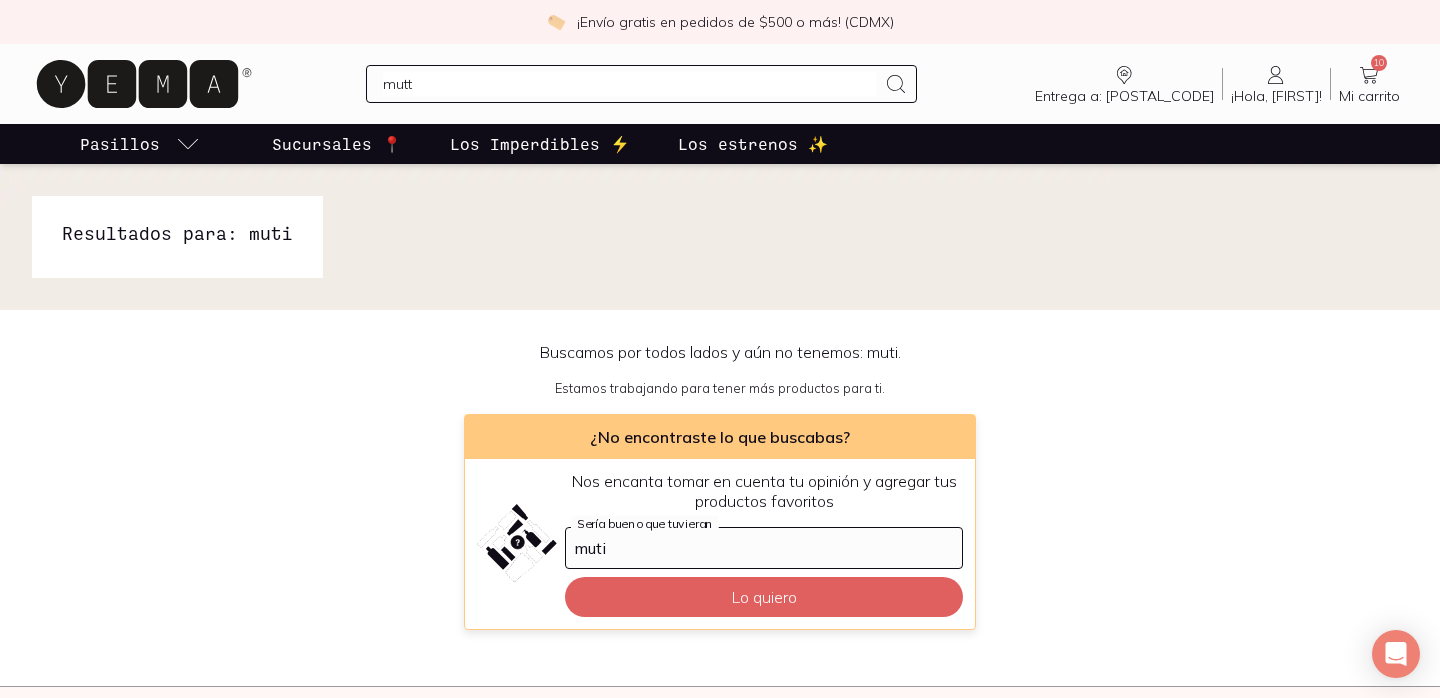 type on "mutti" 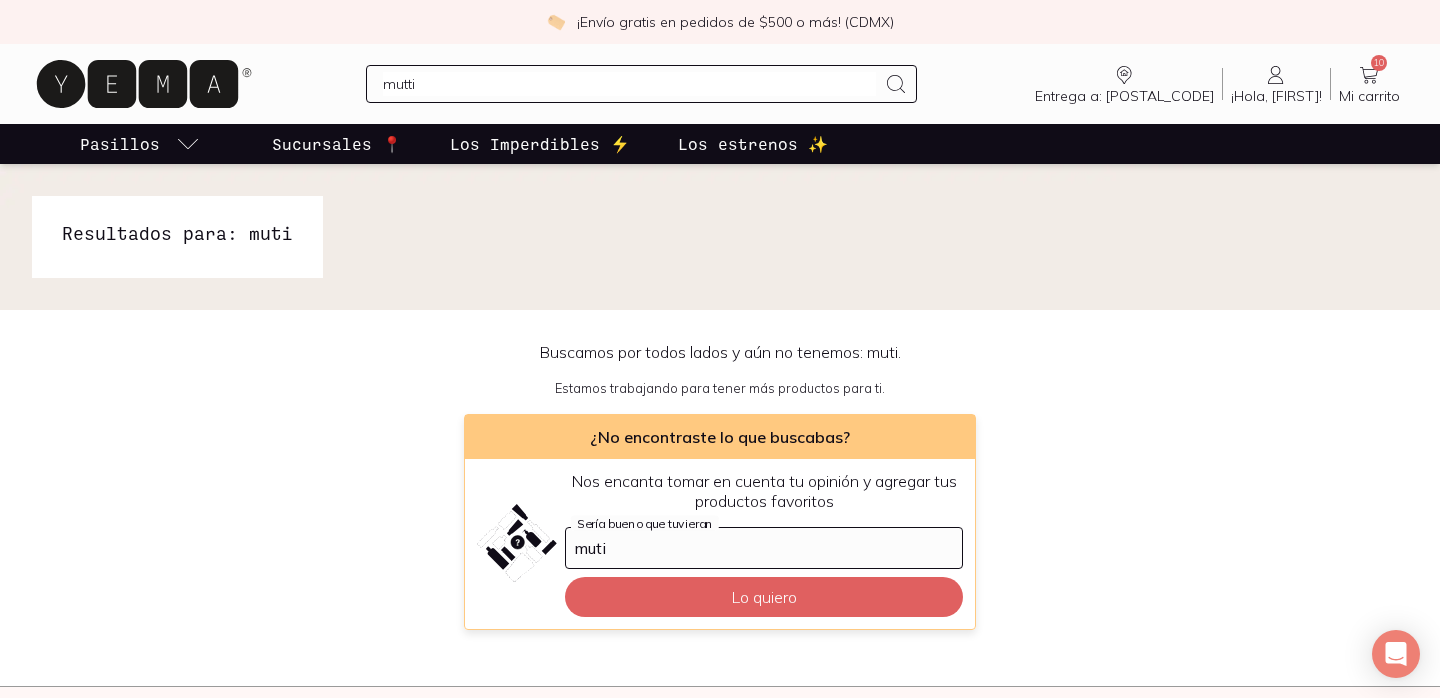 type 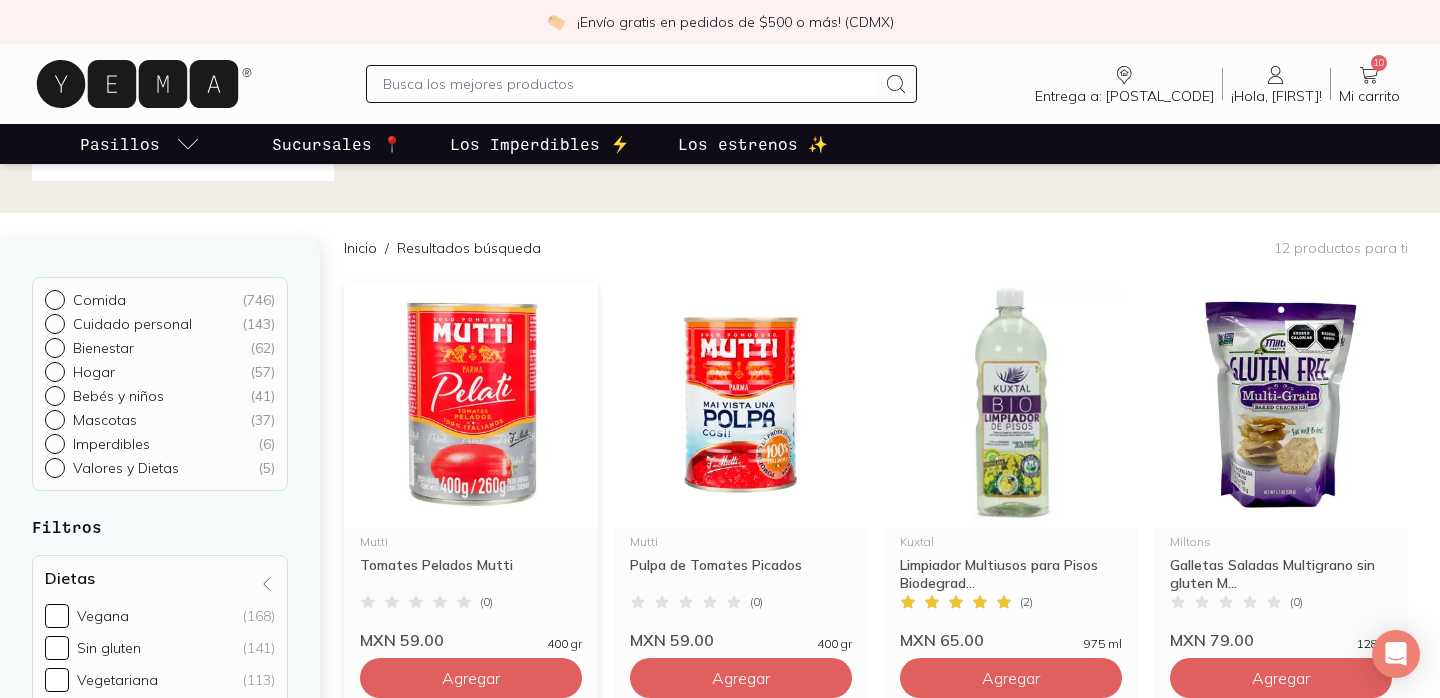 scroll, scrollTop: 155, scrollLeft: 0, axis: vertical 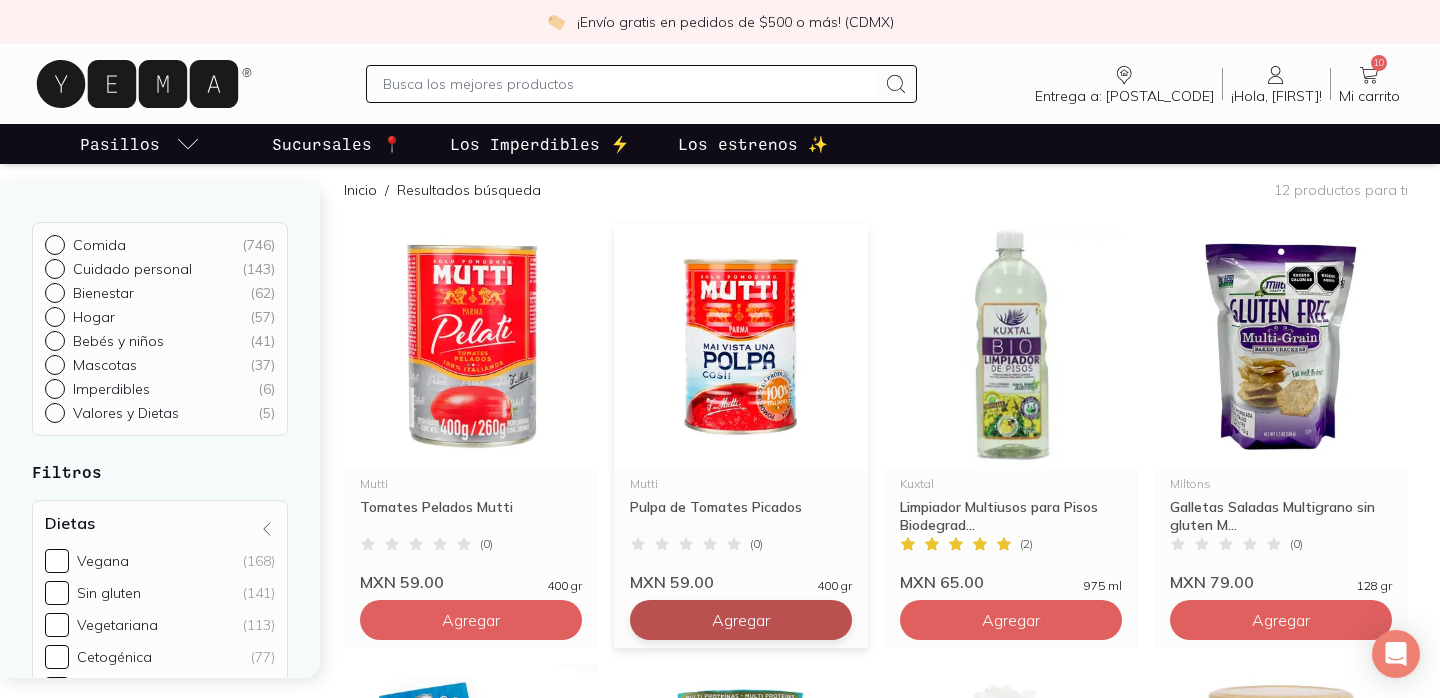 click on "Agregar" at bounding box center [471, 620] 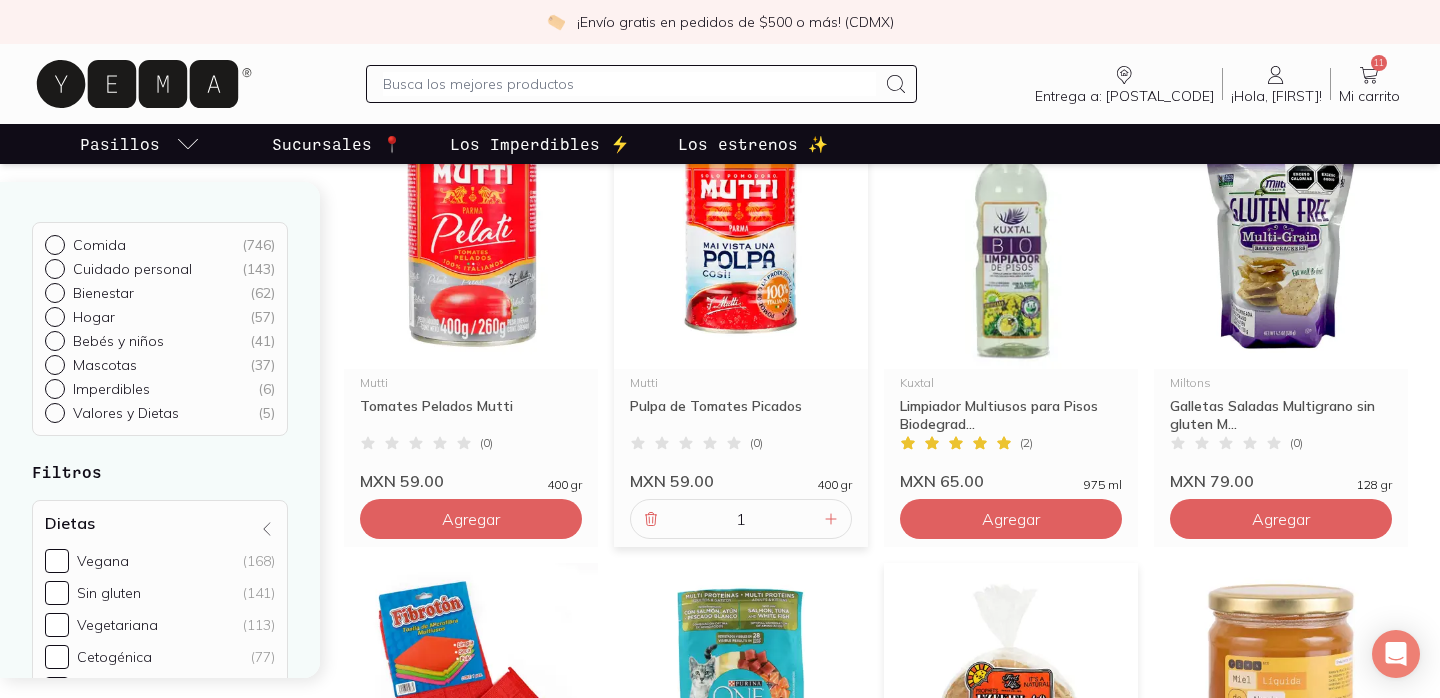 scroll, scrollTop: 0, scrollLeft: 0, axis: both 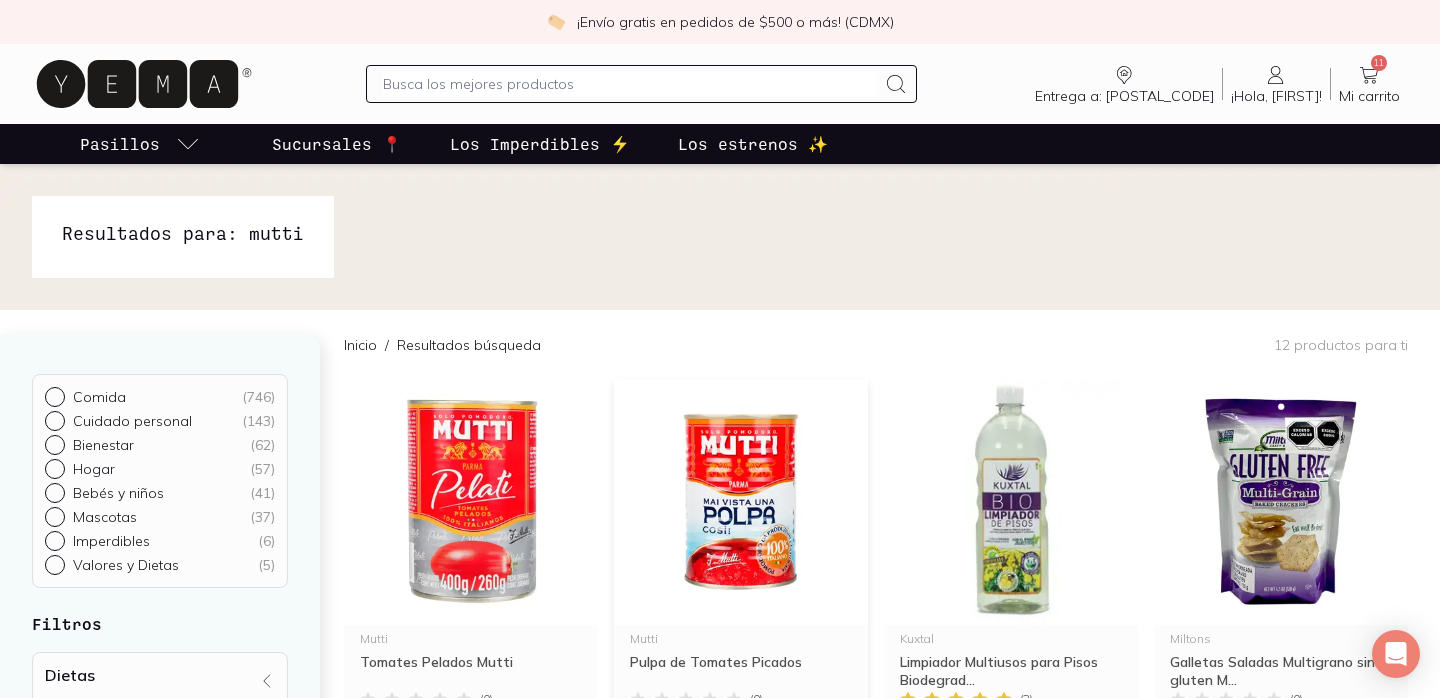 click 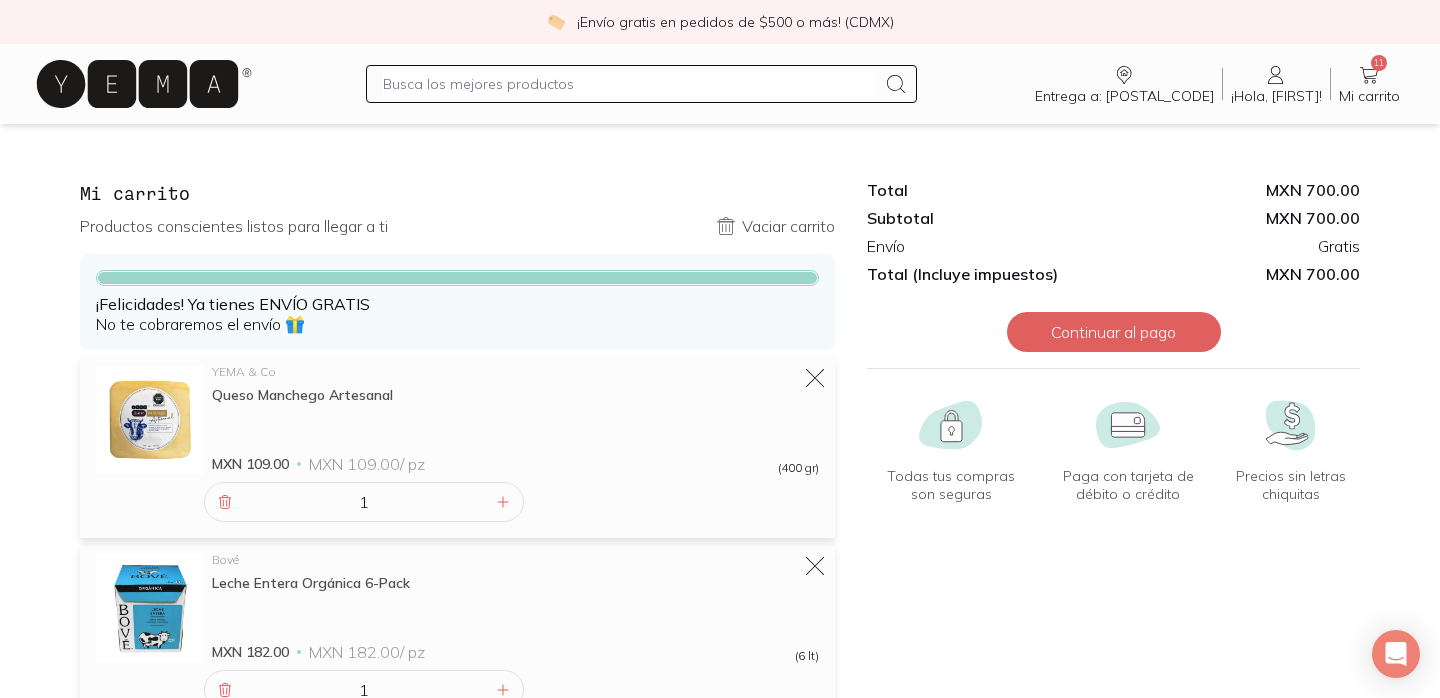 click 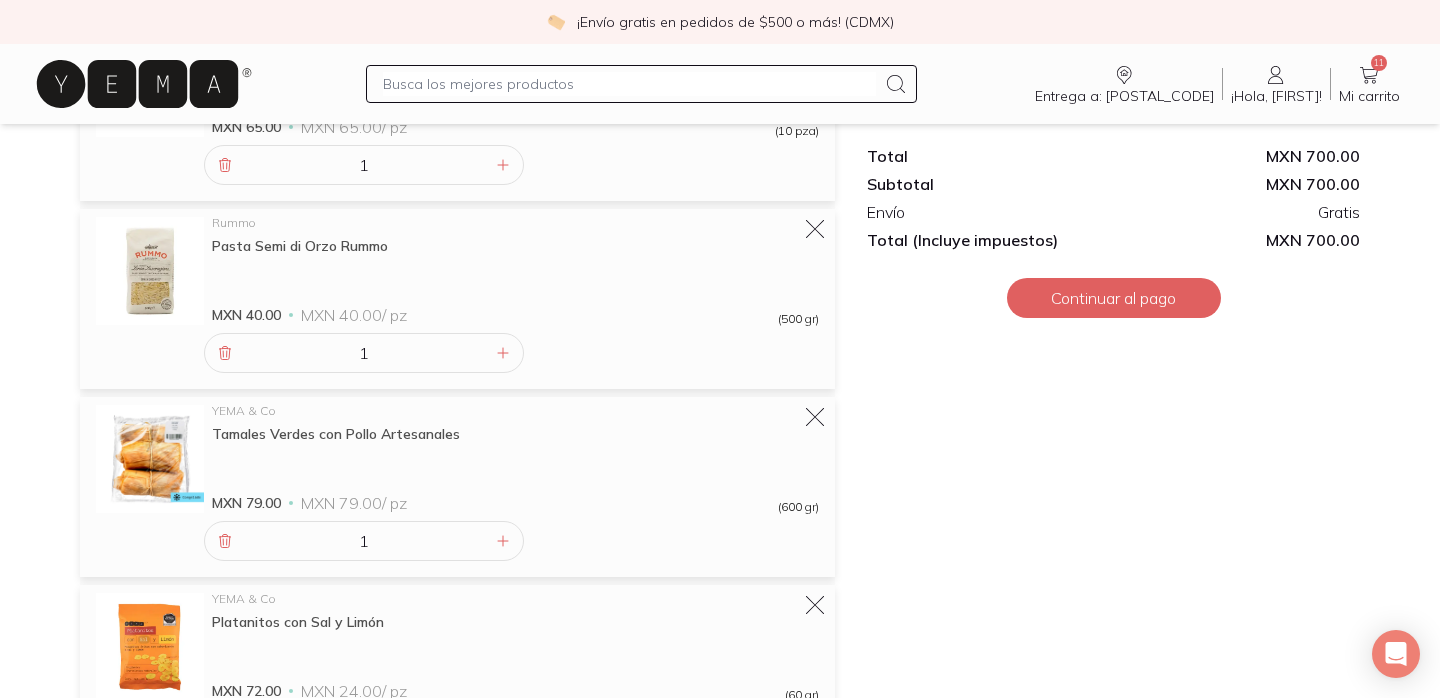 scroll, scrollTop: 919, scrollLeft: 0, axis: vertical 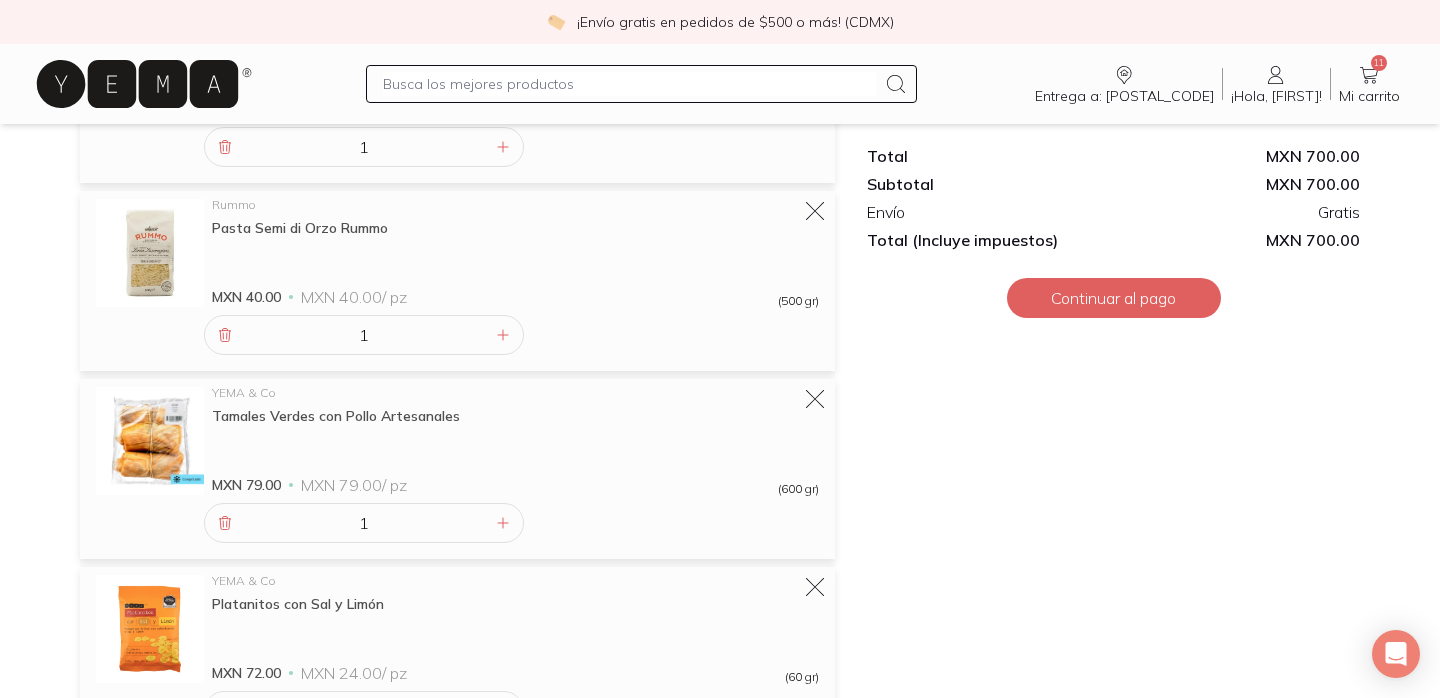 click at bounding box center [629, 84] 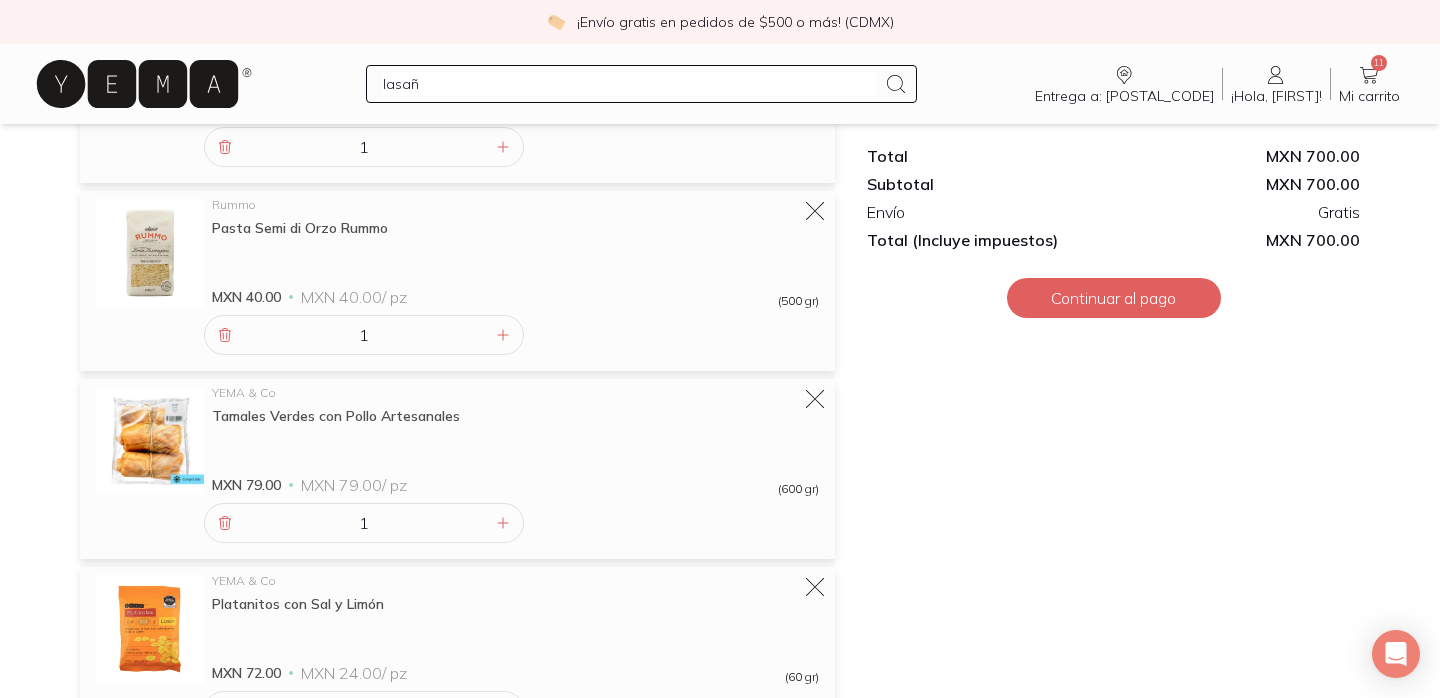 type on "lasaña" 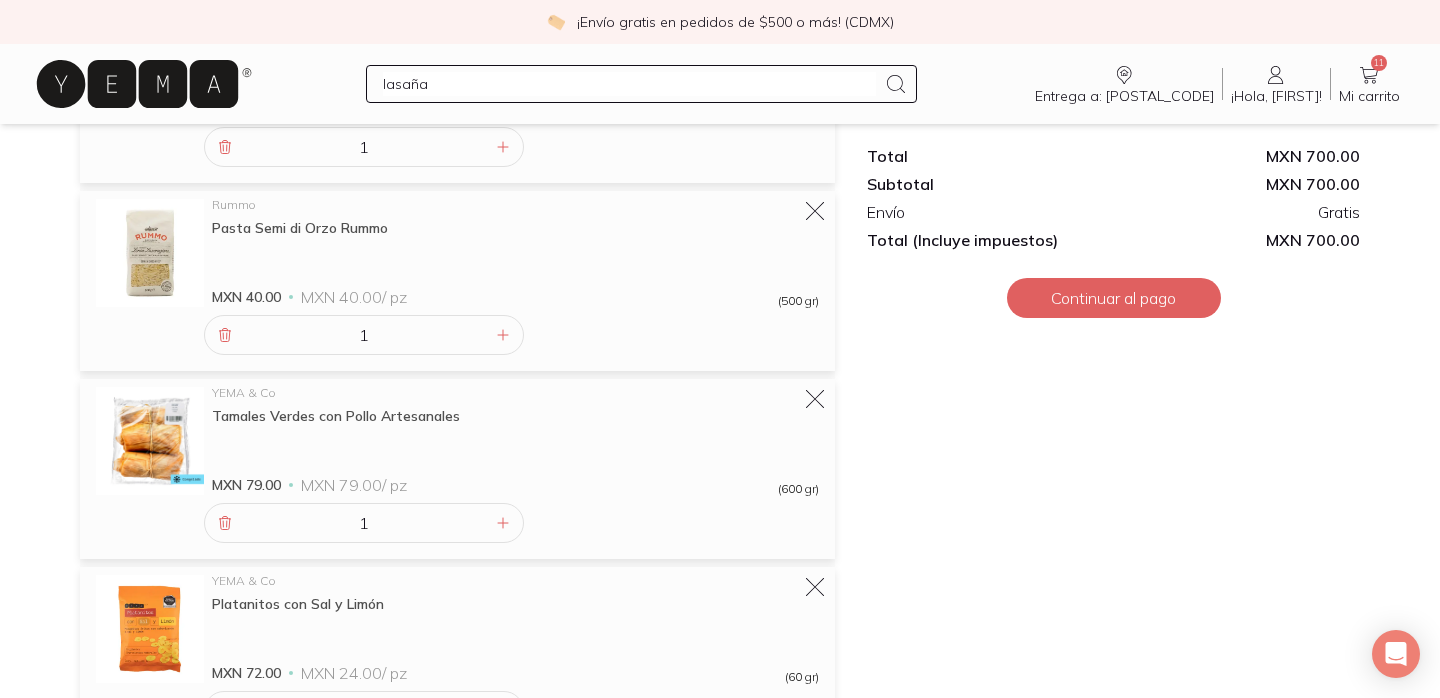 type 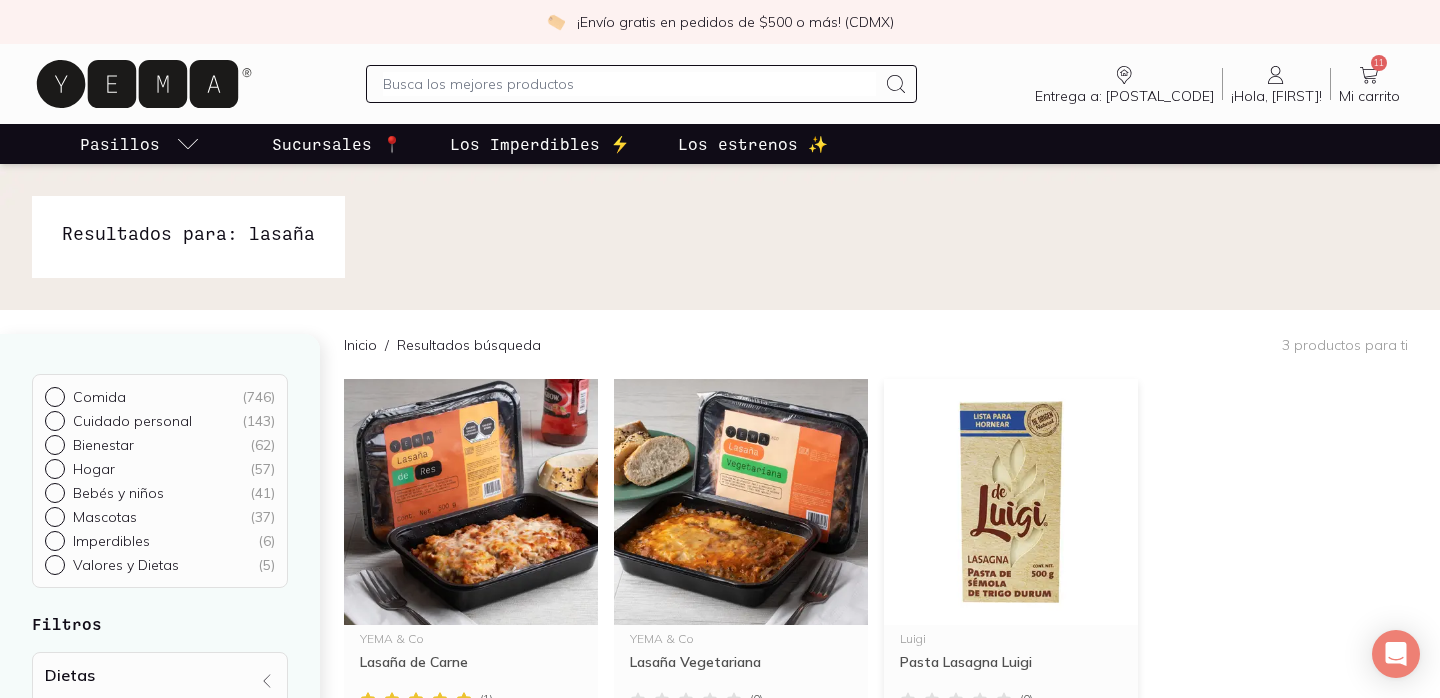 scroll, scrollTop: 1, scrollLeft: 0, axis: vertical 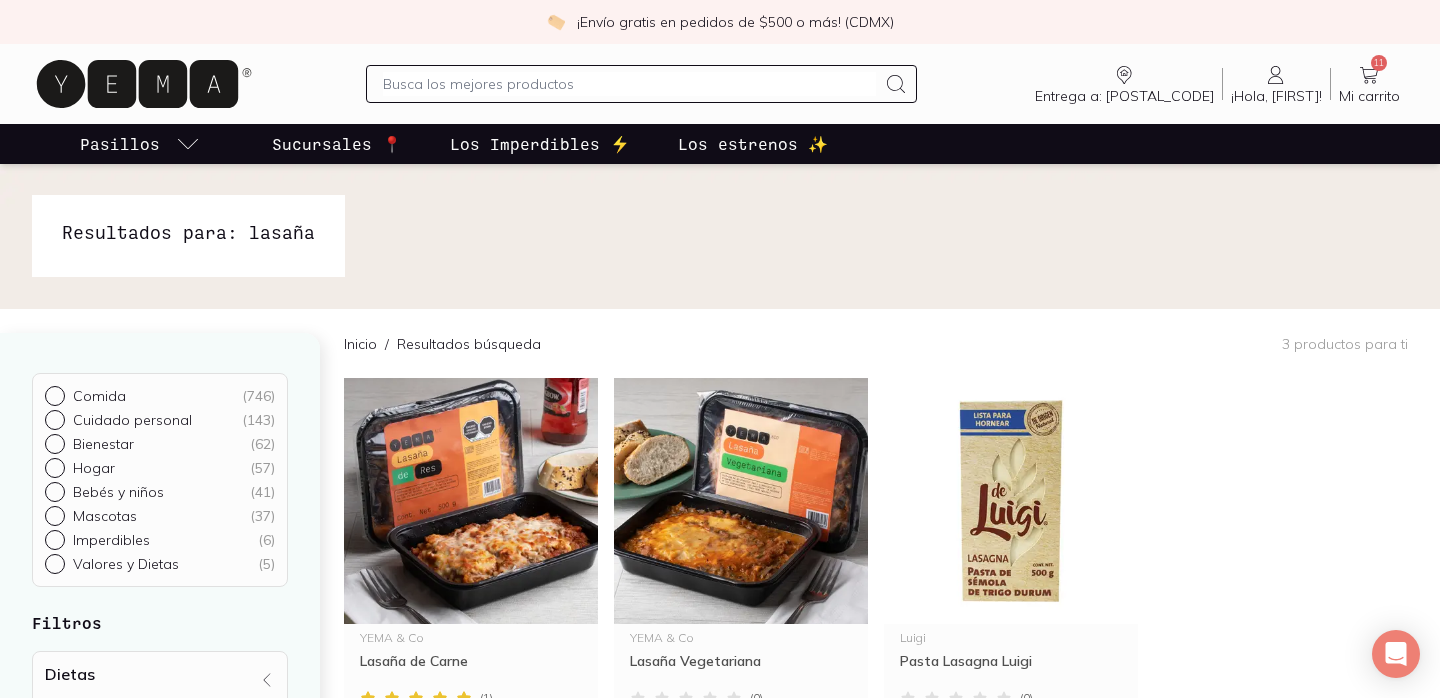 click 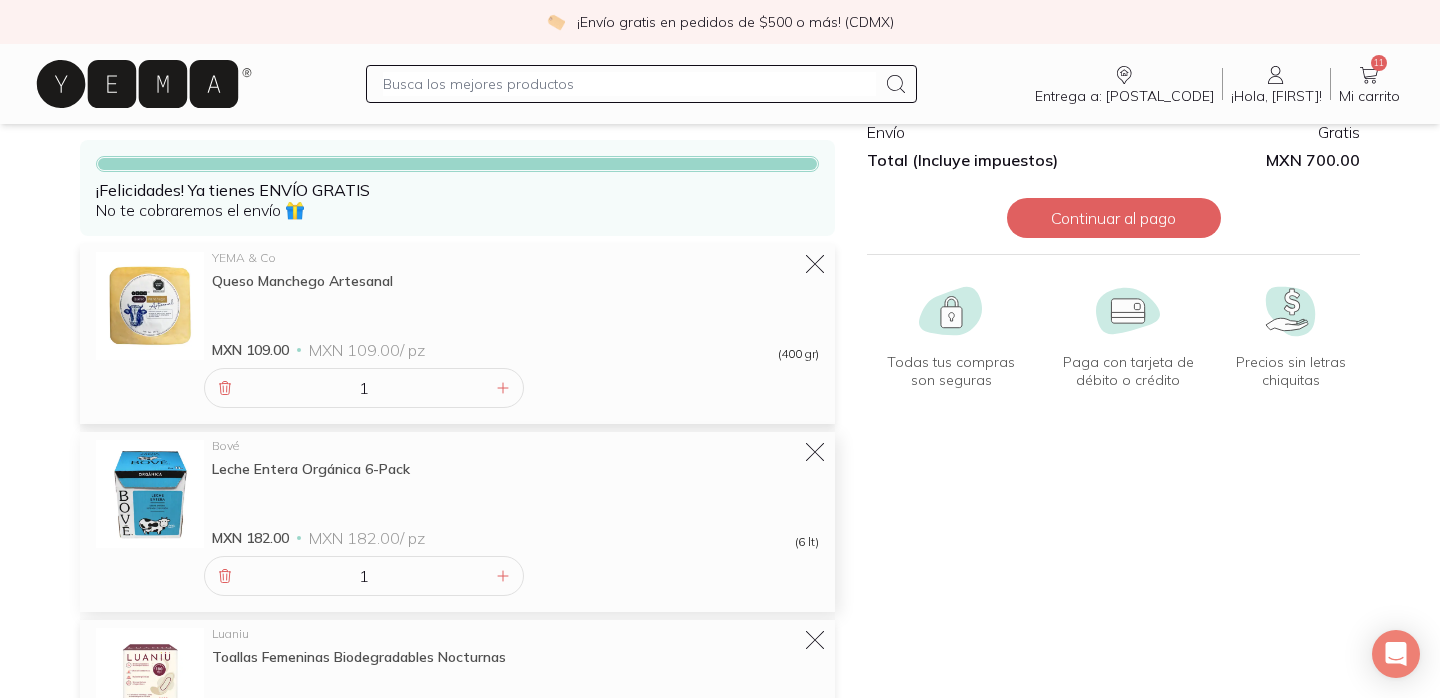 scroll, scrollTop: 115, scrollLeft: 0, axis: vertical 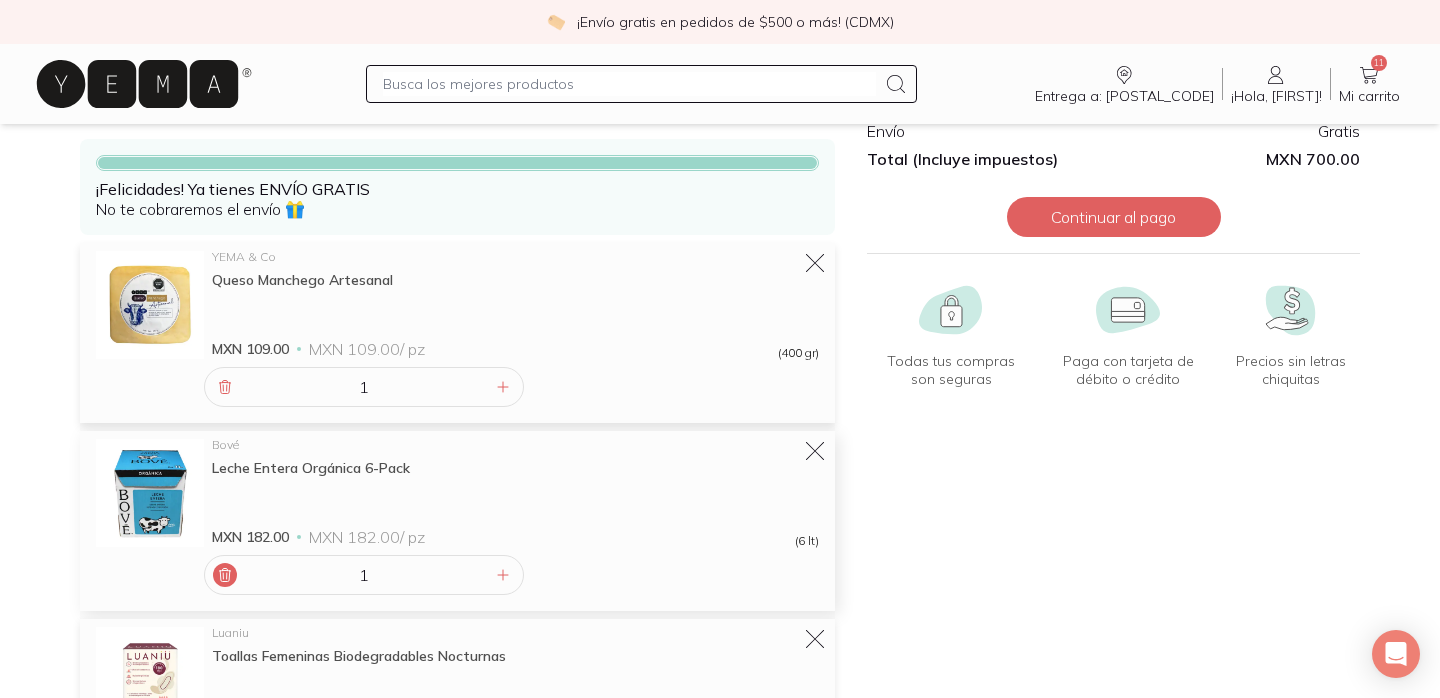 click 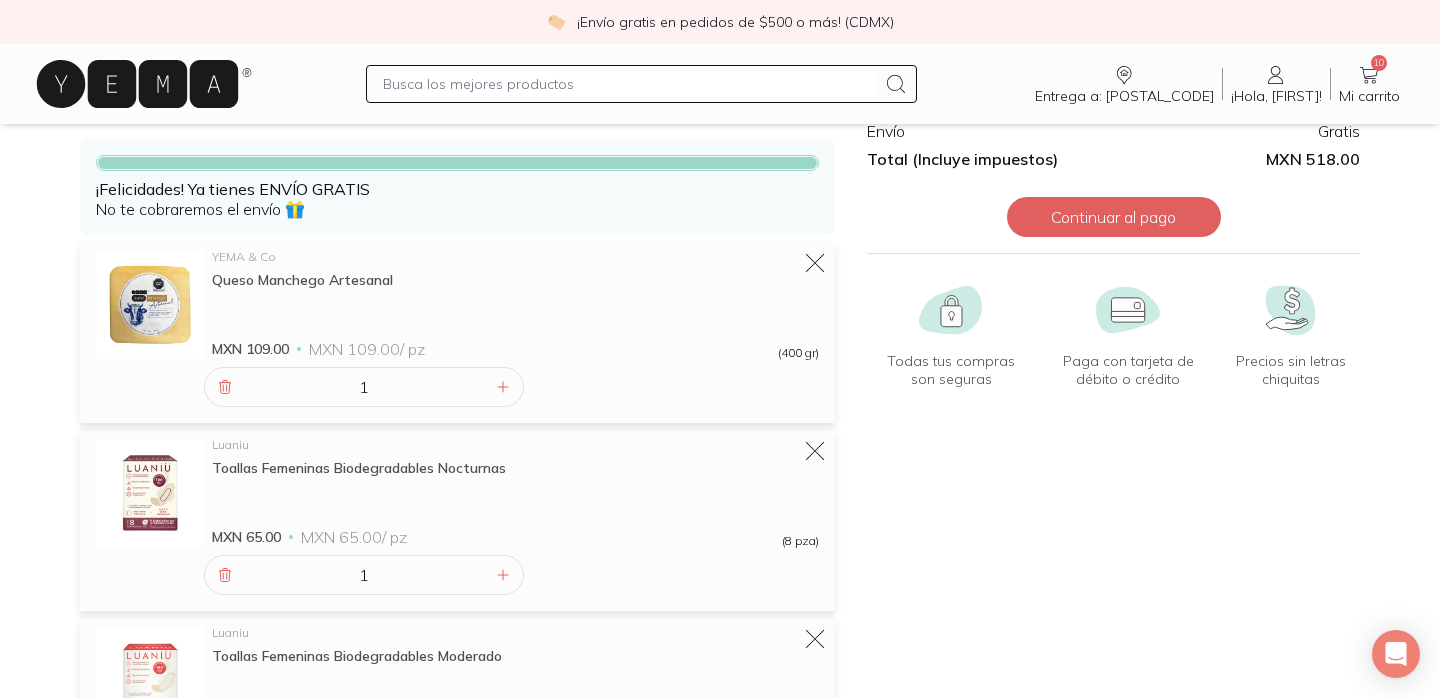 click at bounding box center (629, 84) 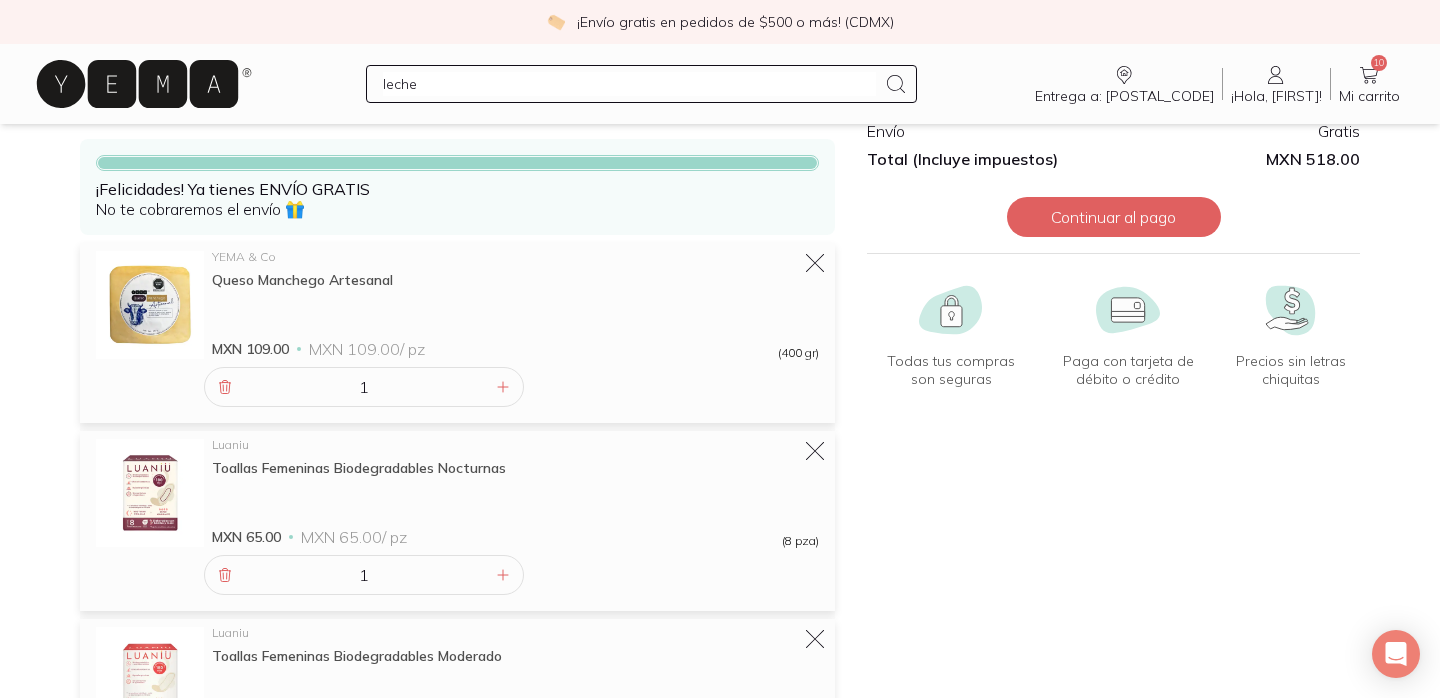 type on "leche" 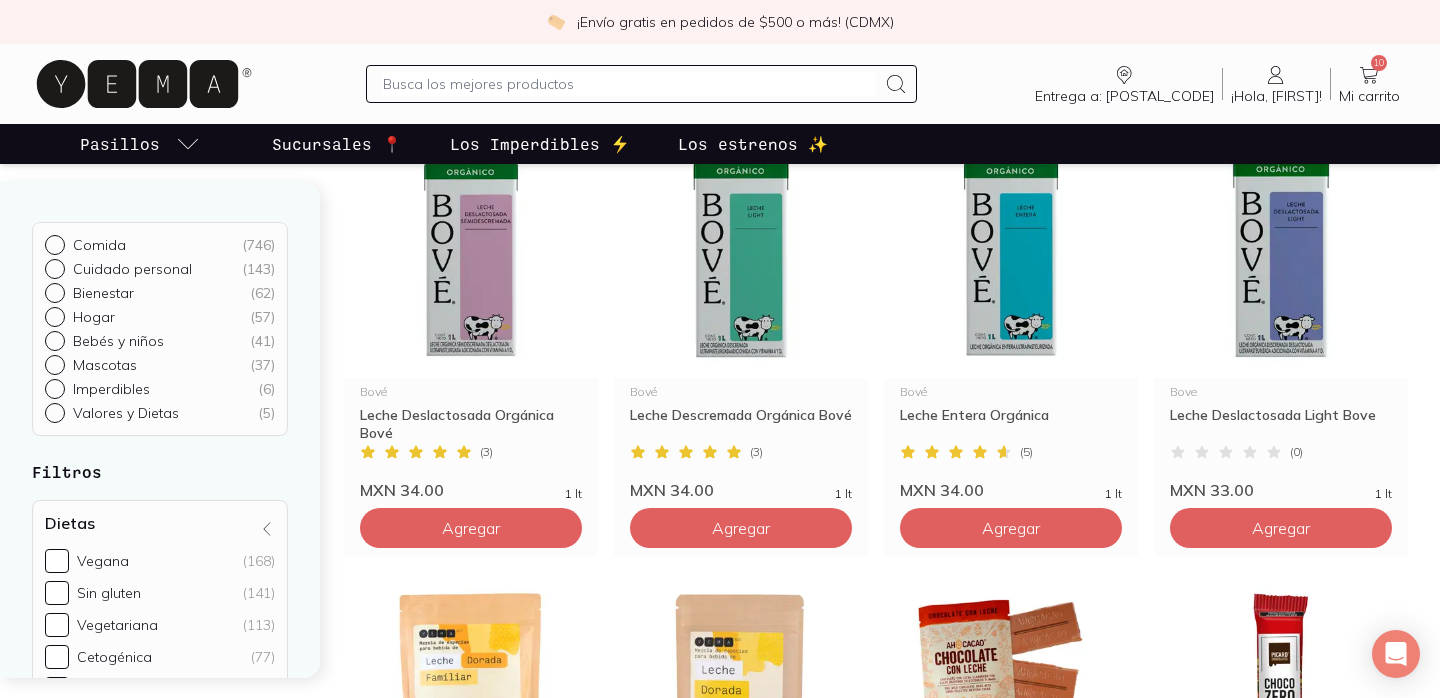 scroll, scrollTop: 1131, scrollLeft: 0, axis: vertical 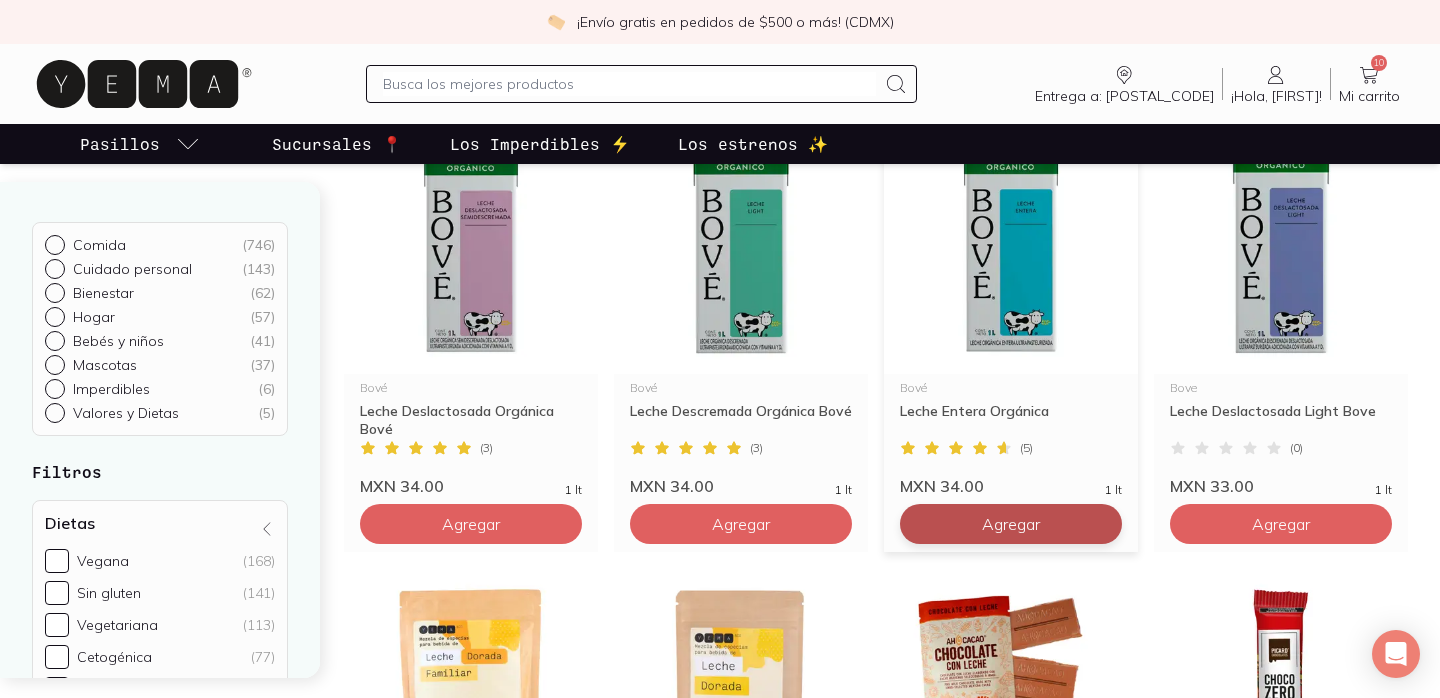 click on "Agregar" at bounding box center (471, -356) 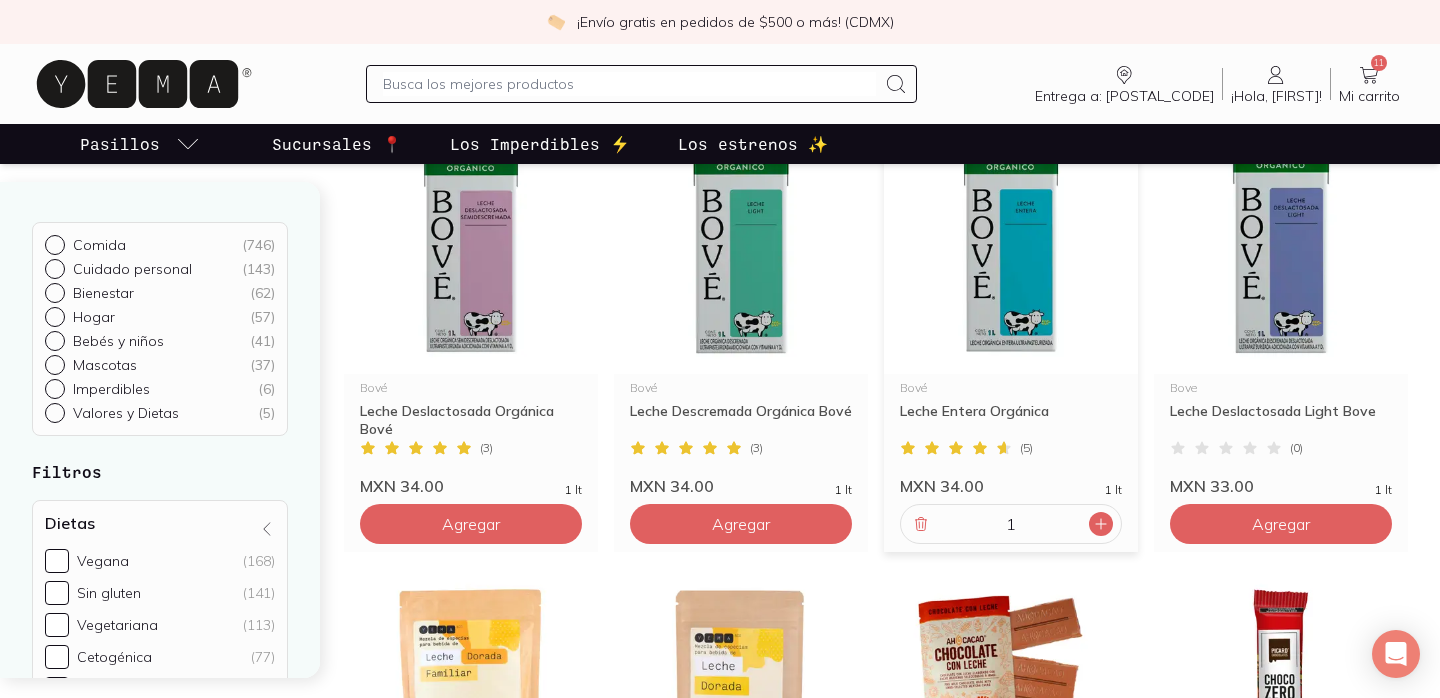 click 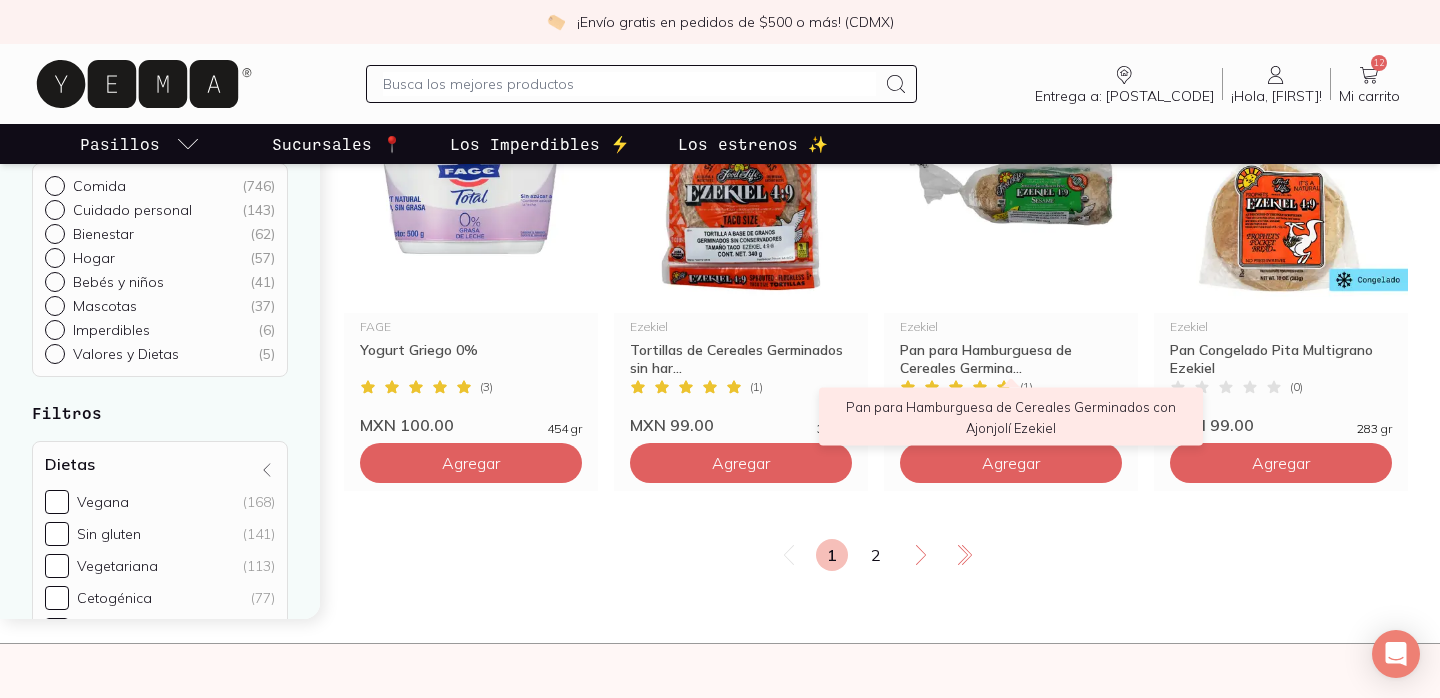 scroll, scrollTop: 3396, scrollLeft: 0, axis: vertical 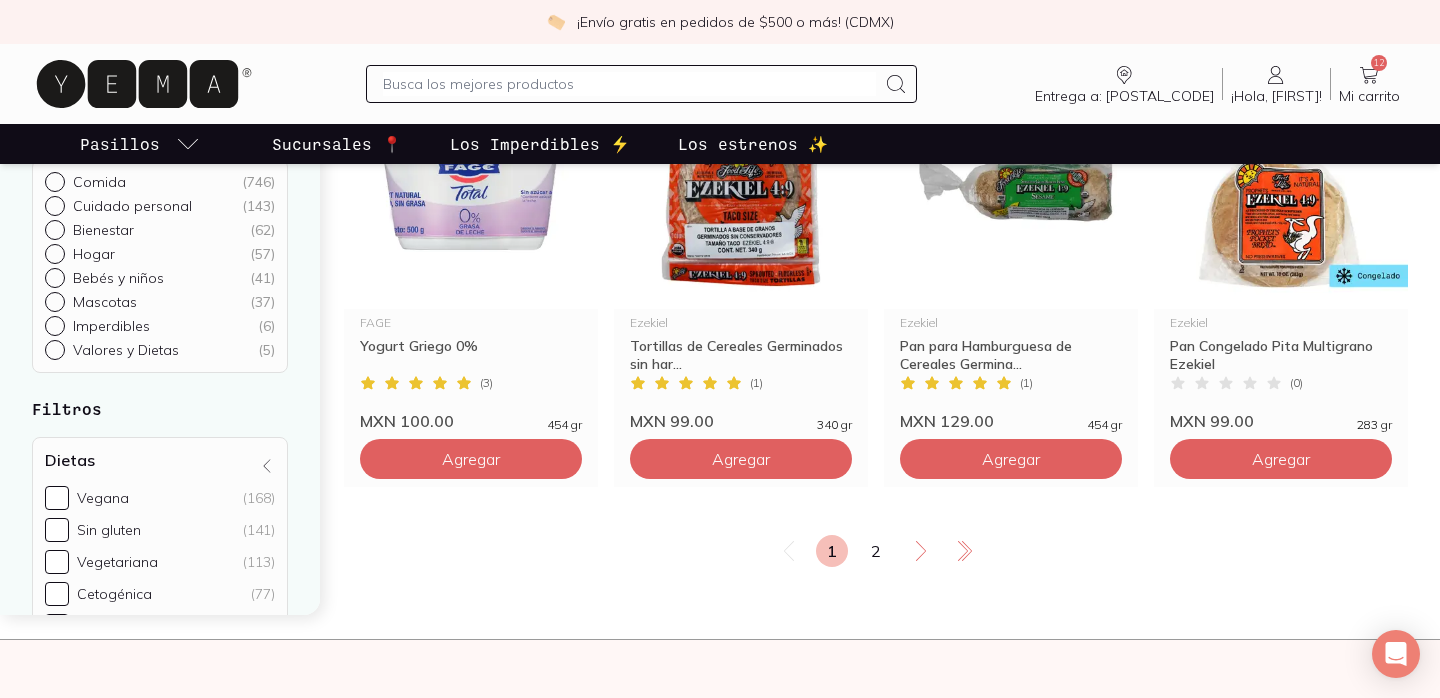 click 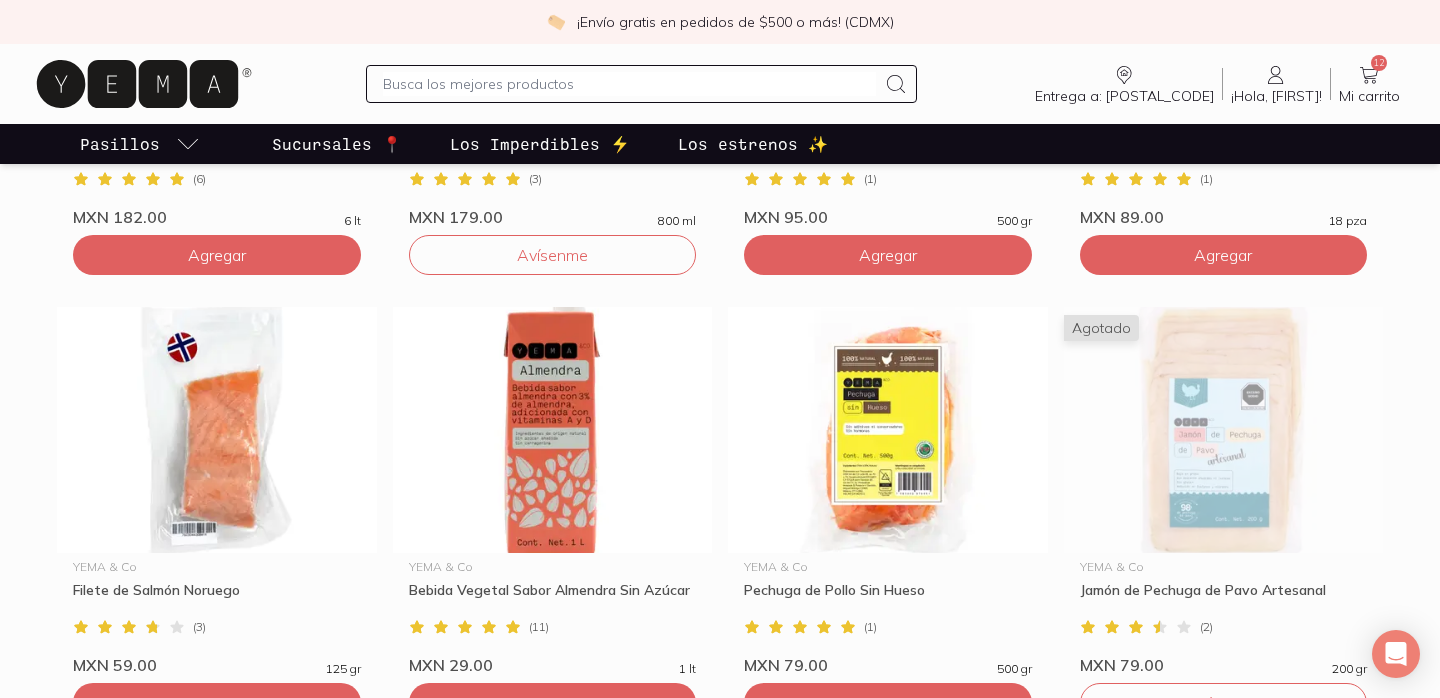 scroll, scrollTop: 1350, scrollLeft: 0, axis: vertical 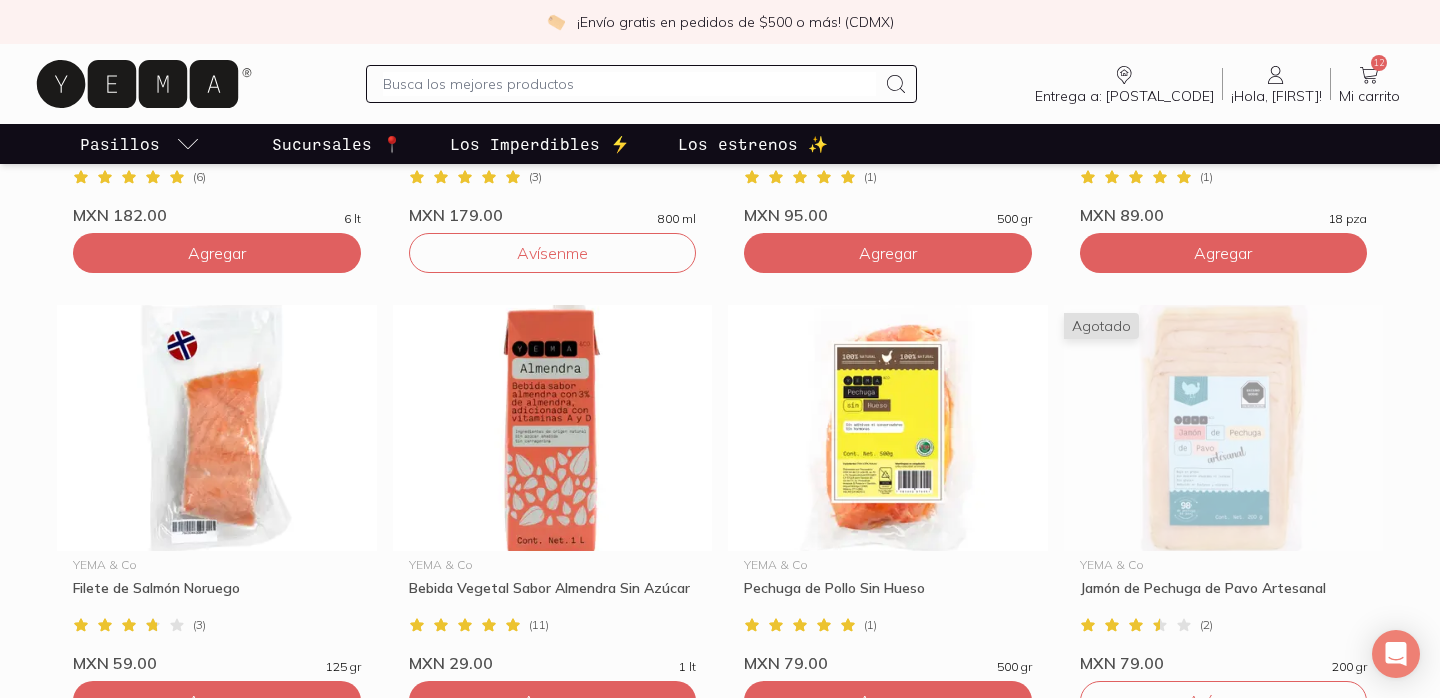 click at bounding box center [629, 84] 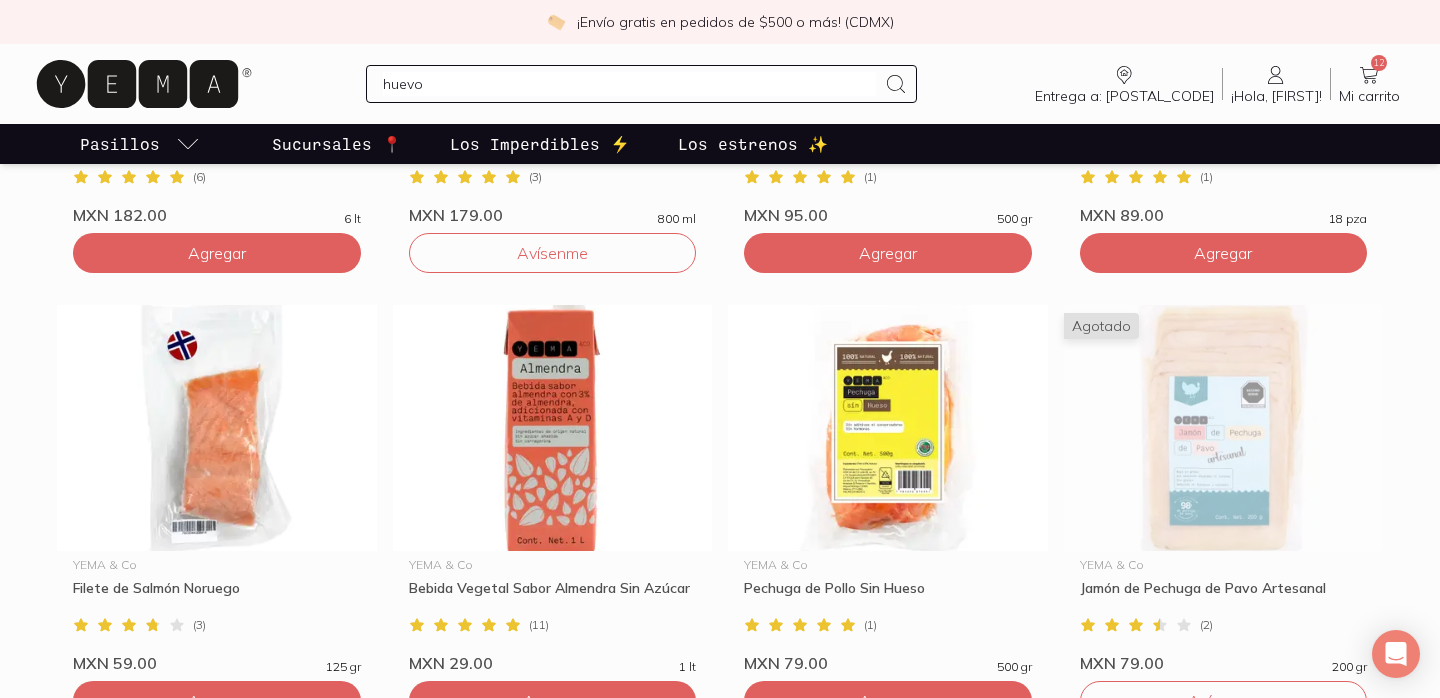 type on "huevo" 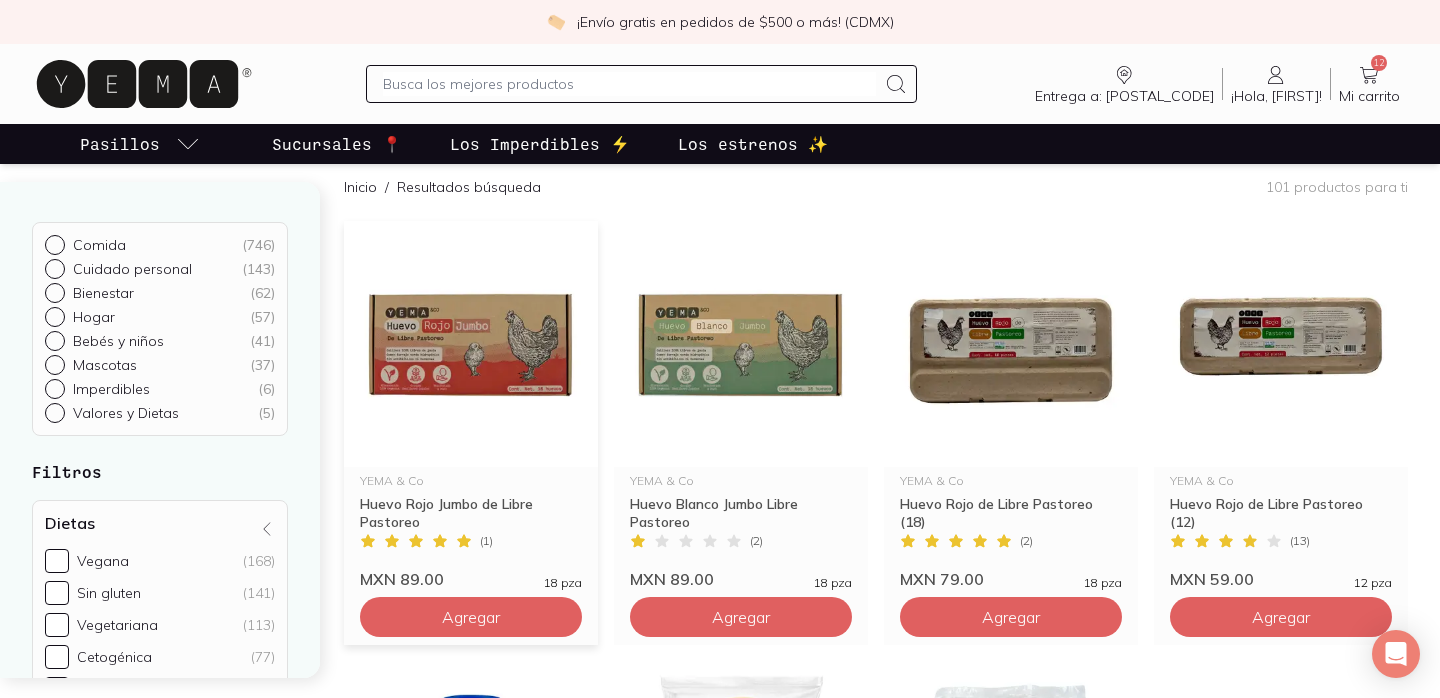 scroll, scrollTop: 175, scrollLeft: 0, axis: vertical 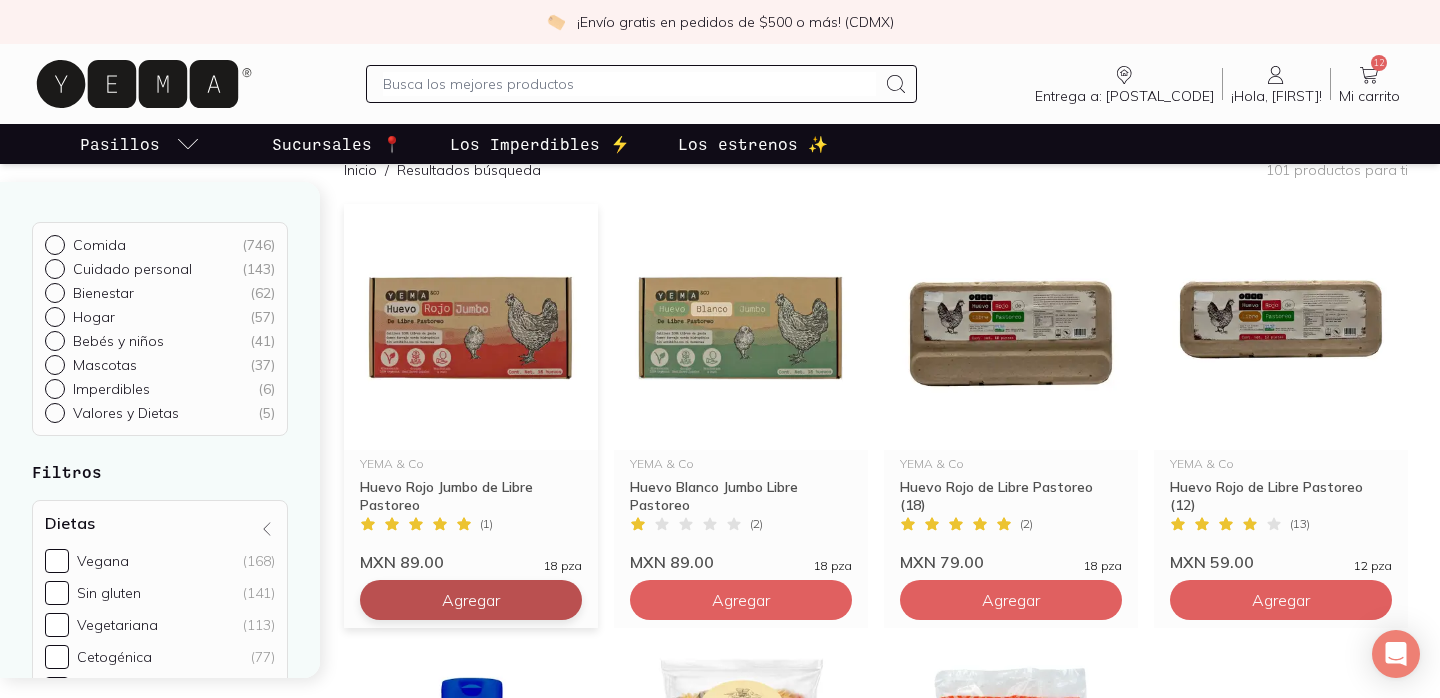 click on "Agregar" at bounding box center [471, 600] 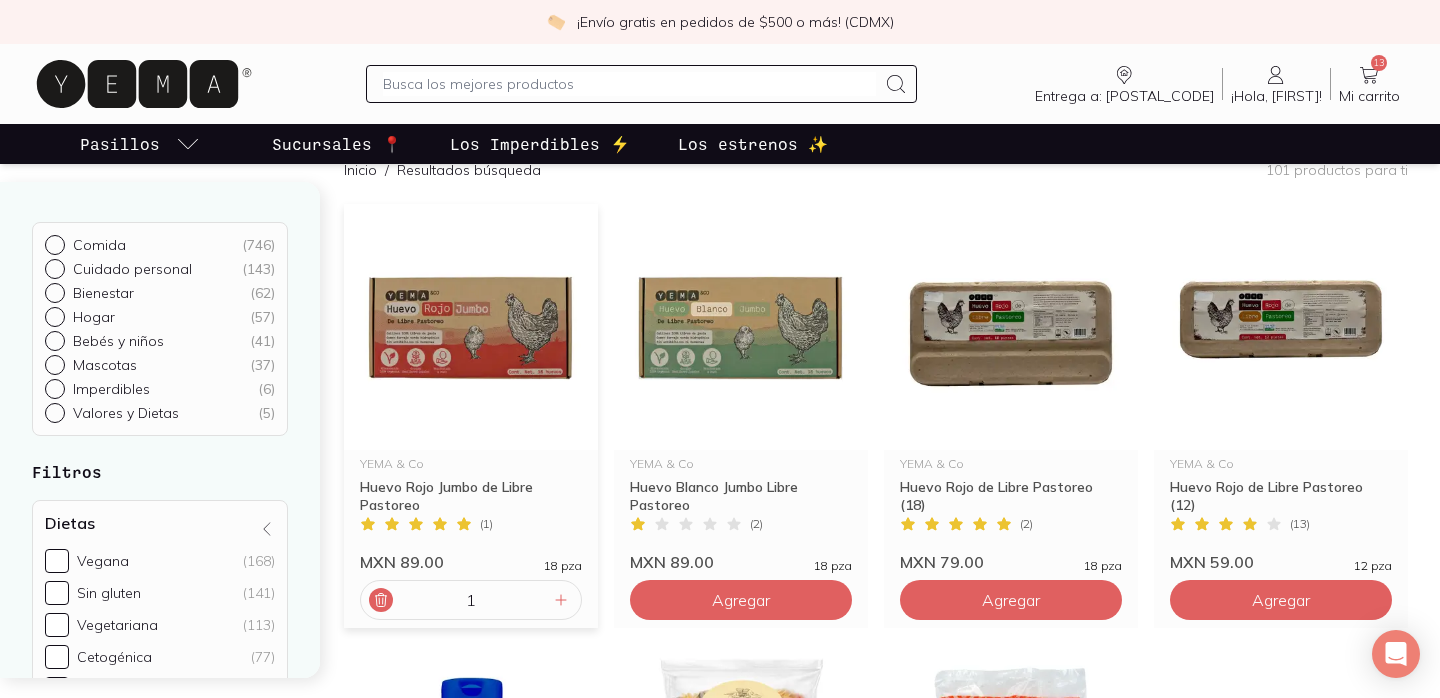 click 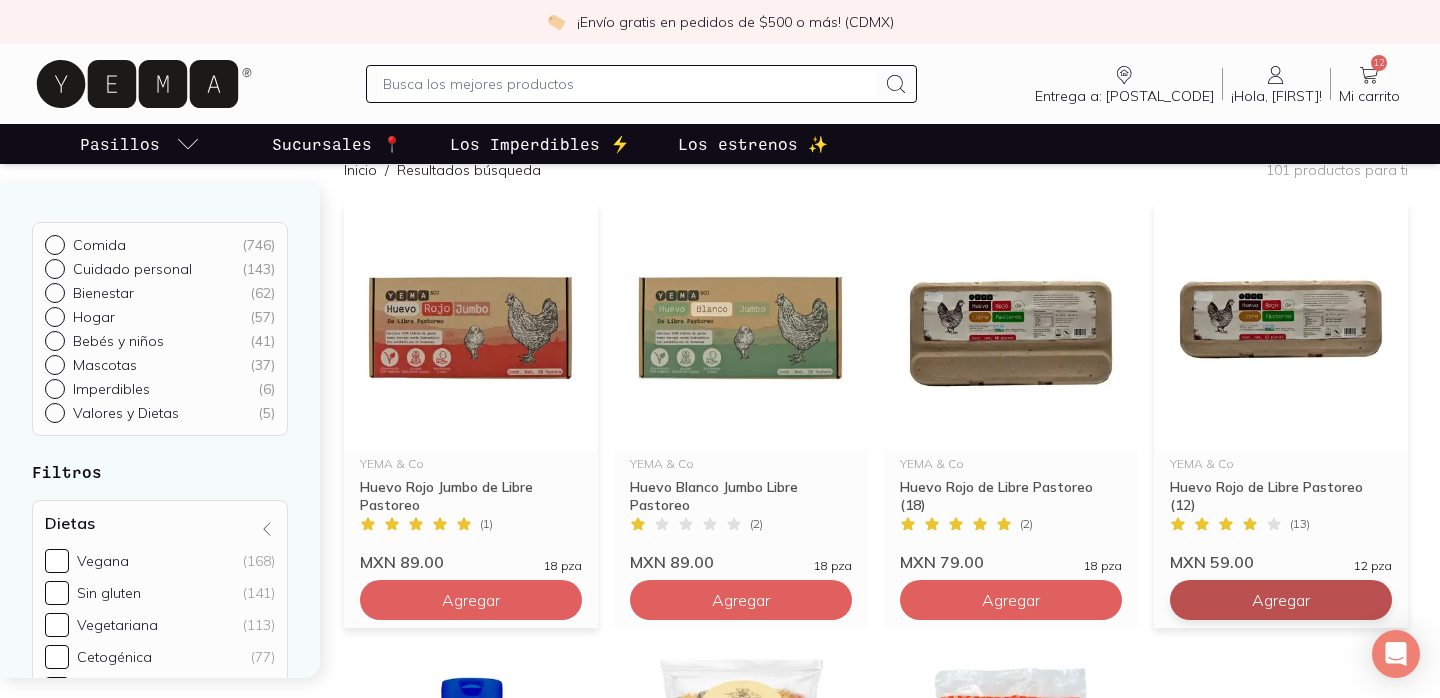 click on "Agregar" at bounding box center (471, 600) 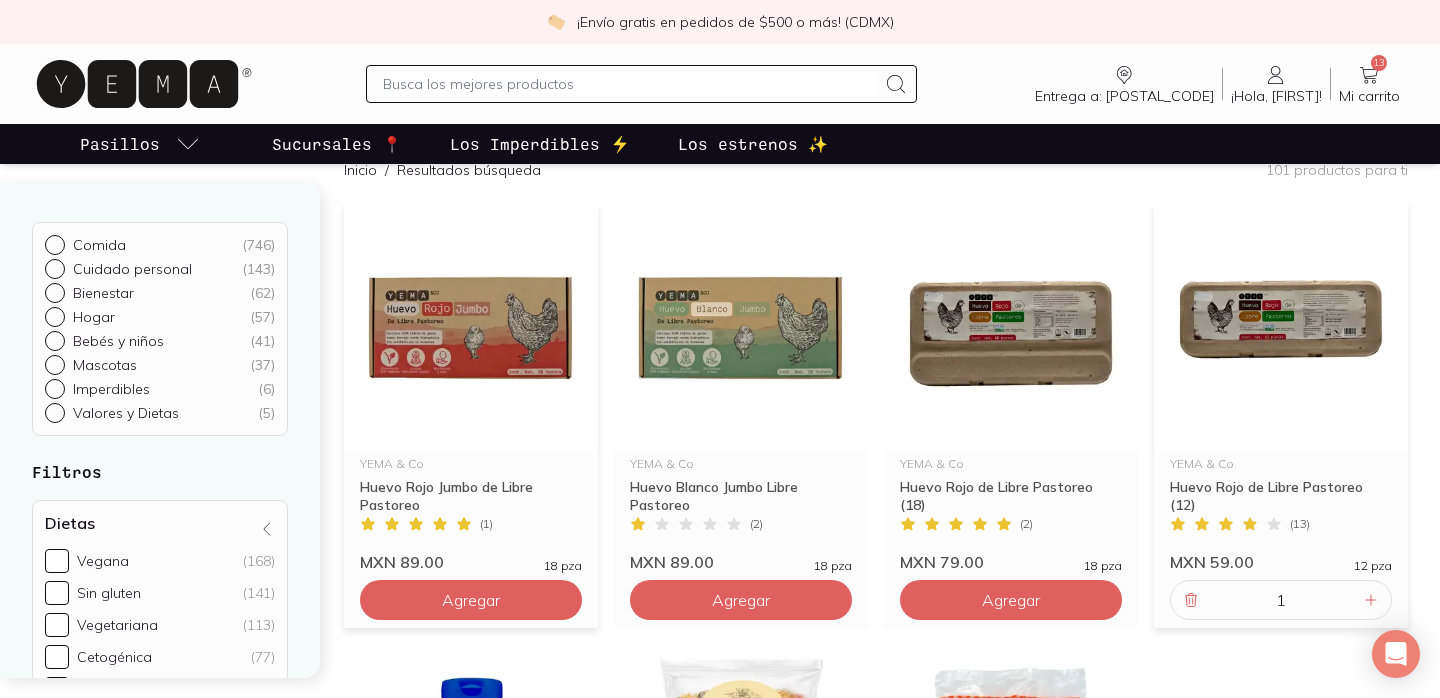click on "13" at bounding box center (1379, 63) 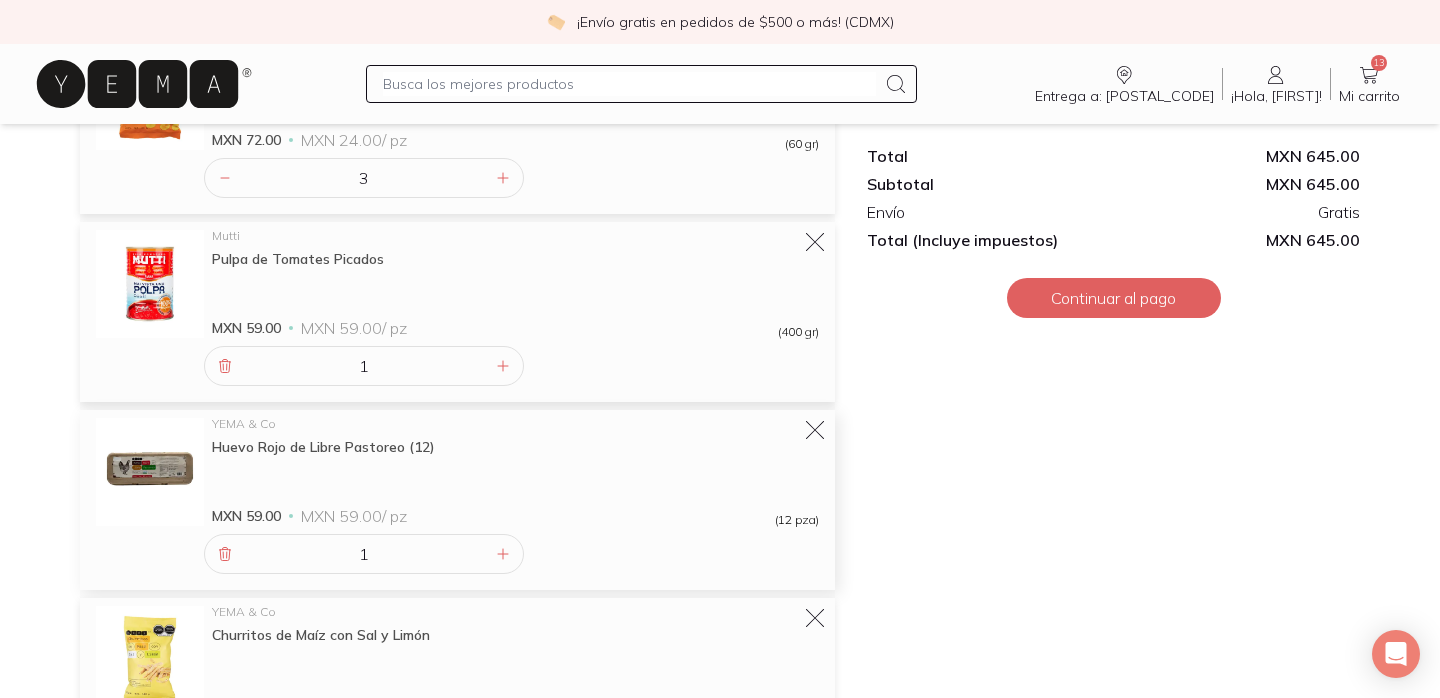 scroll, scrollTop: 1664, scrollLeft: 0, axis: vertical 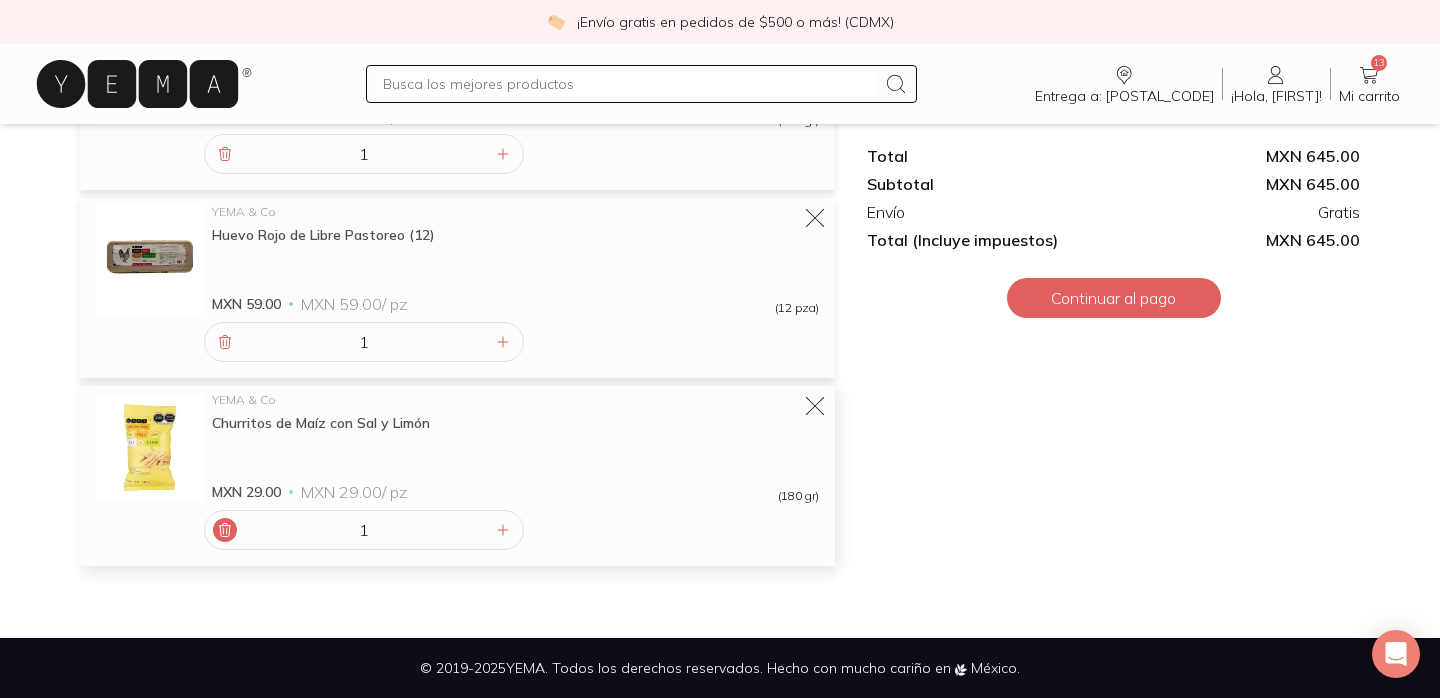click 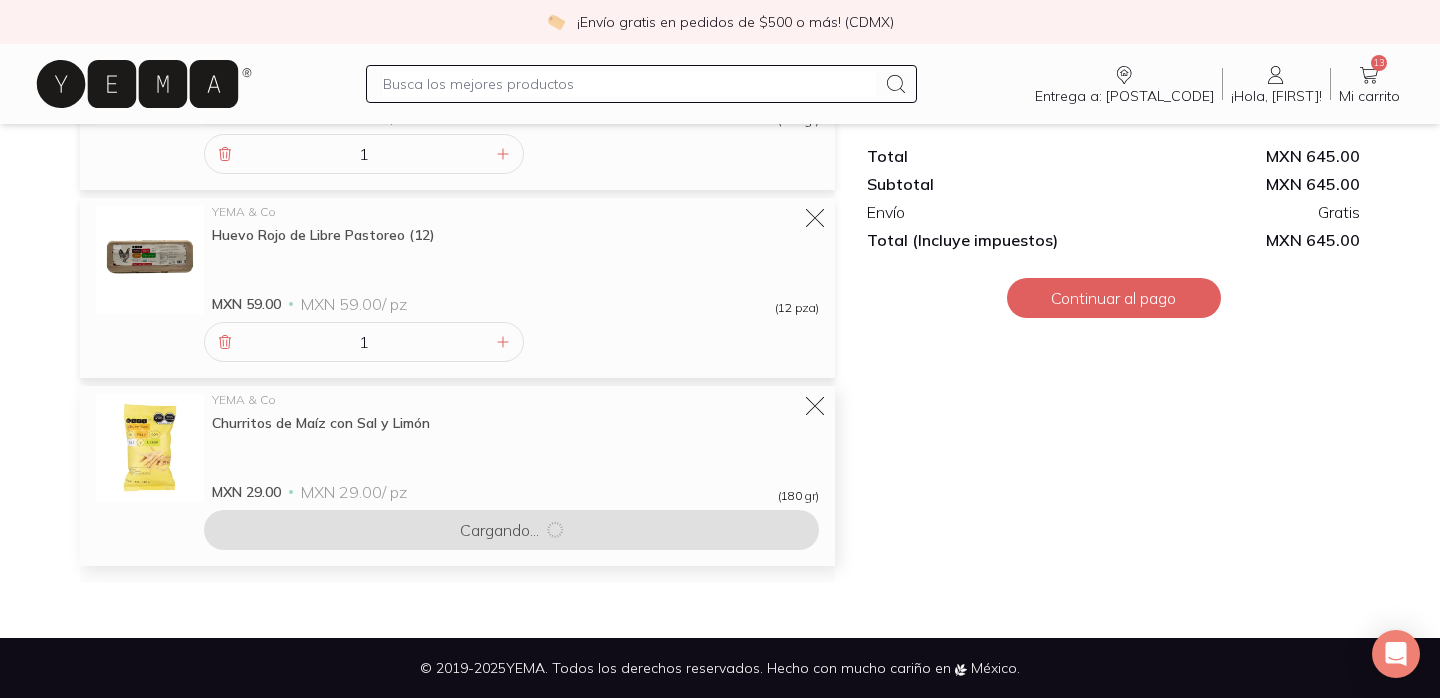 scroll, scrollTop: 1476, scrollLeft: 0, axis: vertical 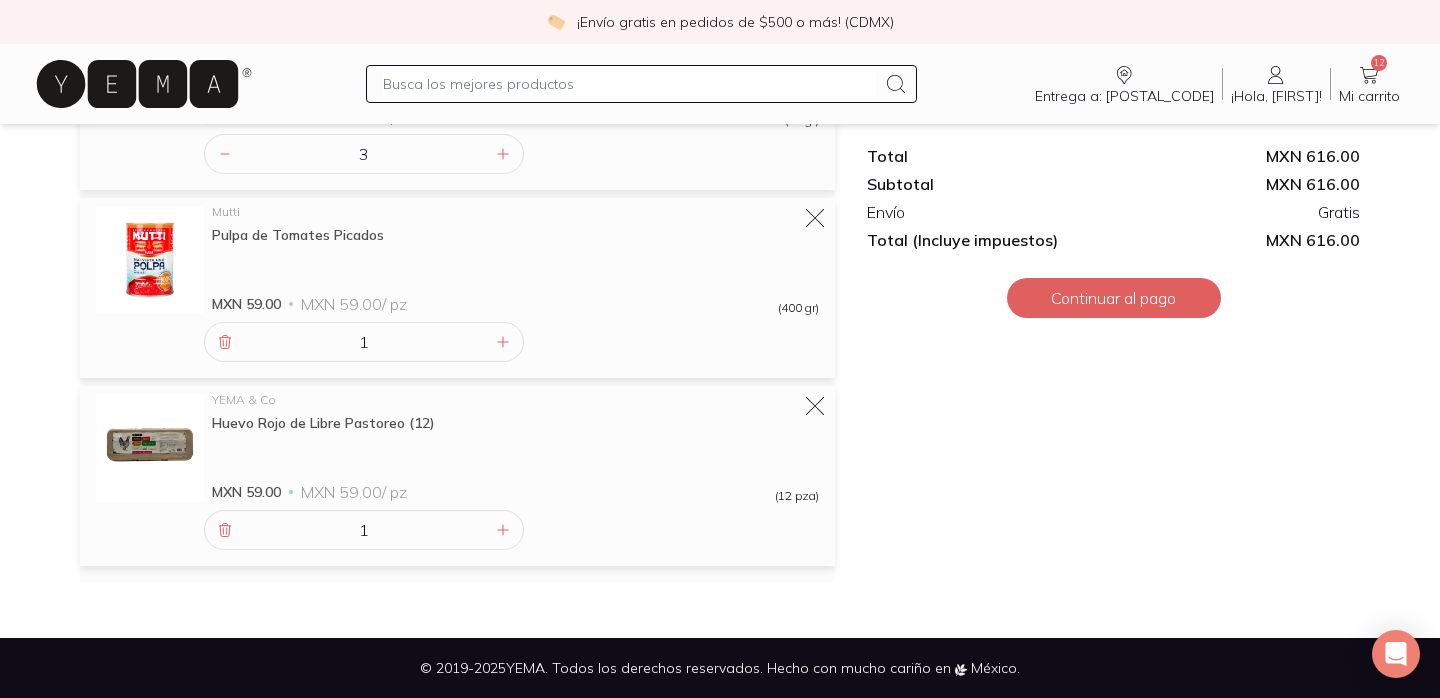 click at bounding box center (629, 84) 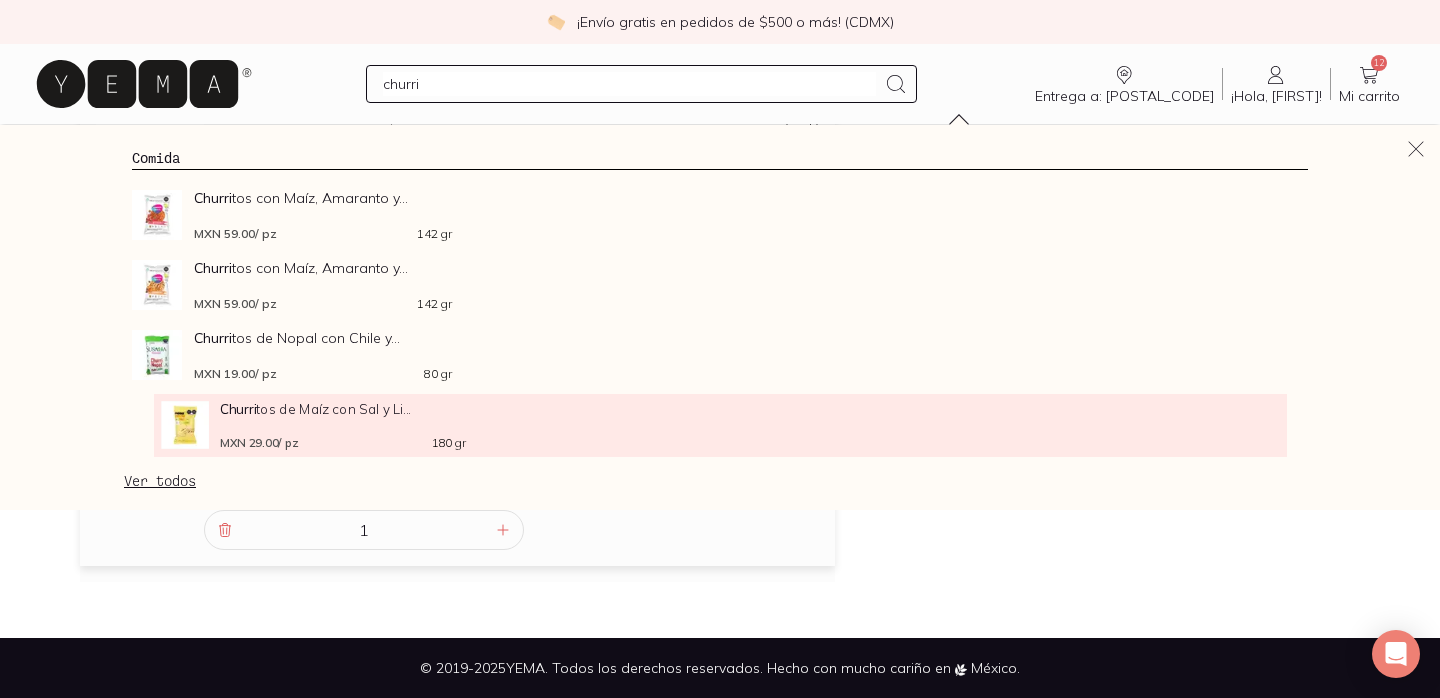 type on "churri" 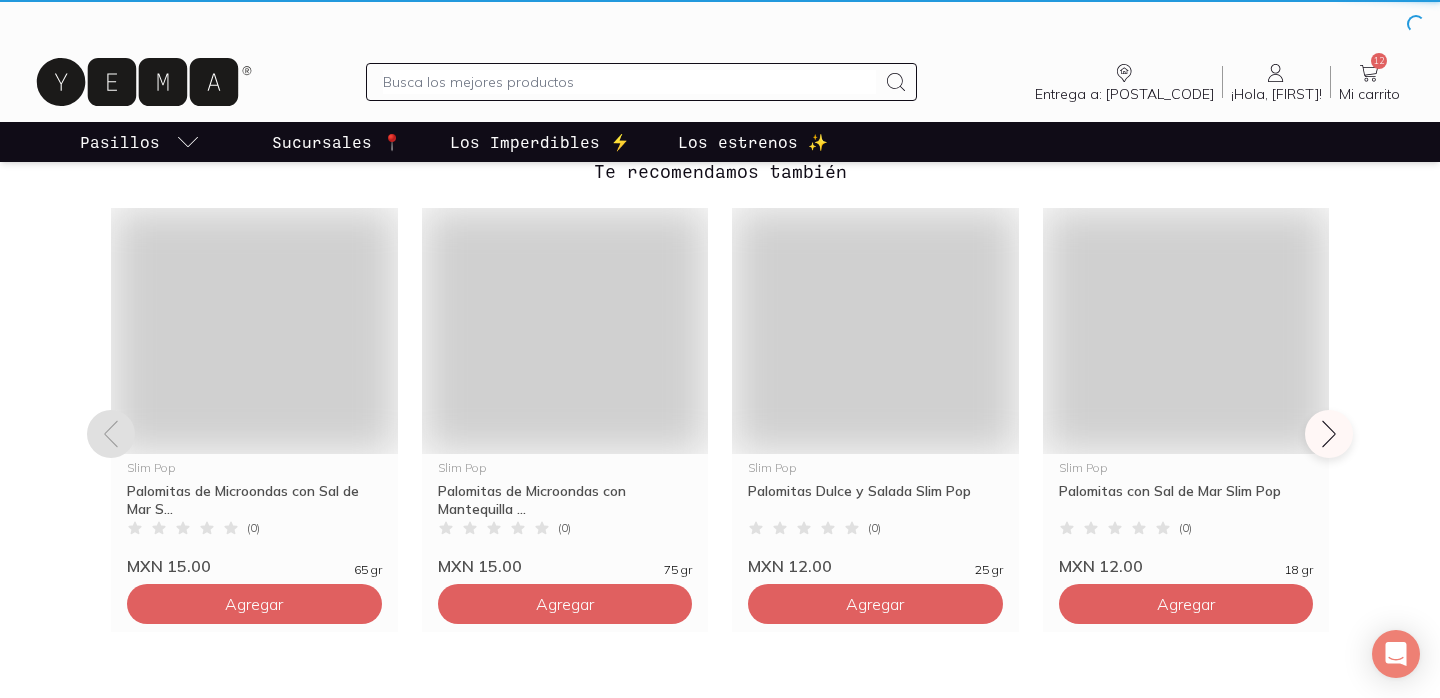 scroll, scrollTop: 0, scrollLeft: 0, axis: both 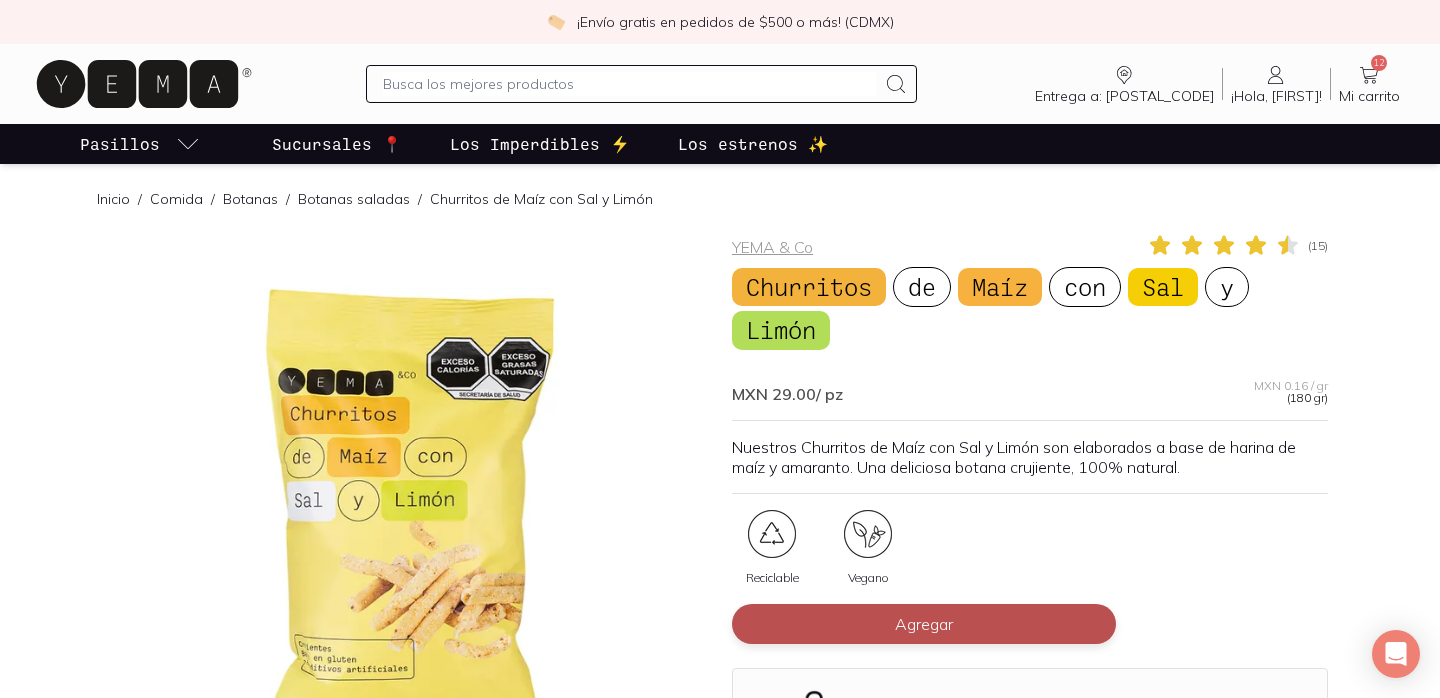 click on "Agregar" at bounding box center (924, 624) 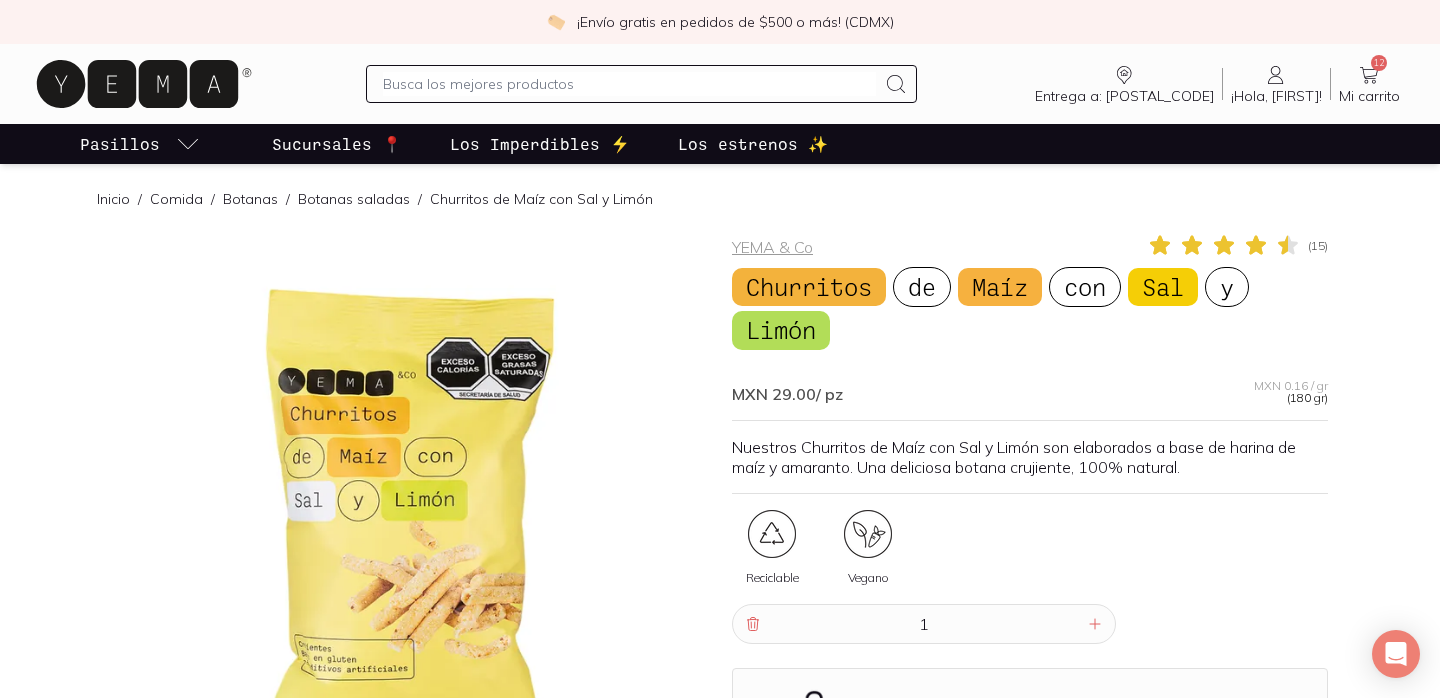 click 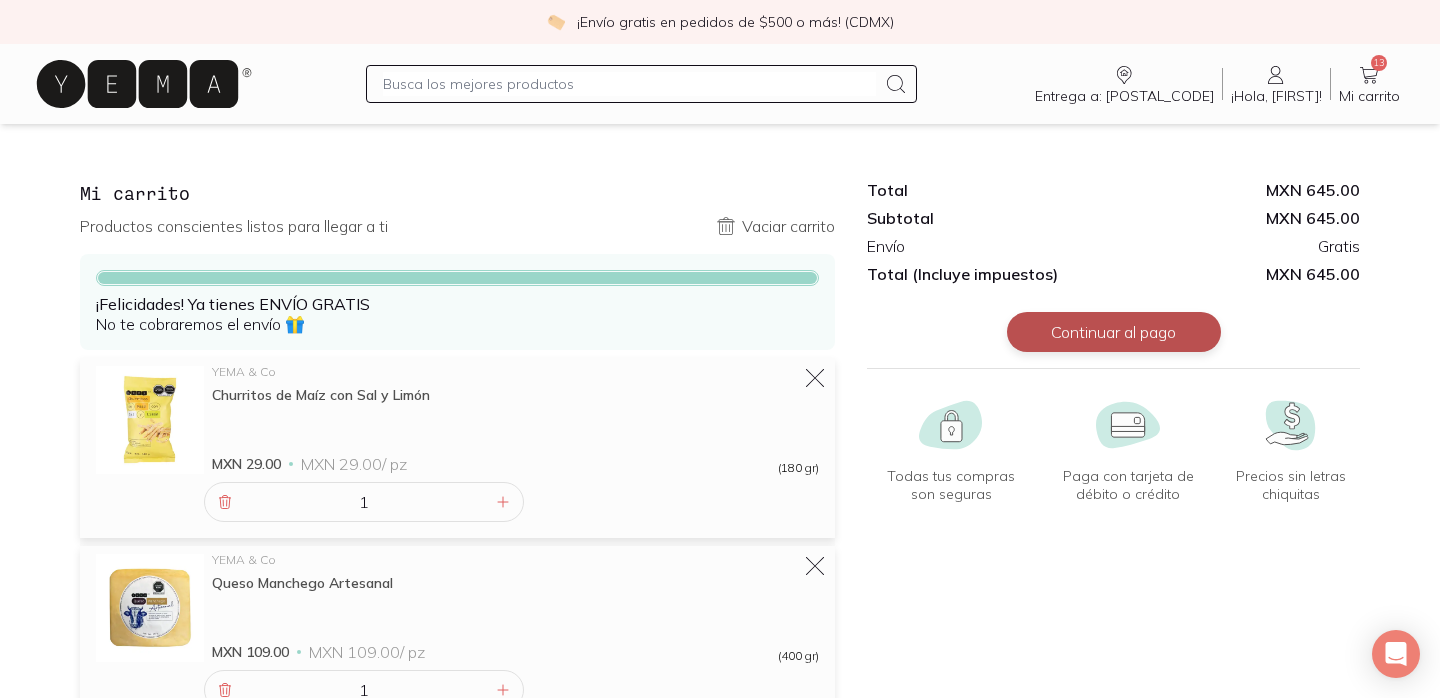 click on "Continuar al pago" at bounding box center [1114, 332] 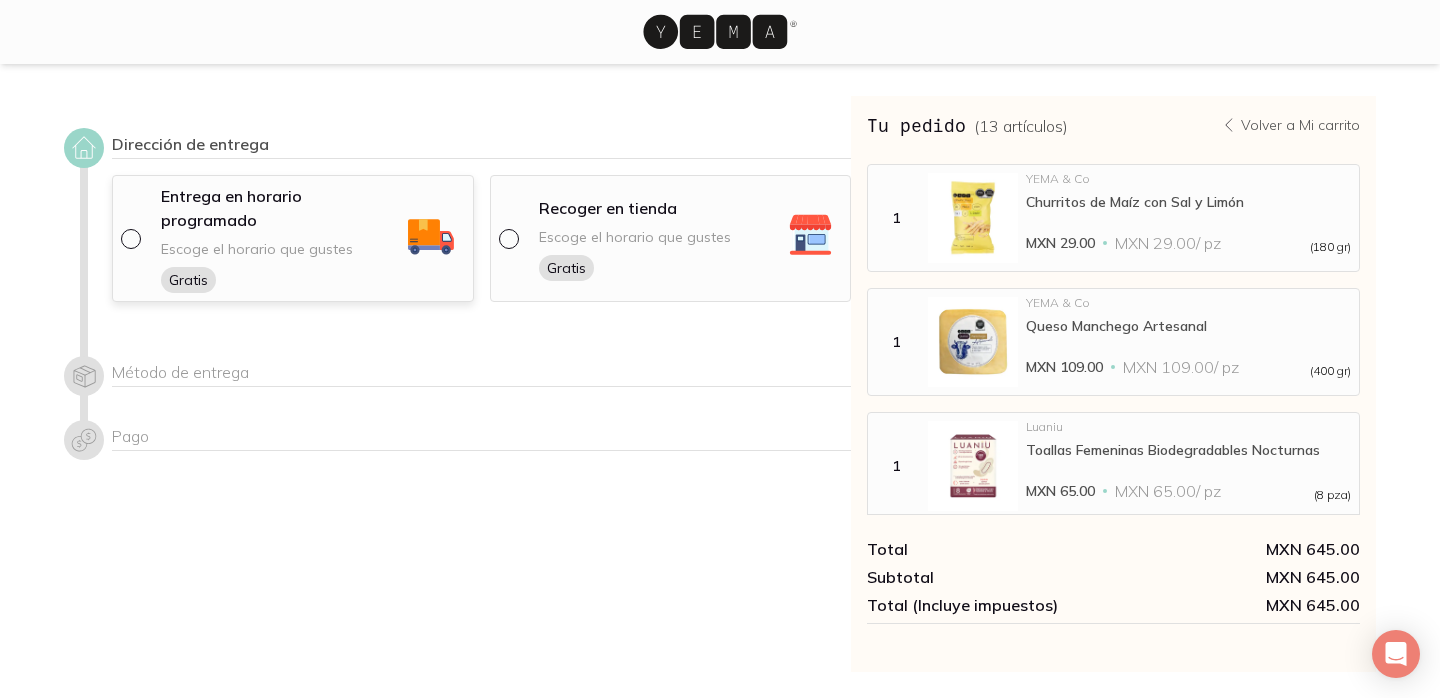click at bounding box center (129, 237) 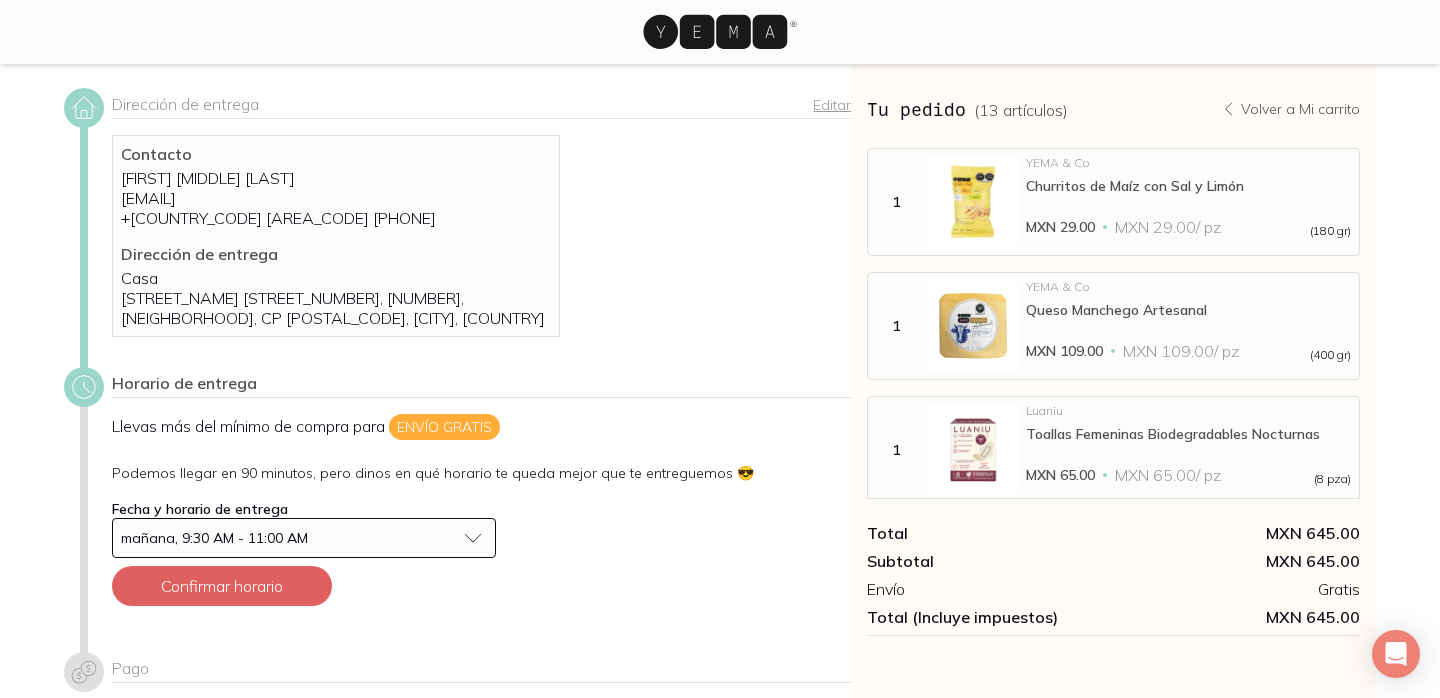 scroll, scrollTop: 41, scrollLeft: 0, axis: vertical 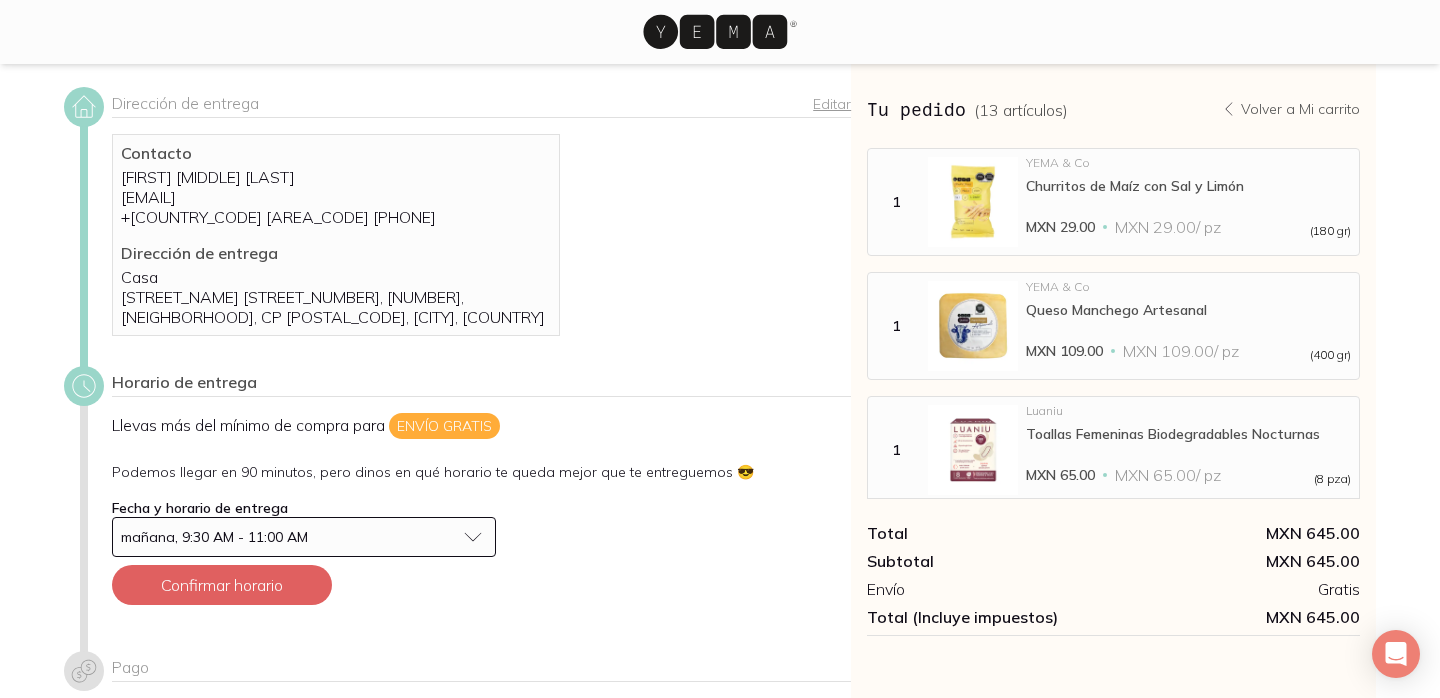 click on "mañana, 9:30 AM - 11:00 AM" at bounding box center [304, 537] 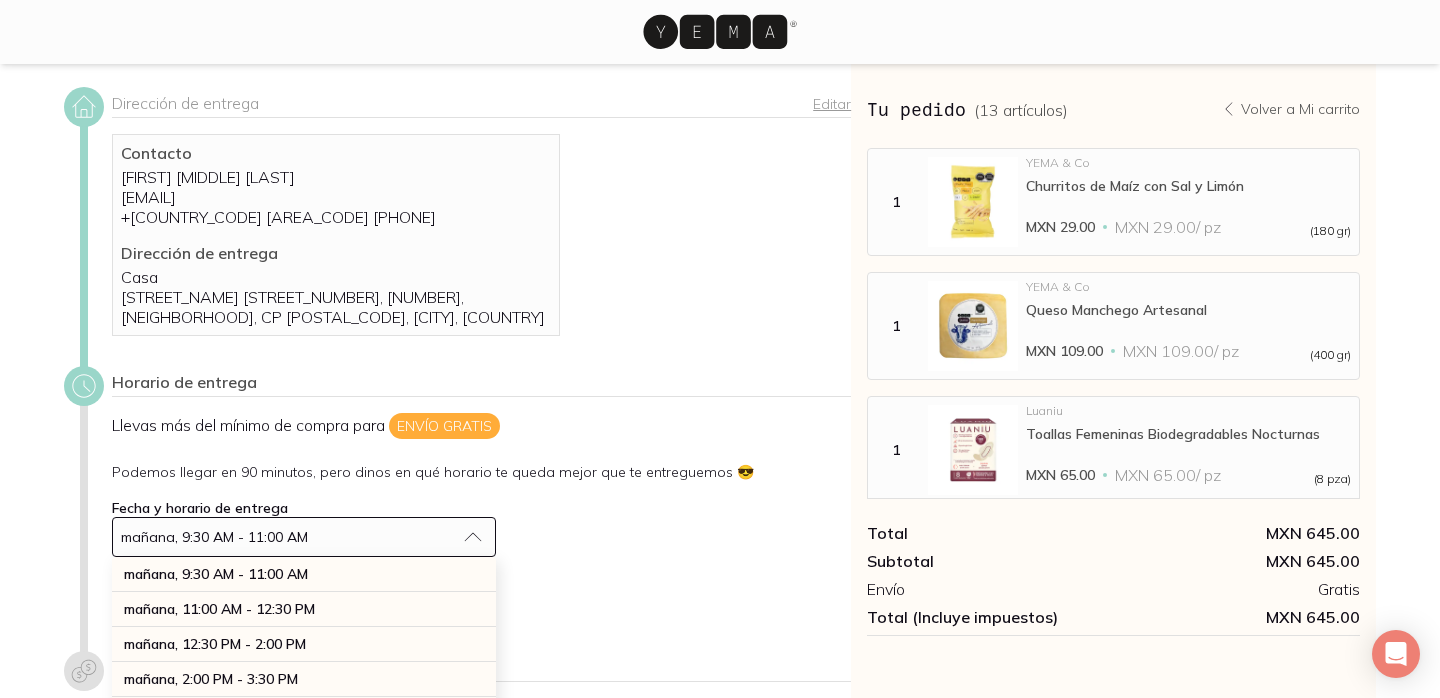 click on "Llevas más del mínimo de compra para   Envío gratis Podemos llegar en 90 minutos, pero dinos en qué horario te queda mejor que te entreguemos   😎 Fecha y horario de entrega mañana, 9:30 AM - 11:00 AM mañana, 9:30 AM - 11:00 AM mañana, 11:00 AM - 12:30 PM mañana, 12:30 PM - 2:00 PM mañana, 2:00 PM - 3:30 PM mañana, 3:30 PM - 5:00 PM mañana, 5:00 PM - 6:30 PM mañana, 6:30 PM - 8:00 PM martes 05 de ago, 9:30 AM - 11:00 AM martes 05 de ago, 11:00 AM - 12:30 PM martes 05 de ago, 12:30 PM - 2:00 PM martes 05 de ago, 2:00 PM - 3:30 PM martes 05 de ago, 3:30 PM - 5:00 PM martes 05 de ago, 5:00 PM - 6:30 PM martes 05 de ago, 6:30 PM - 8:00 PM miércoles 06 de ago, 9:30 AM - 11:00 AM miércoles 06 de ago, 11:00 AM - 12:30 PM miércoles 06 de ago, 12:30 PM - 2:00 PM miércoles 06 de ago, 2:00 PM - 3:30 PM miércoles 06 de ago, 3:30 PM - 5:00 PM miércoles 06 de ago, 5:00 PM - 6:30 PM miércoles 06 de ago, 6:30 PM - 8:00 PM Confirmar horario" at bounding box center [481, 517] 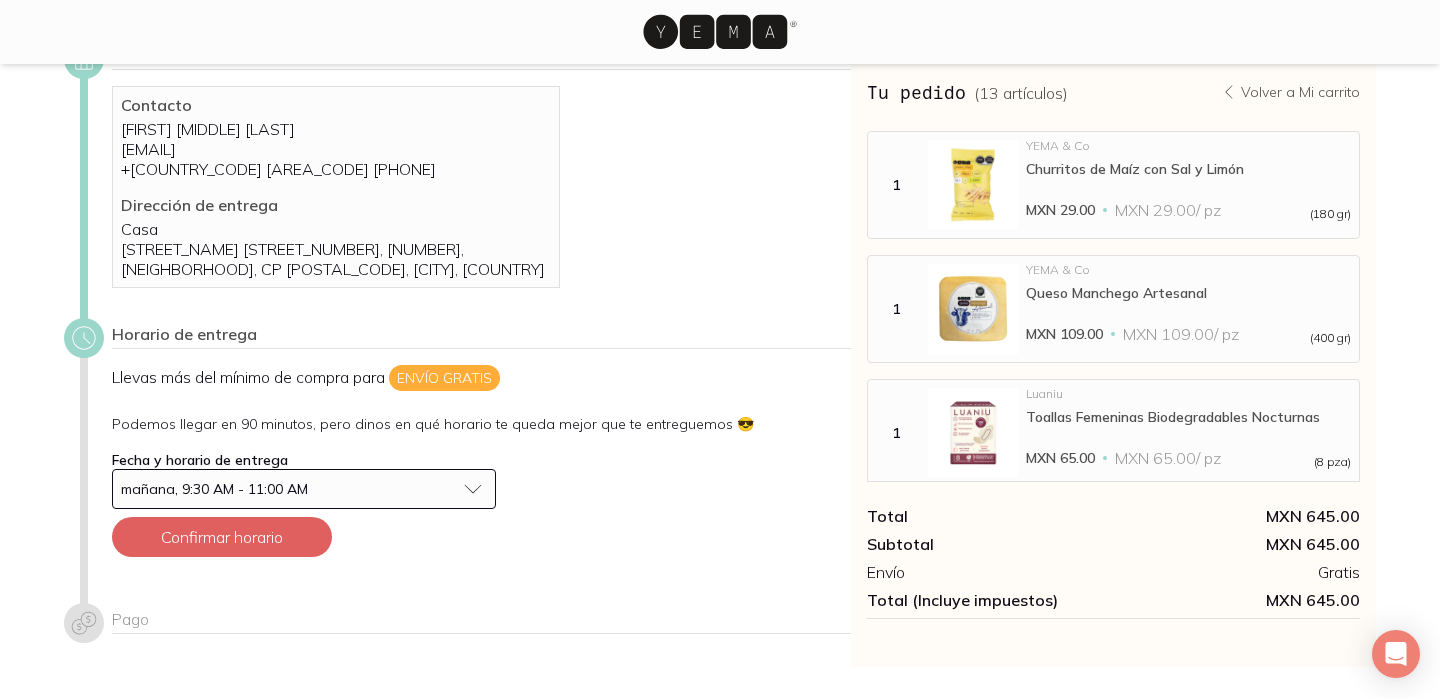 scroll, scrollTop: 150, scrollLeft: 0, axis: vertical 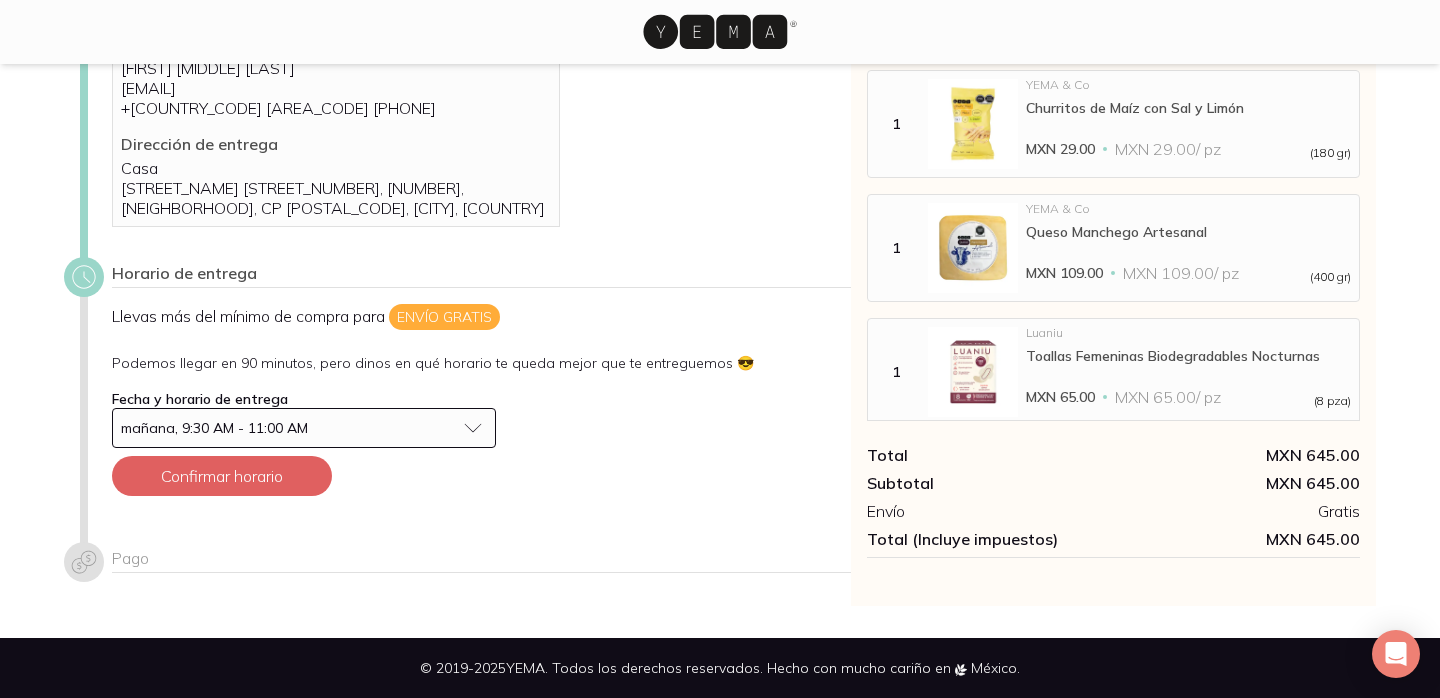 click on "mañana, 9:30 AM - 11:00 AM" at bounding box center [304, 428] 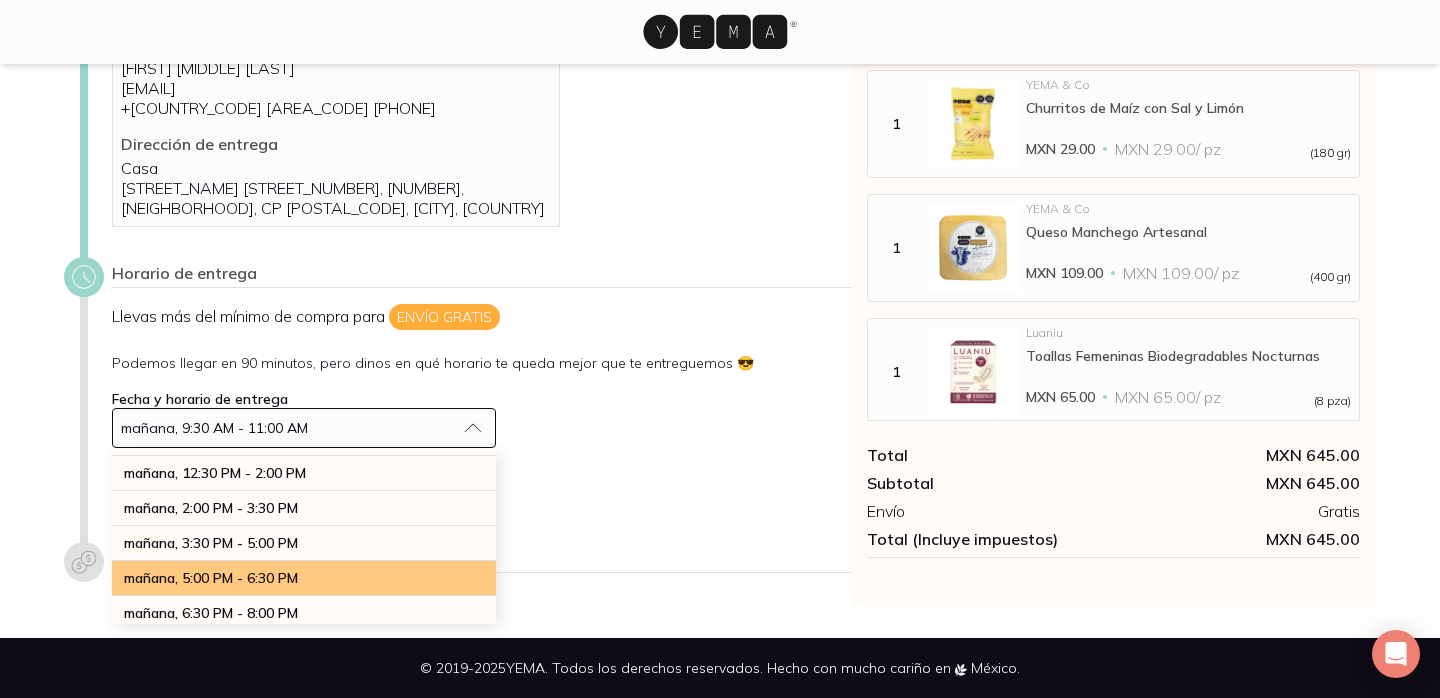 scroll, scrollTop: 51, scrollLeft: 0, axis: vertical 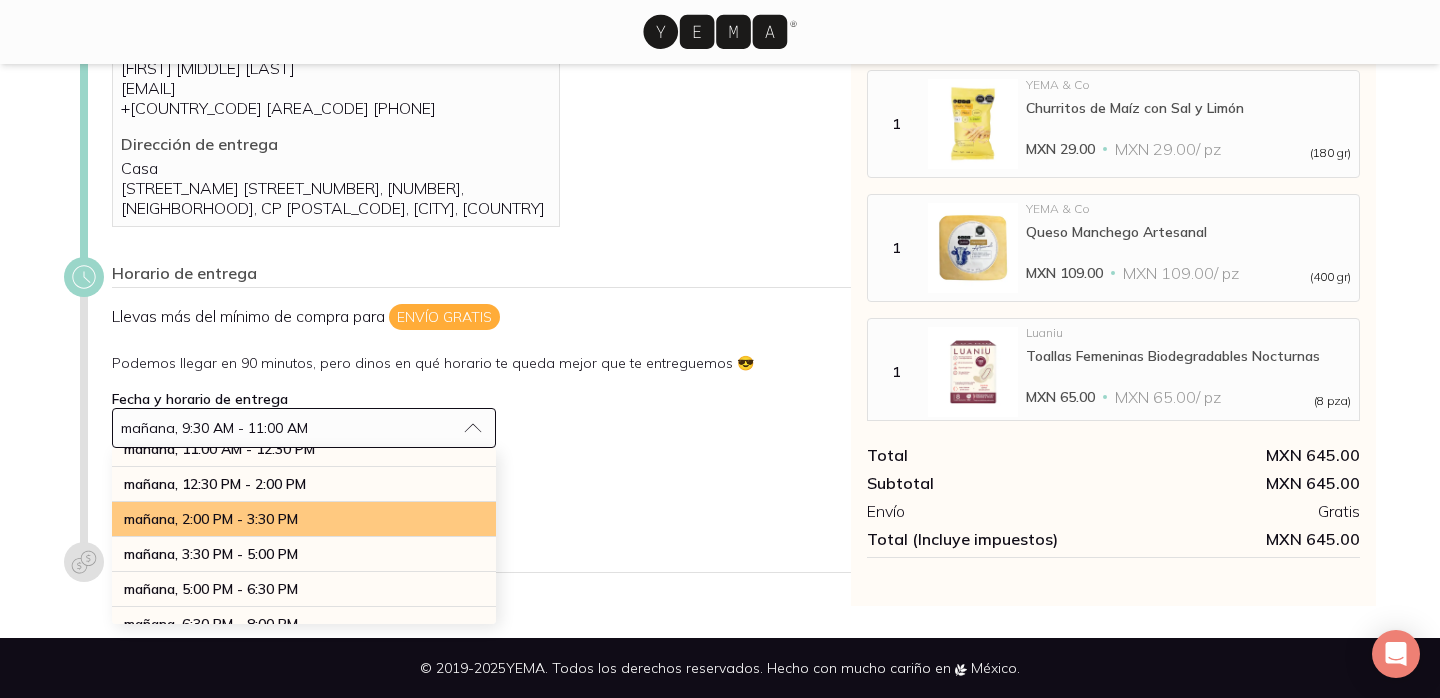 click on "mañana, 2:00 PM - 3:30 PM" at bounding box center [211, 519] 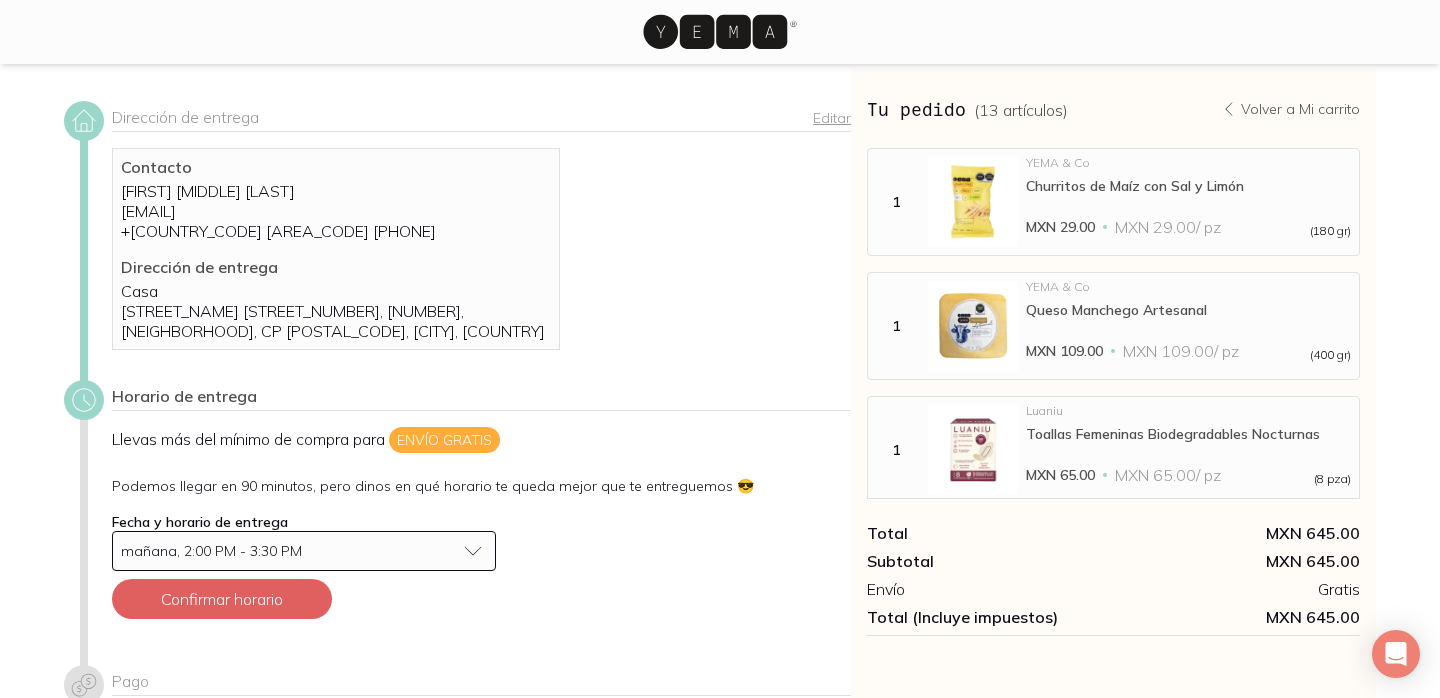 scroll, scrollTop: 9, scrollLeft: 0, axis: vertical 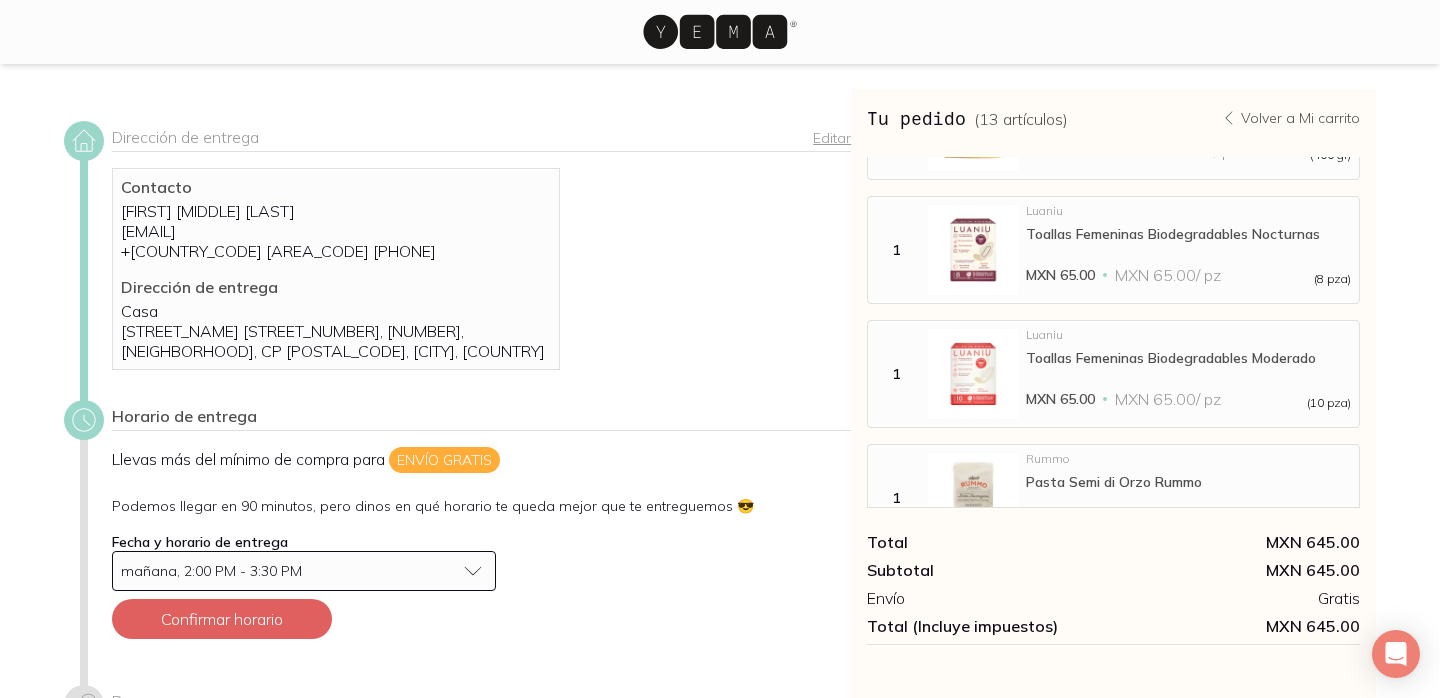 click on "MXN 65.00" at bounding box center (1060, 275) 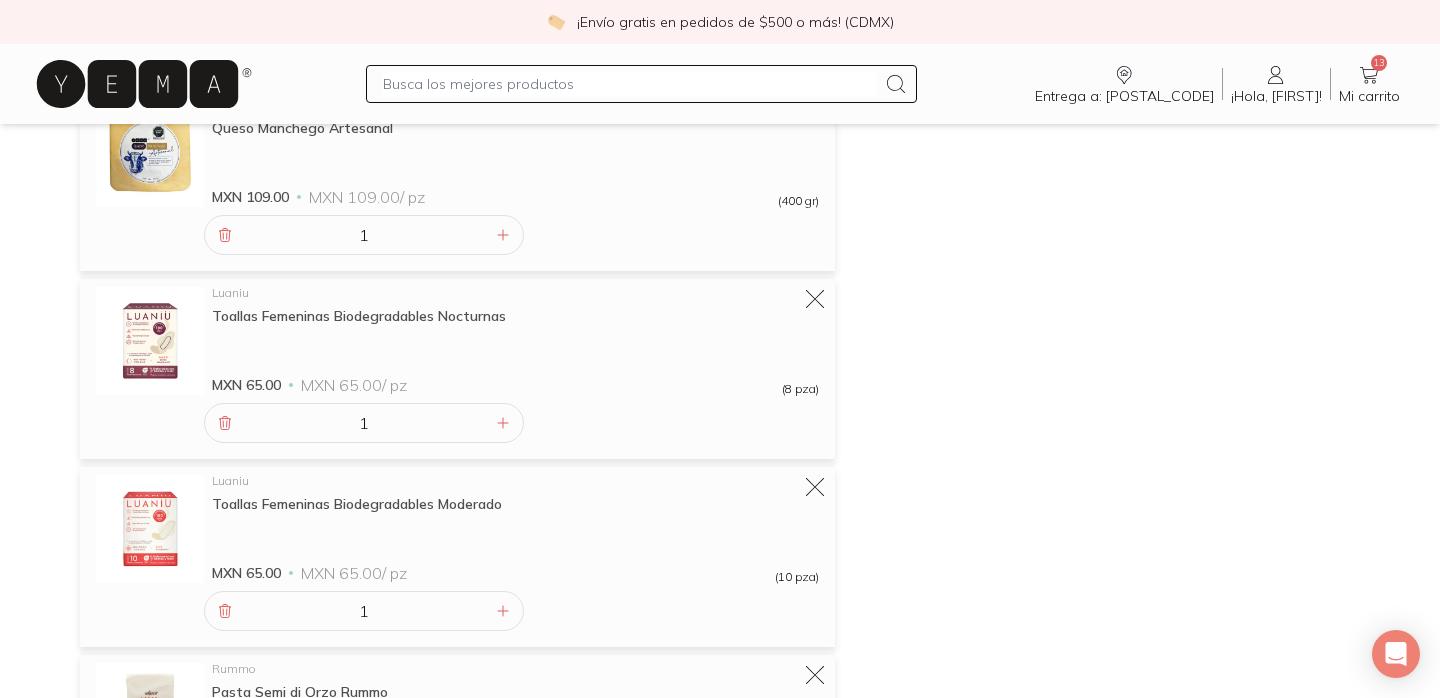 scroll, scrollTop: 458, scrollLeft: 0, axis: vertical 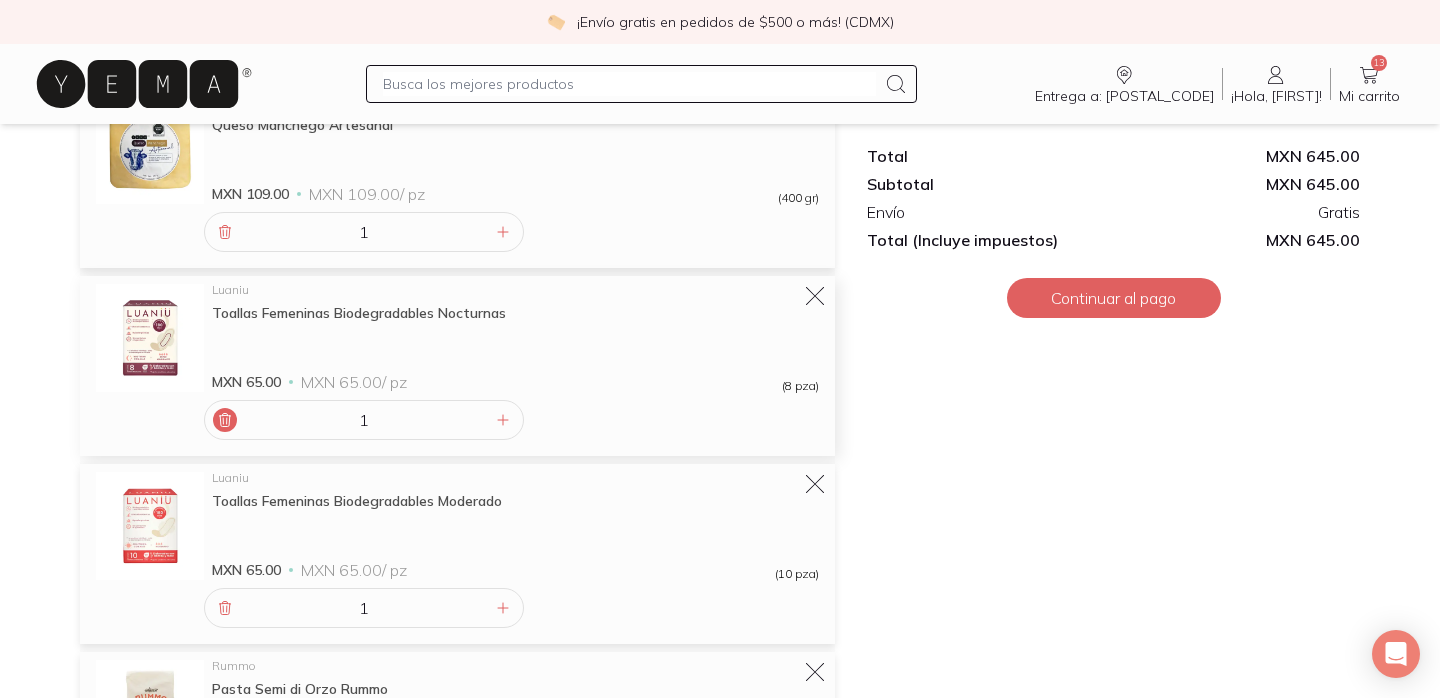 click 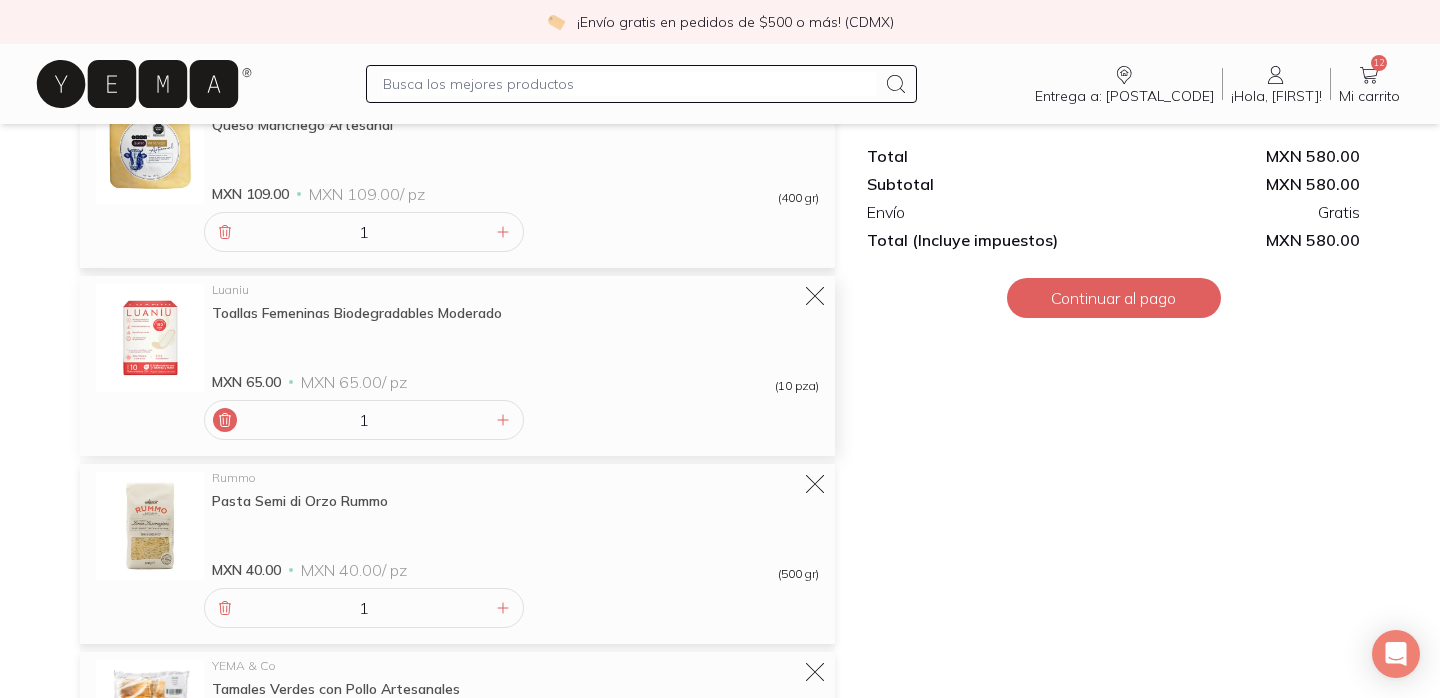 click 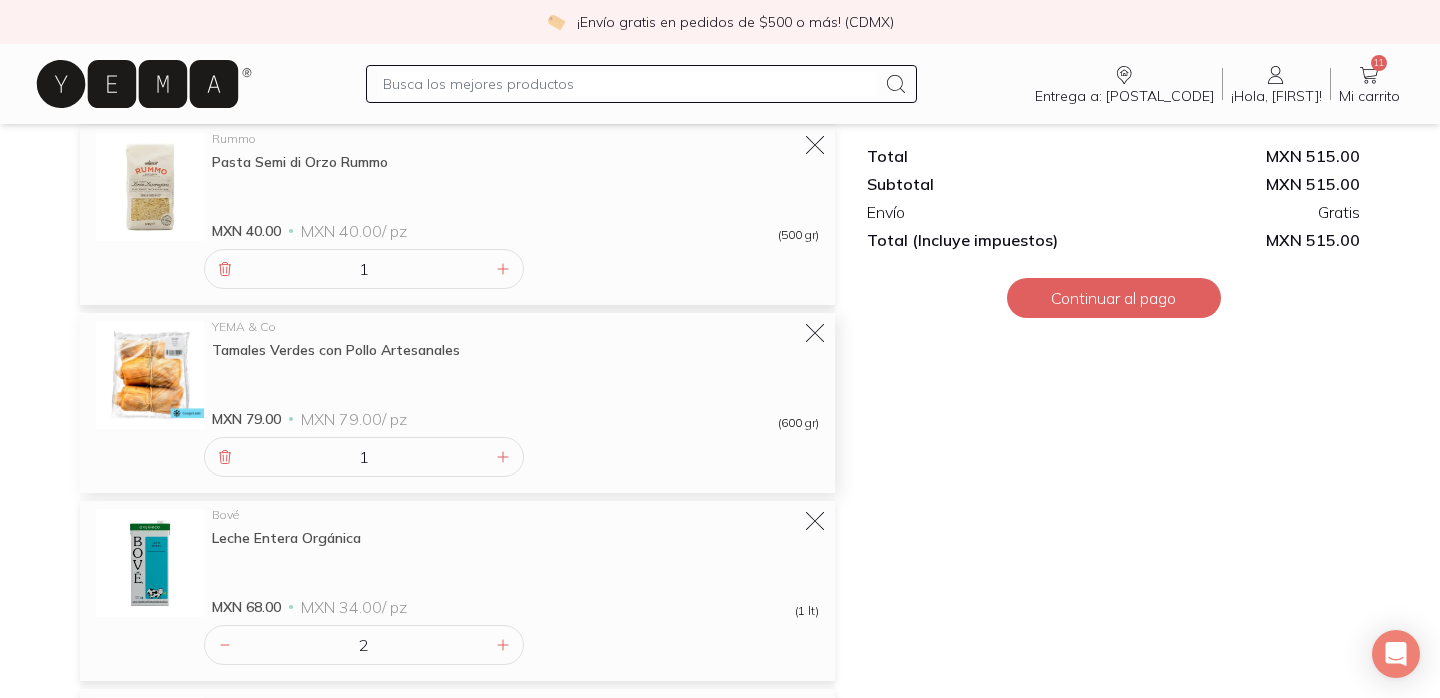 scroll, scrollTop: 0, scrollLeft: 0, axis: both 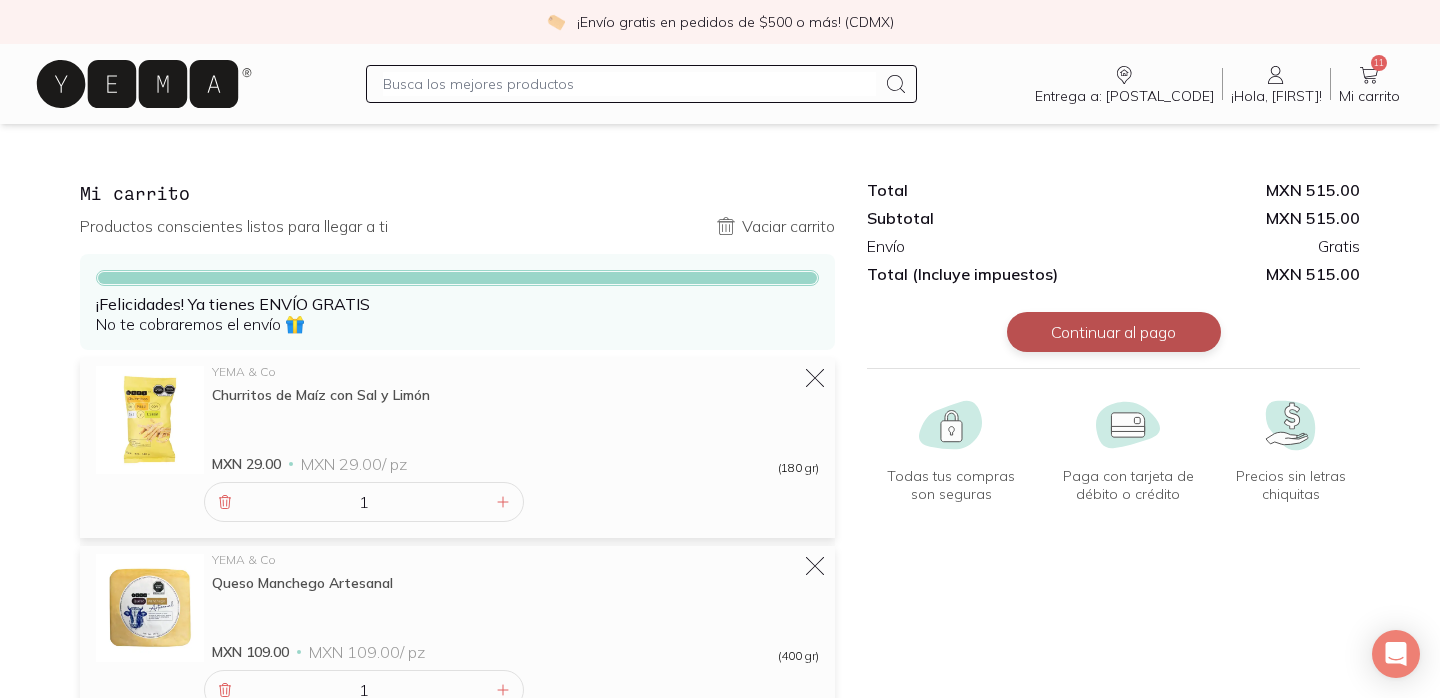 click on "Continuar al pago" at bounding box center [1114, 332] 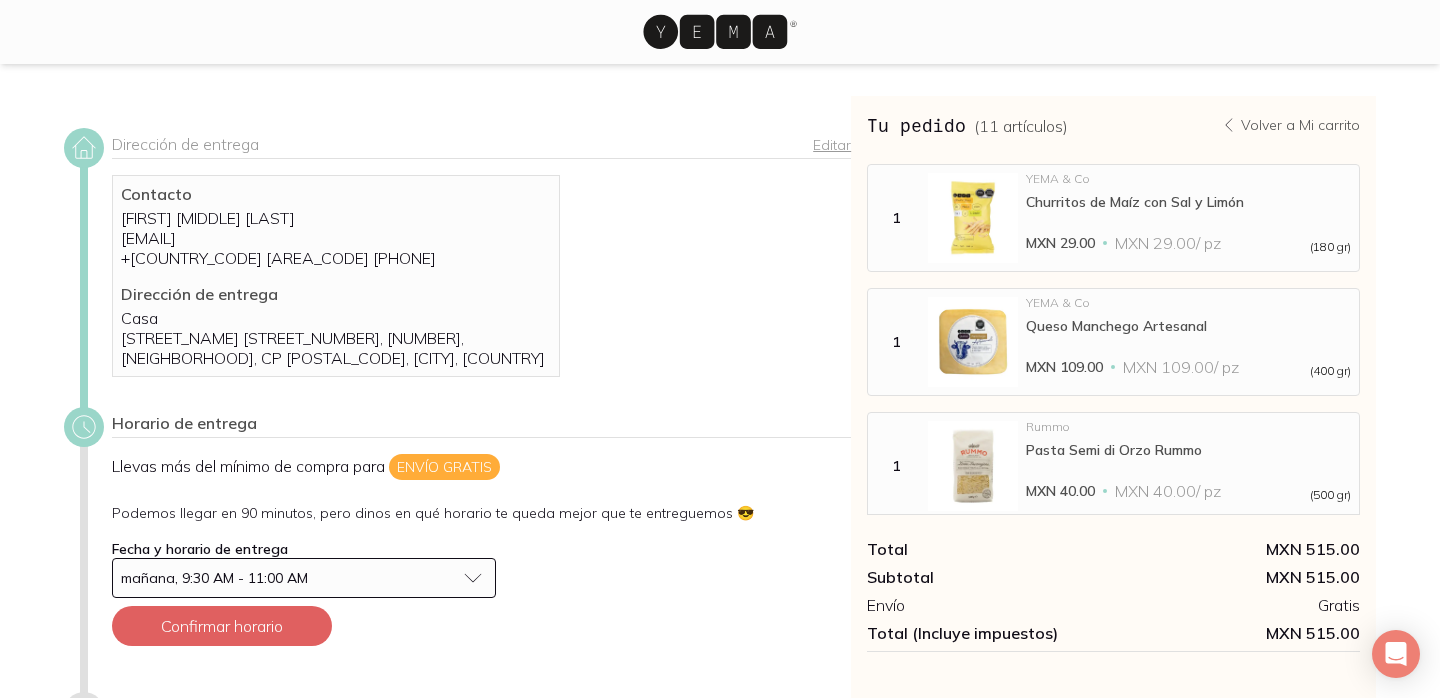 click on "mañana, 9:30 AM - 11:00 AM" at bounding box center [304, 578] 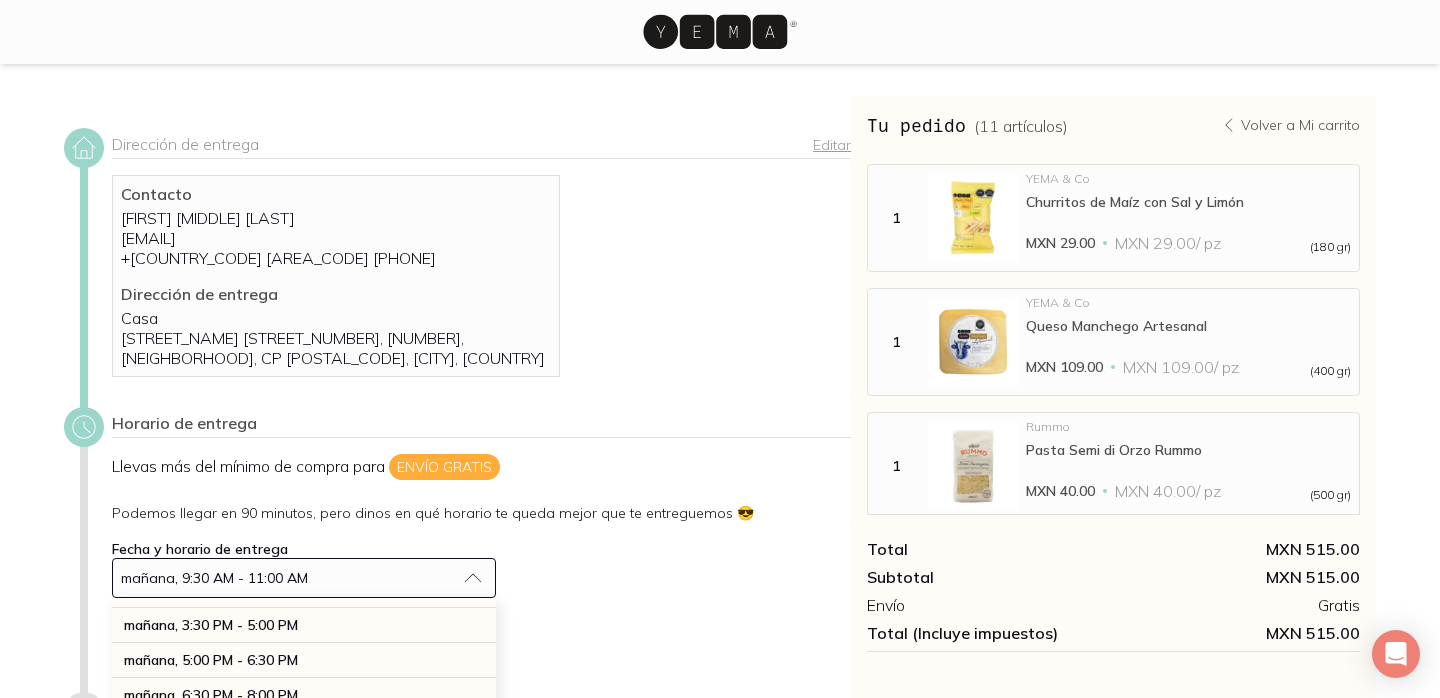 scroll, scrollTop: 128, scrollLeft: 0, axis: vertical 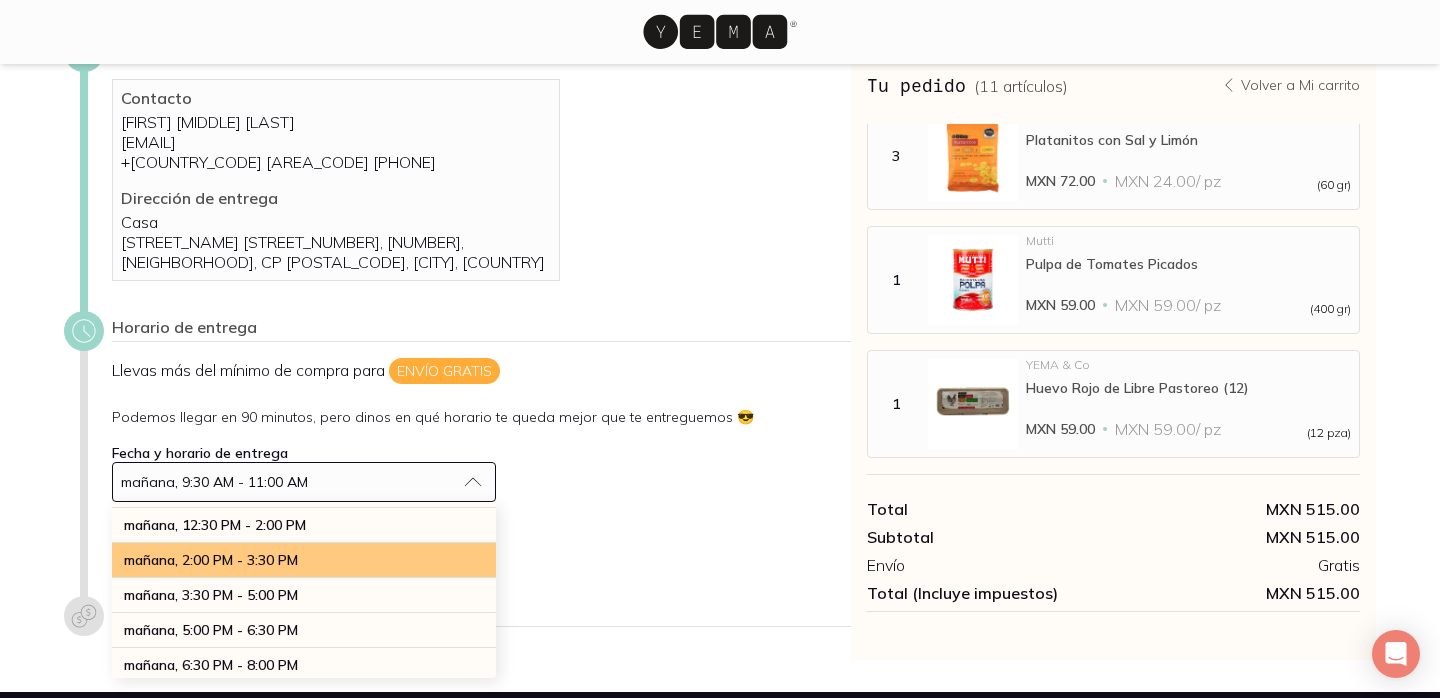 click on "mañana, 2:00 PM - 3:30 PM" at bounding box center [211, 560] 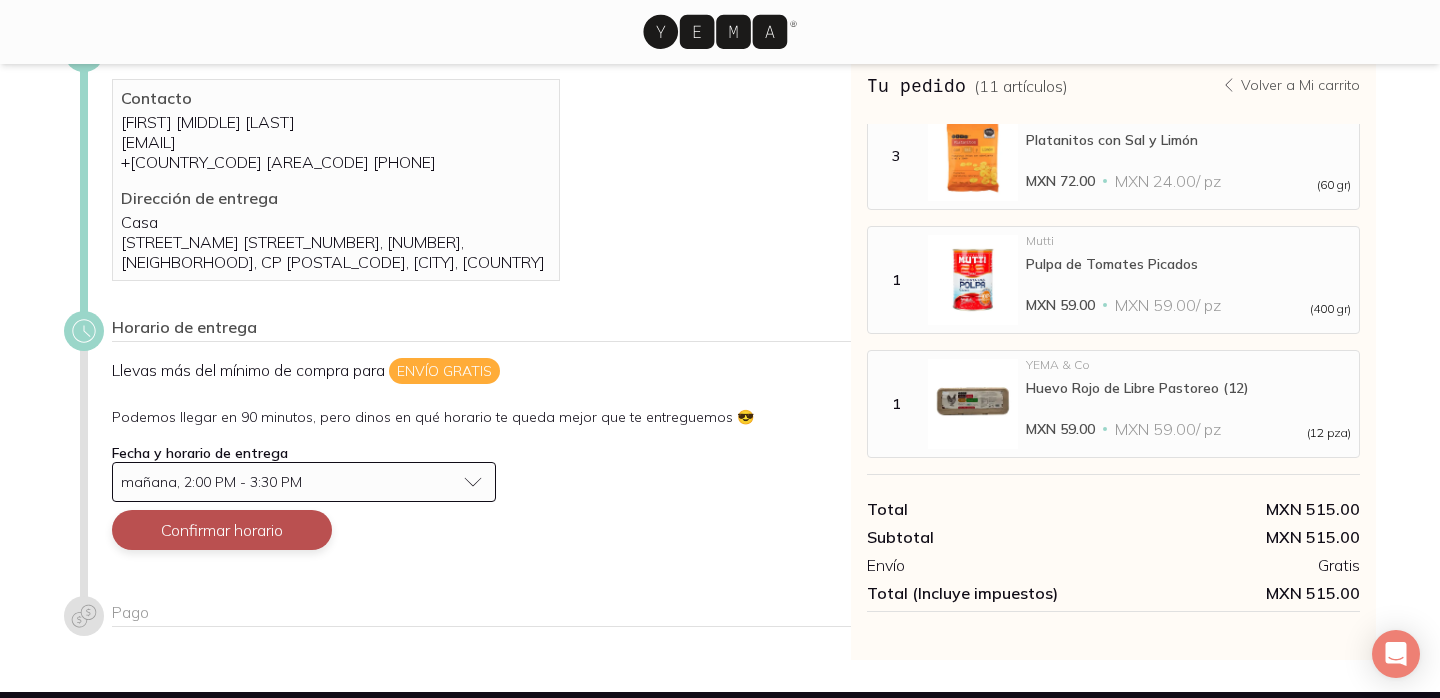 click on "Confirmar horario" at bounding box center [222, 530] 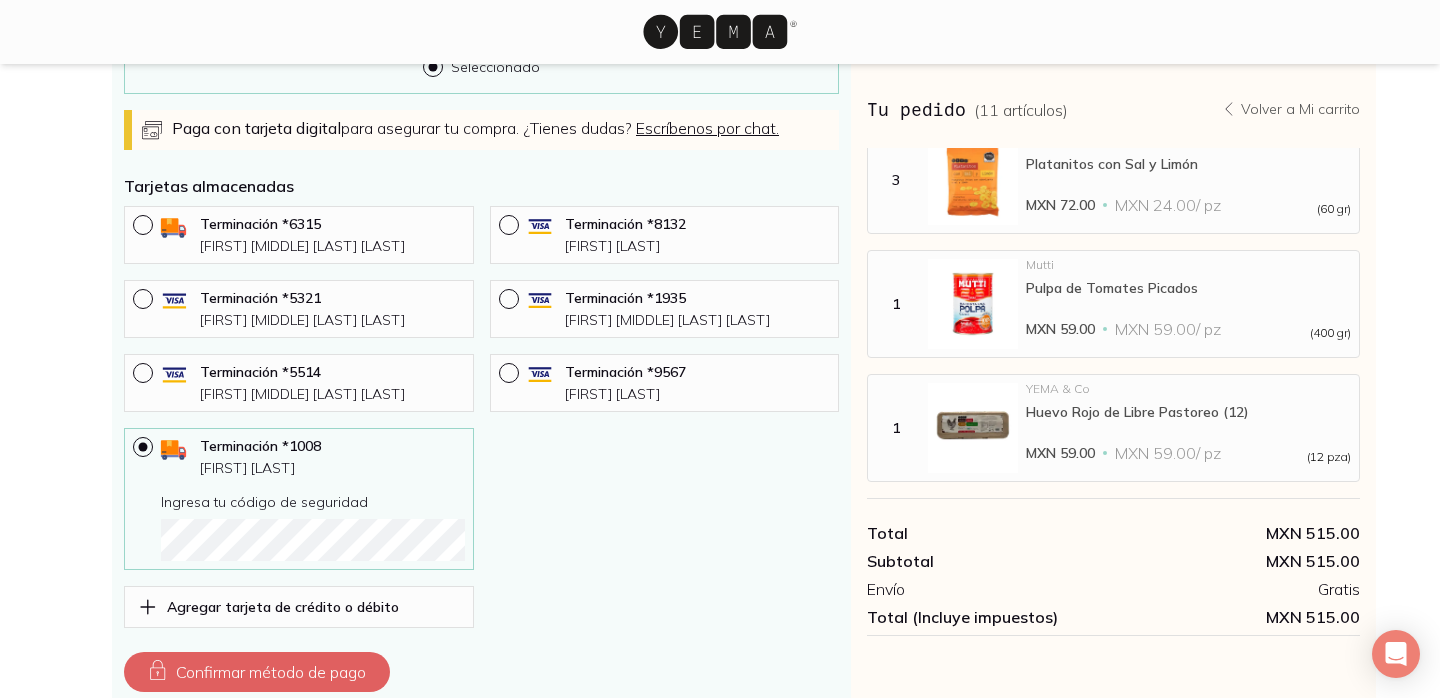scroll, scrollTop: 727, scrollLeft: 0, axis: vertical 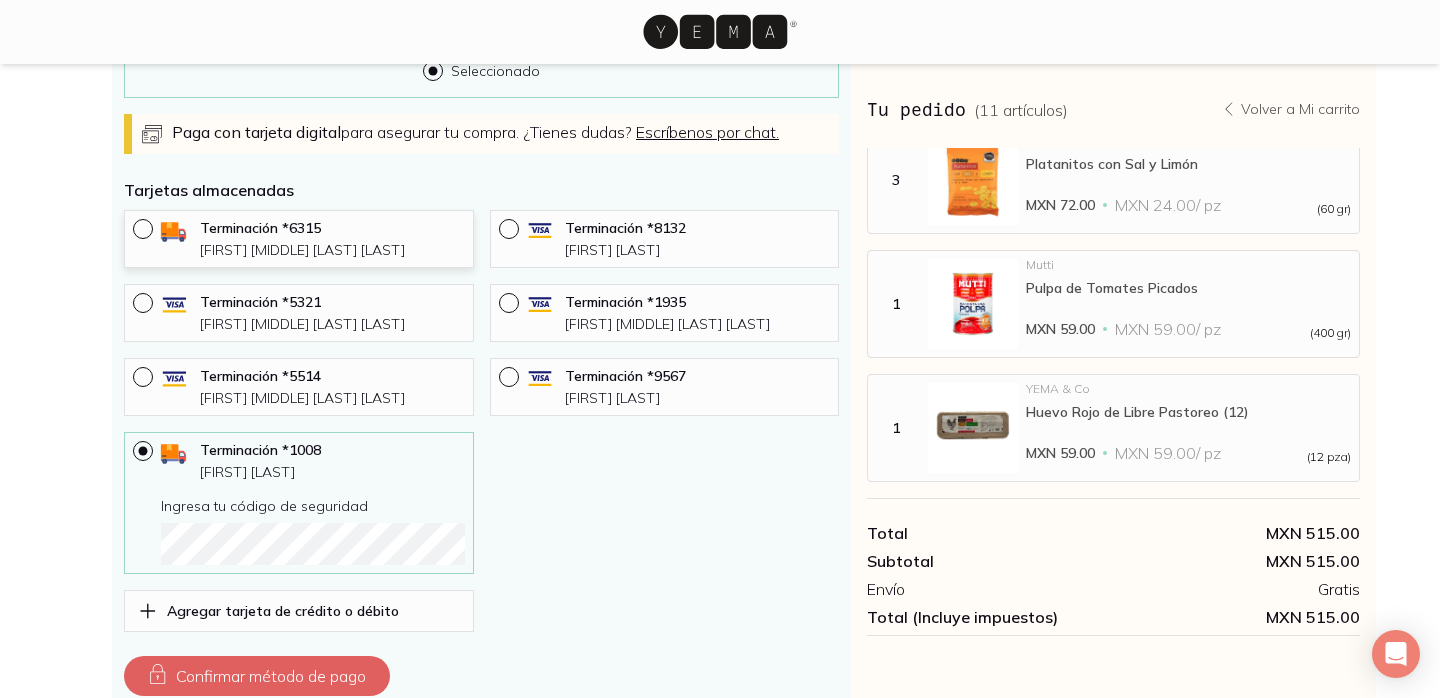 click on "Terminación * [LAST_FOUR]" at bounding box center (332, 228) 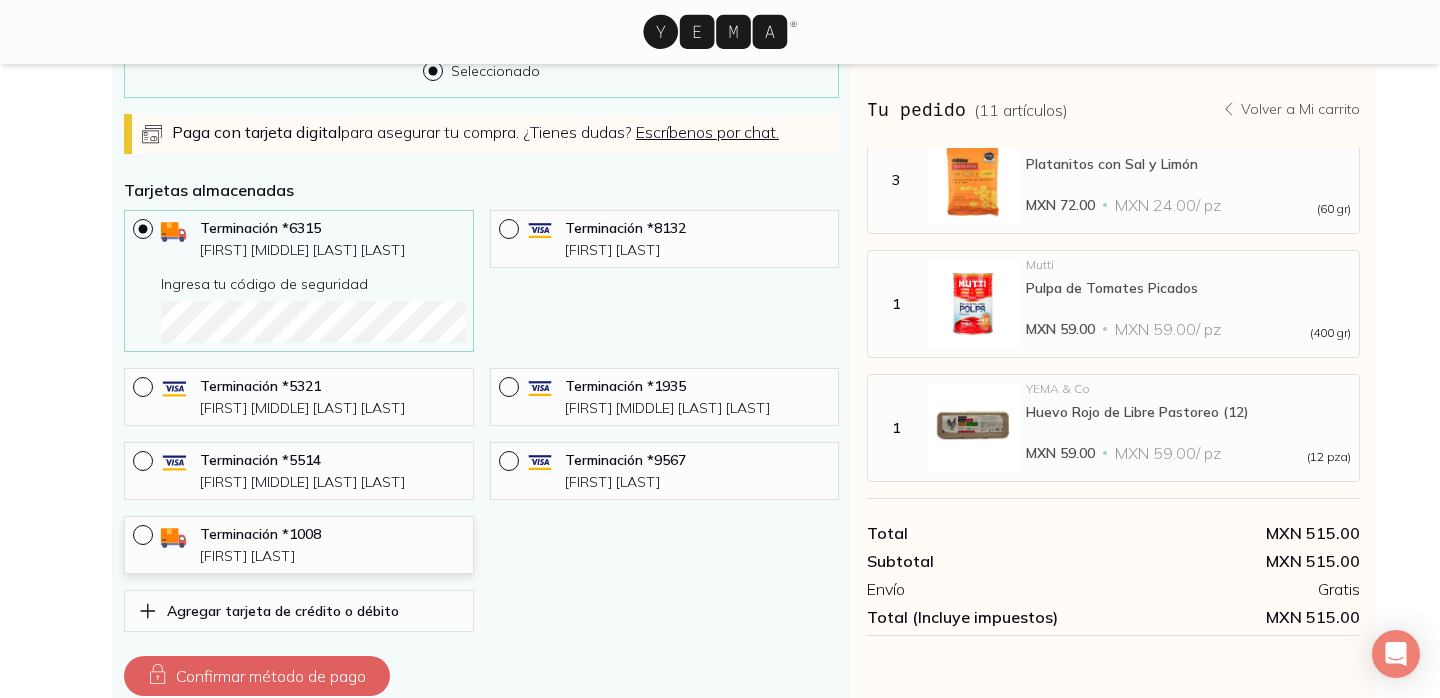 click at bounding box center (147, 535) 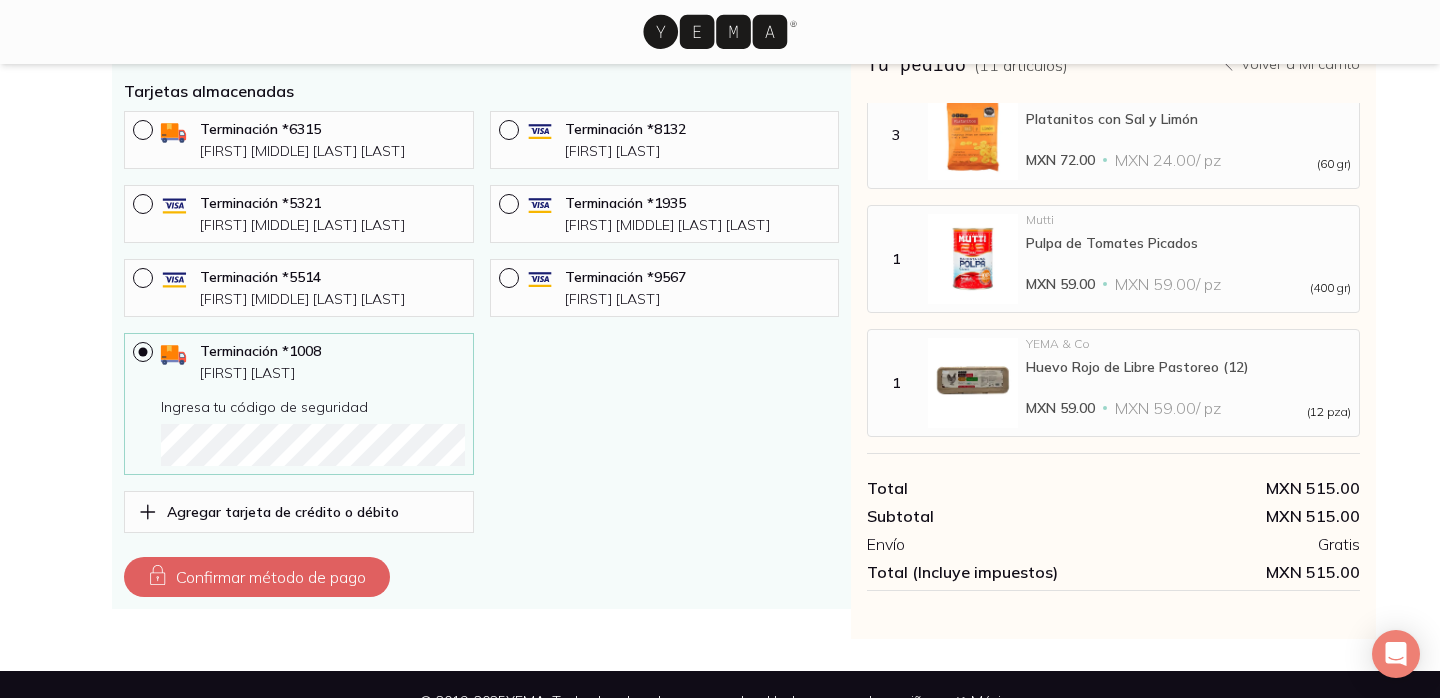 scroll, scrollTop: 834, scrollLeft: 0, axis: vertical 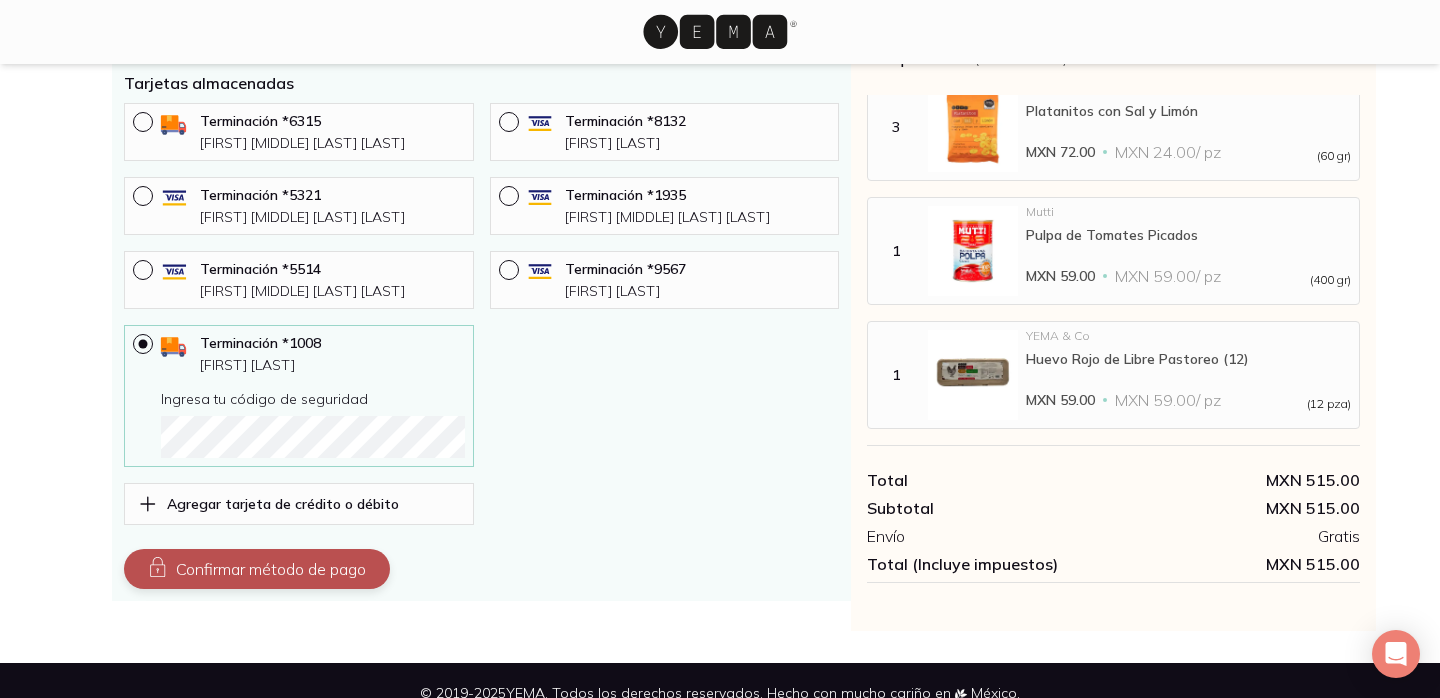 click on "Confirmar método de pago" at bounding box center [257, 569] 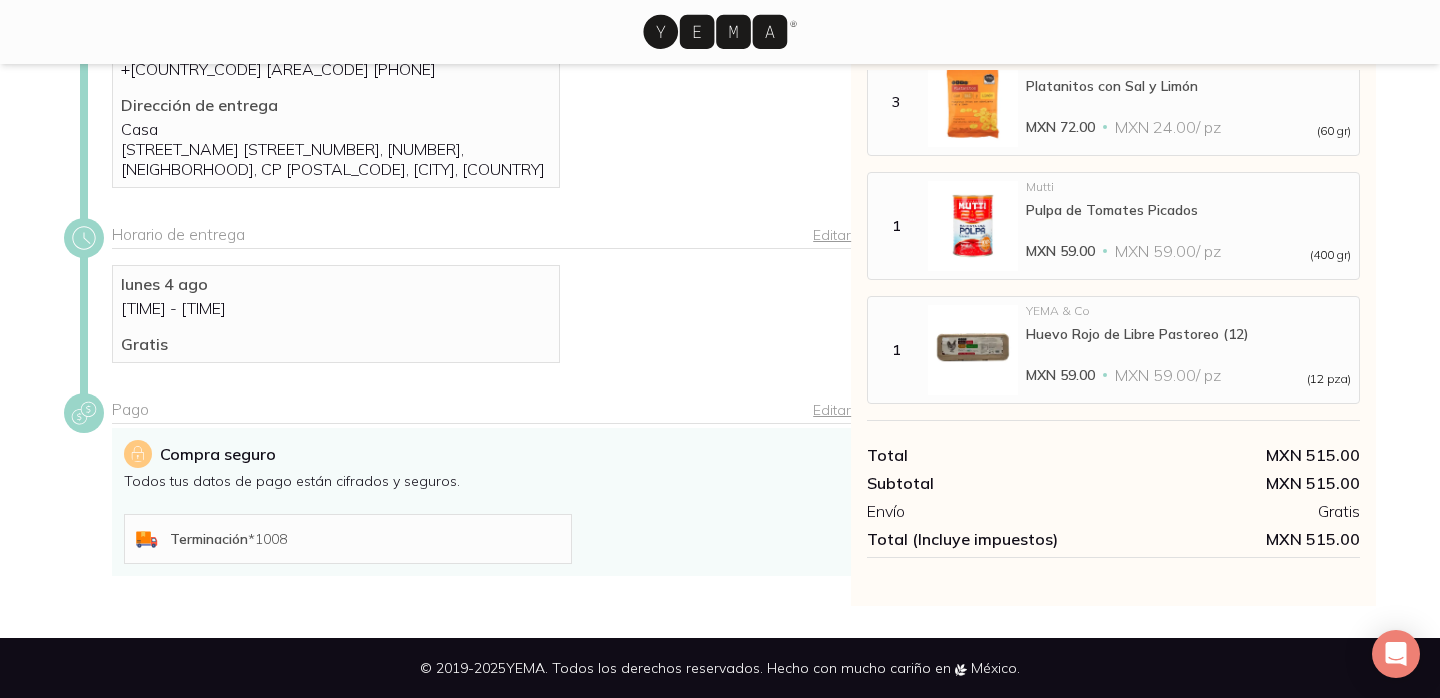 scroll, scrollTop: 409, scrollLeft: 0, axis: vertical 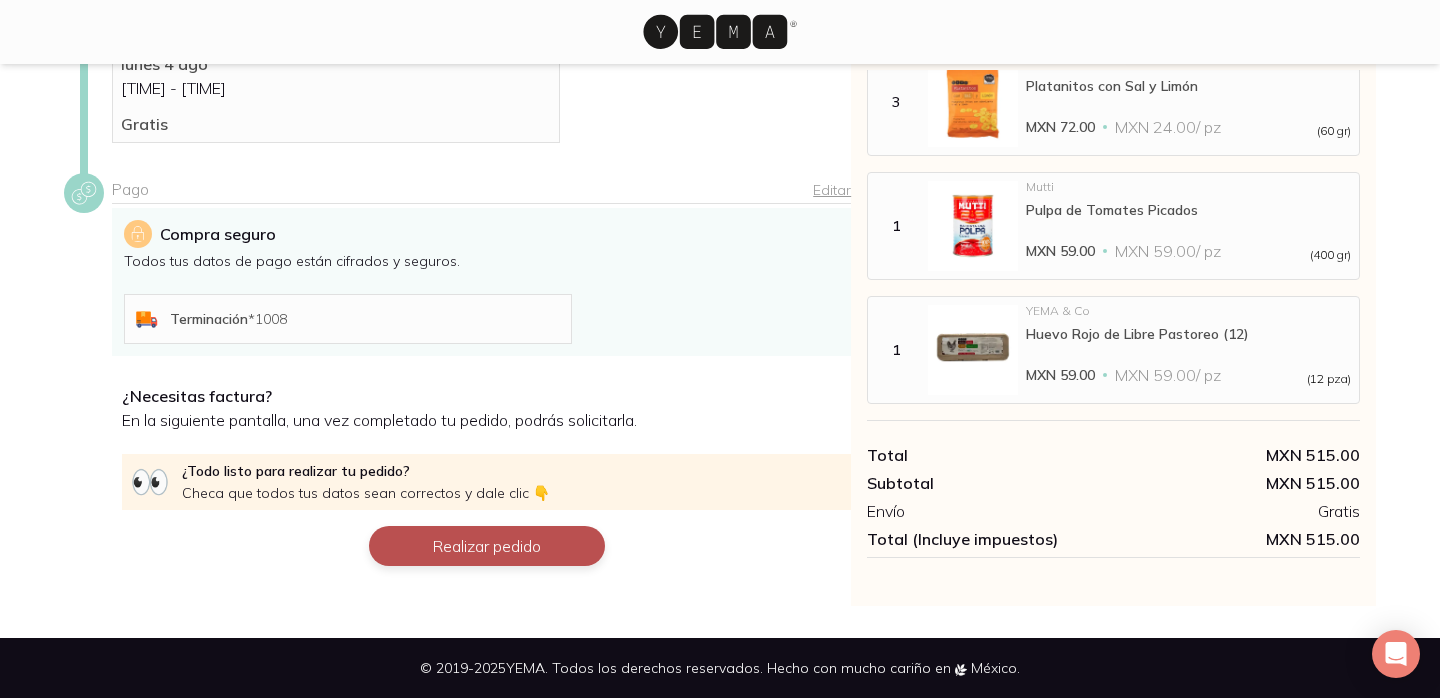 click on "Realizar pedido" at bounding box center [487, 546] 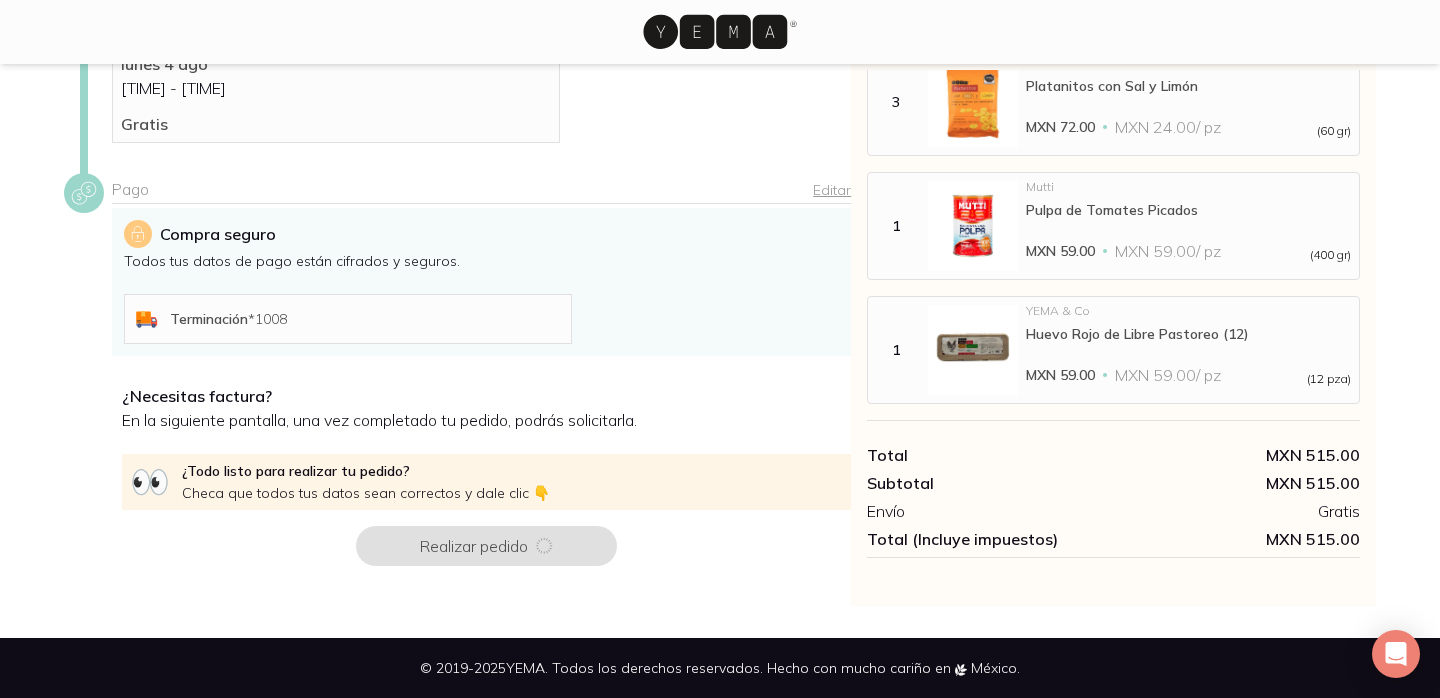 scroll, scrollTop: 0, scrollLeft: 0, axis: both 